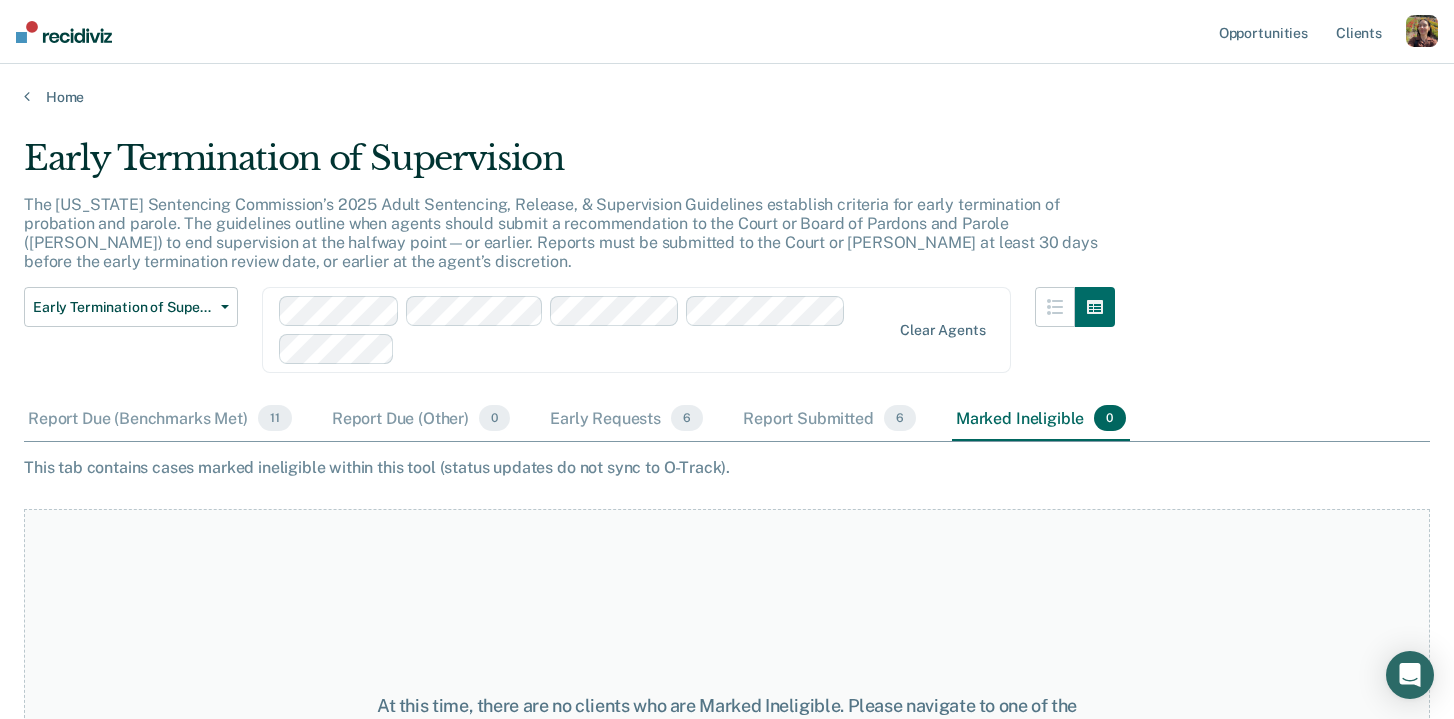 scroll, scrollTop: 0, scrollLeft: 0, axis: both 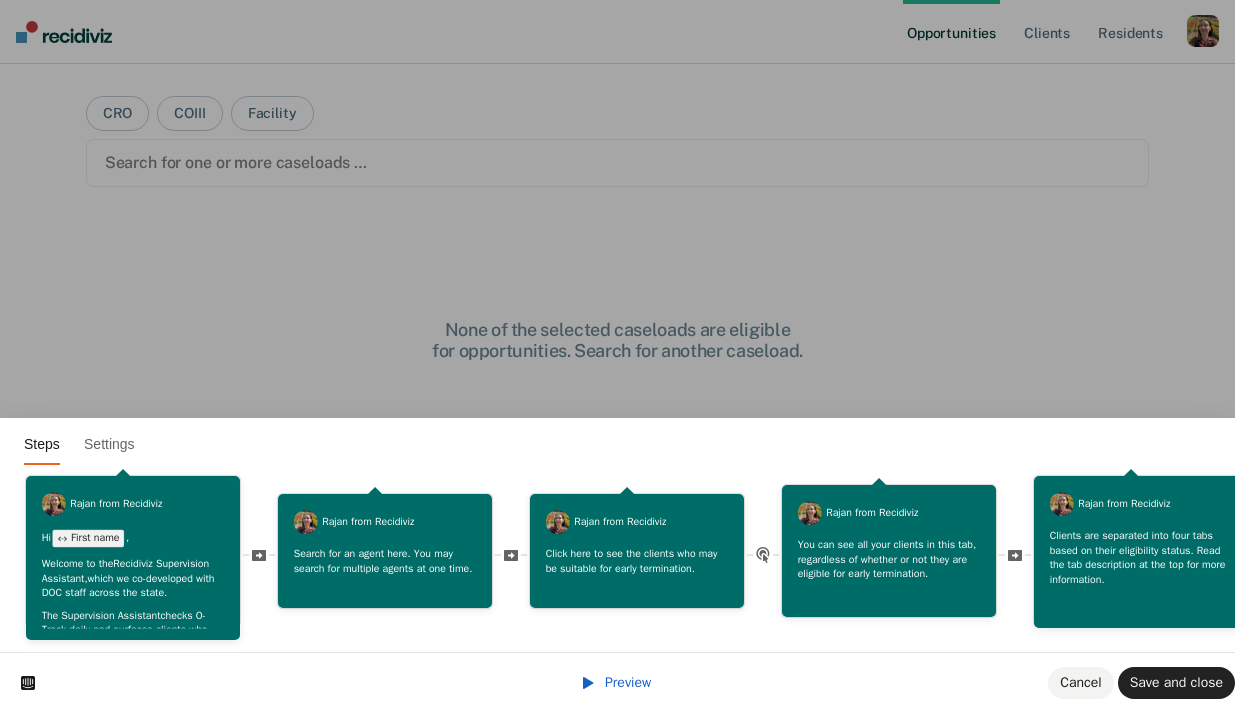 click on "Steps
Settings
Rajan
from Recidiviz
Hi  First name , Welcome to the  Recidiviz Supervision Assistant,  which we co-developed with DOC staff across the state. The Supervision Assistant  checks O-Track daily and surfaces clients who meet the Sentencing Commission’s Guidelines for early termination as well as AP&P’s stability benchmarks–taking the guesswork out of who may be suitable for early termination. Let's explore together! _____" at bounding box center (617, 0) 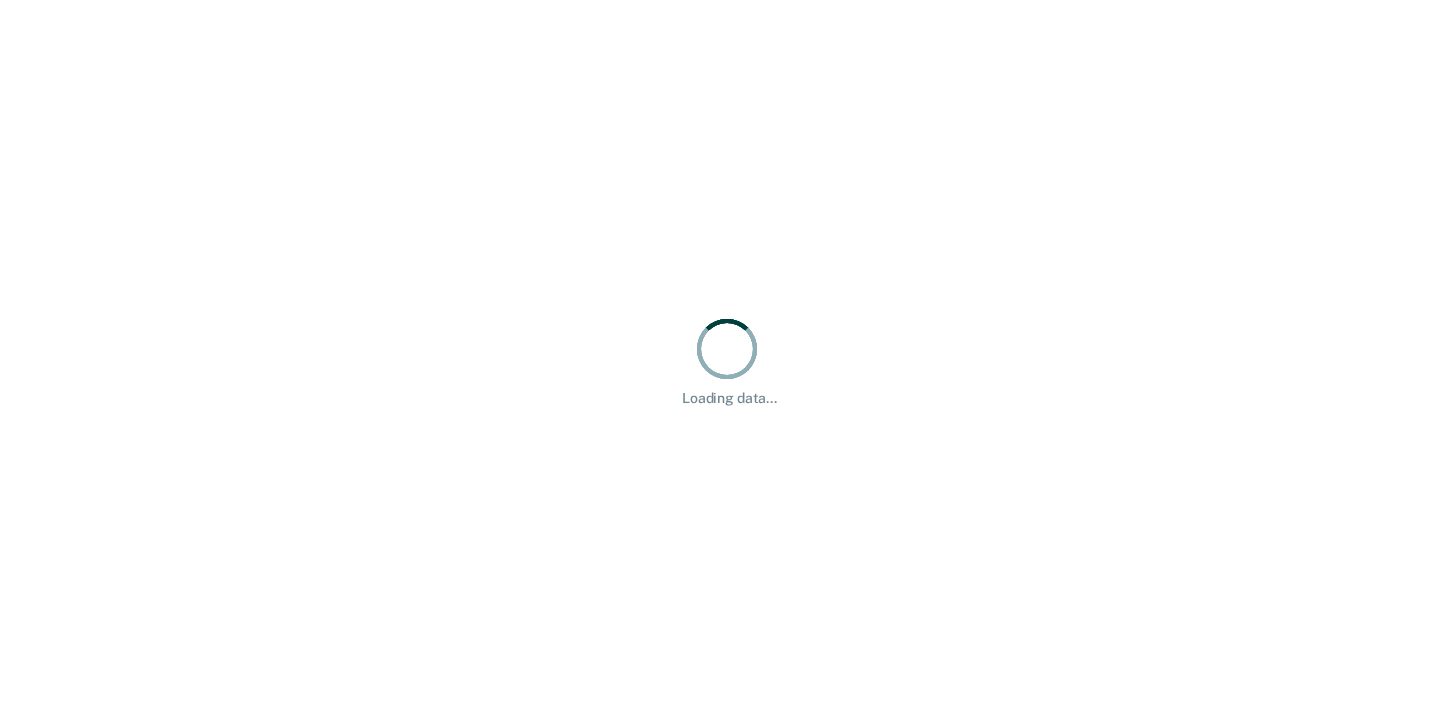 scroll, scrollTop: 0, scrollLeft: 0, axis: both 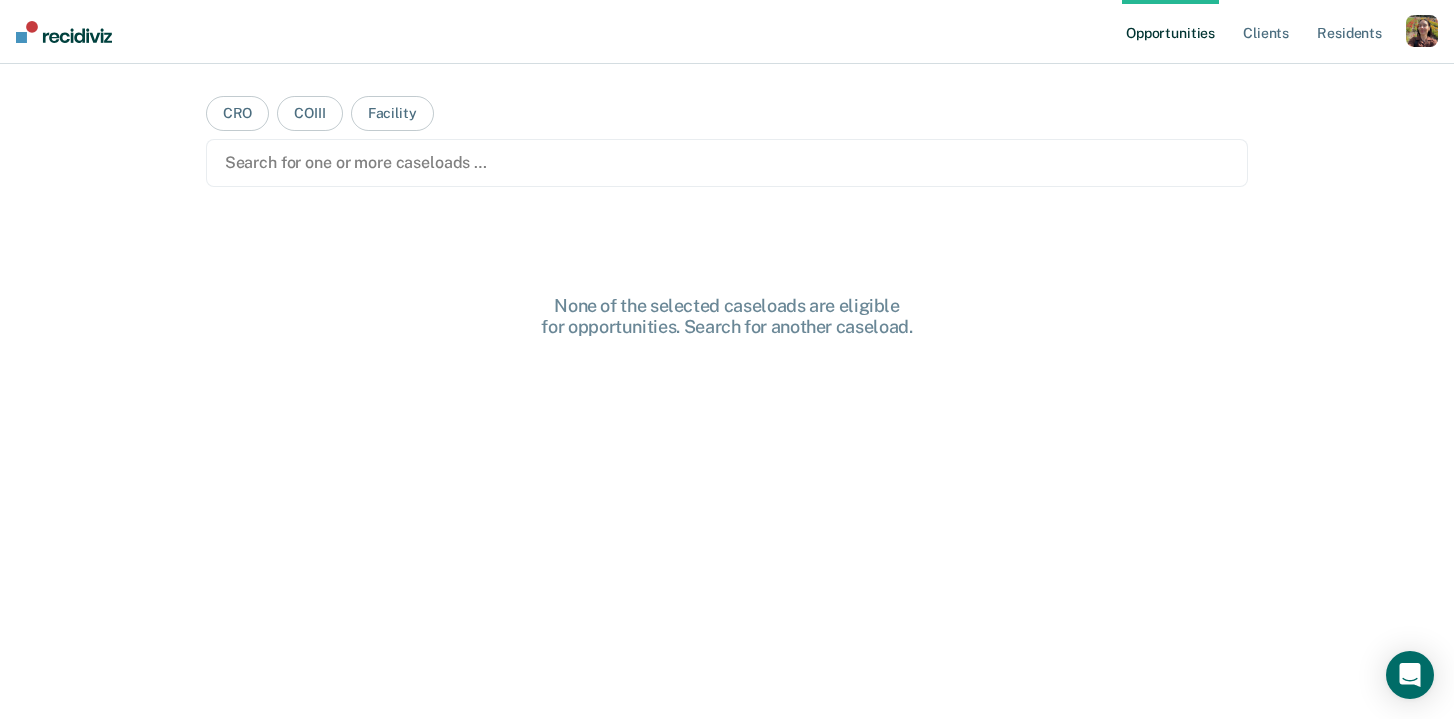 click on "Opportunities Client s Resident s" at bounding box center (1264, 32) 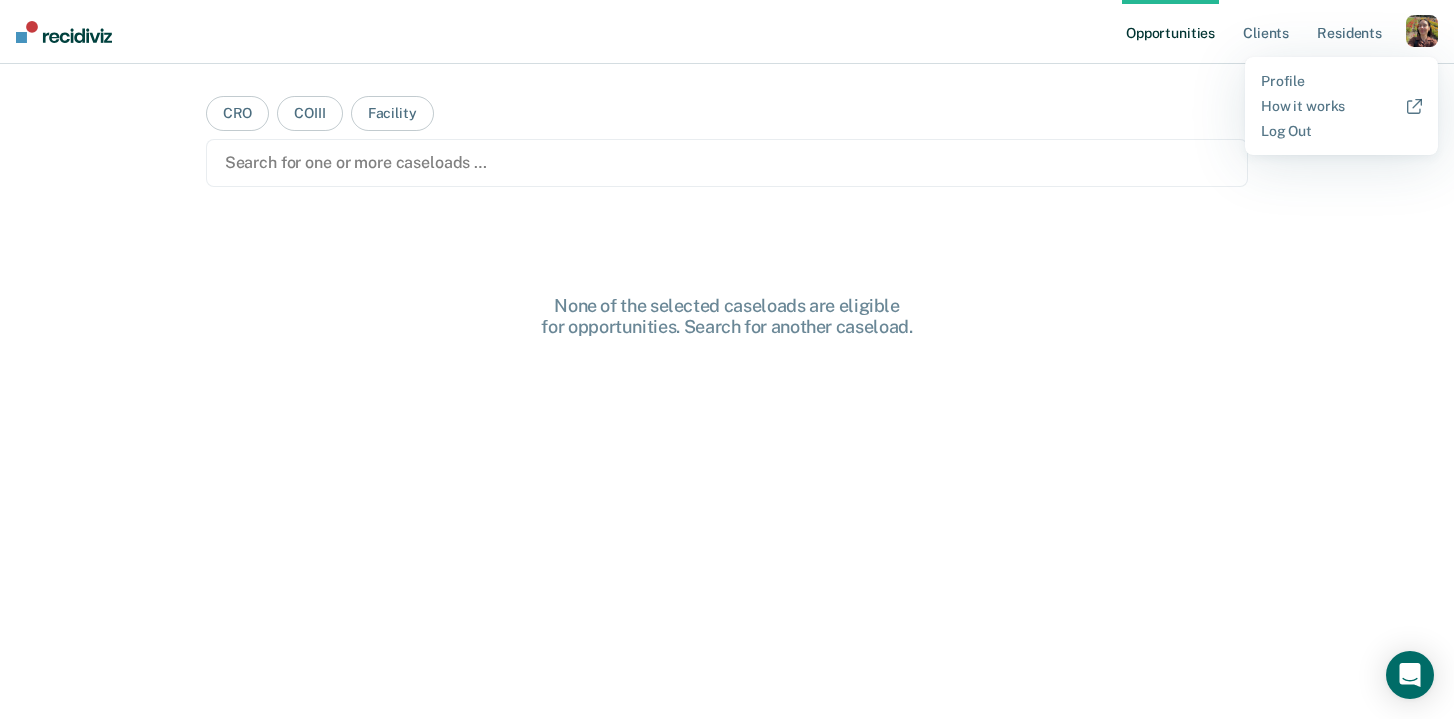 click on "Profile How it works Log Out" at bounding box center [1341, 106] 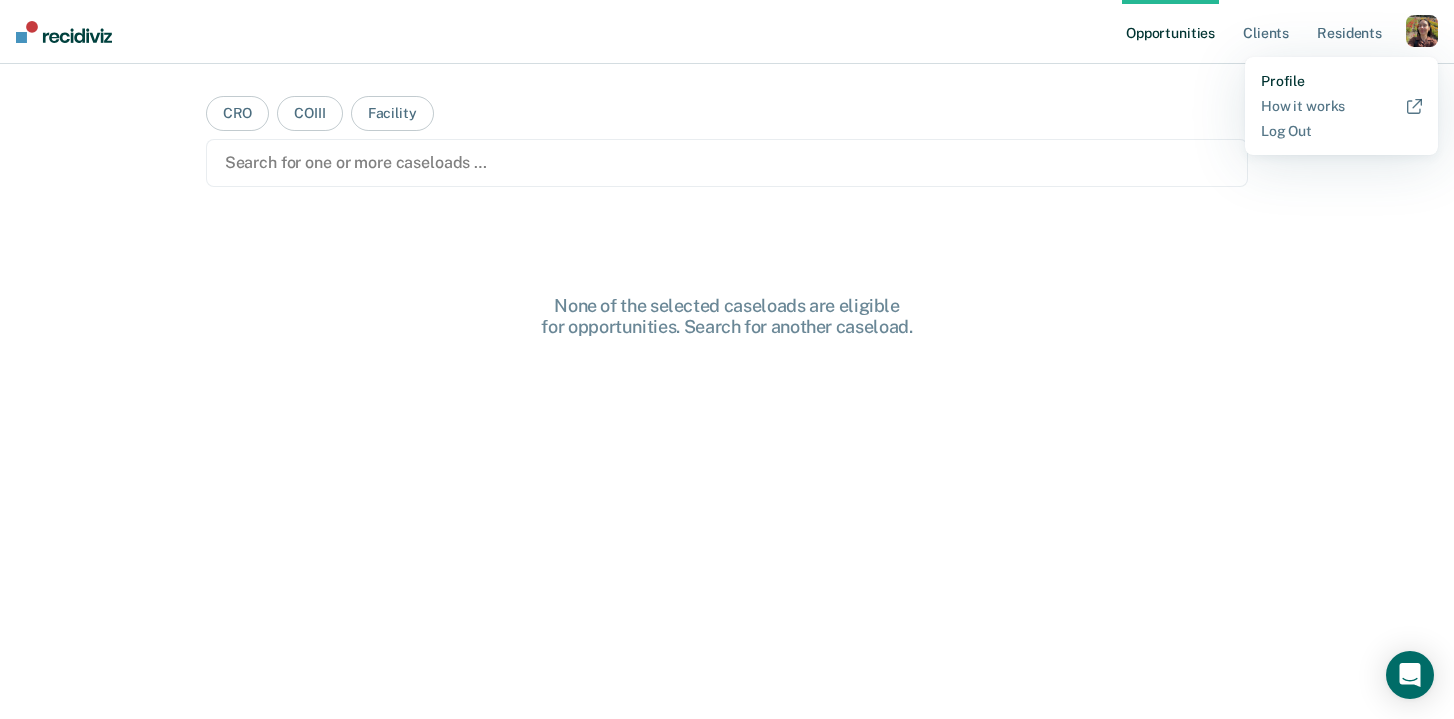 click on "Profile" at bounding box center (1341, 81) 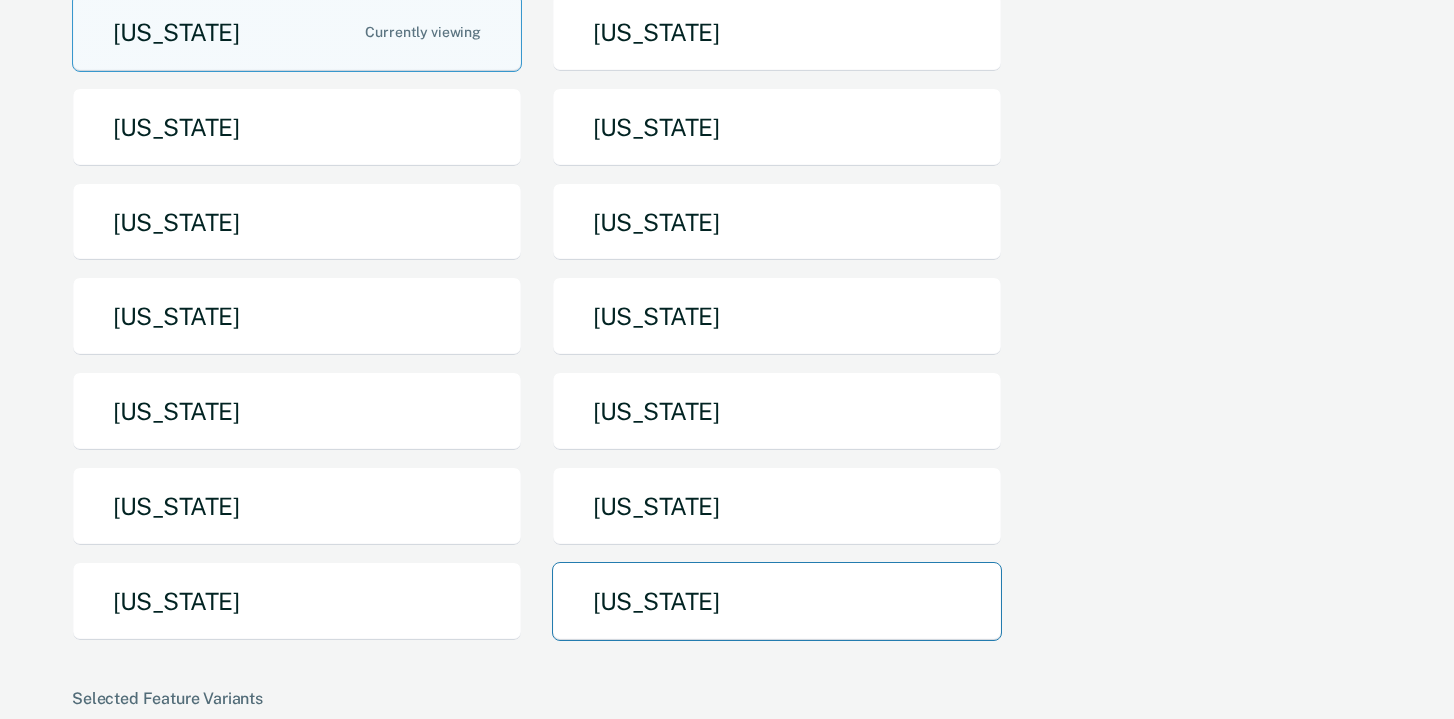 scroll, scrollTop: 327, scrollLeft: 0, axis: vertical 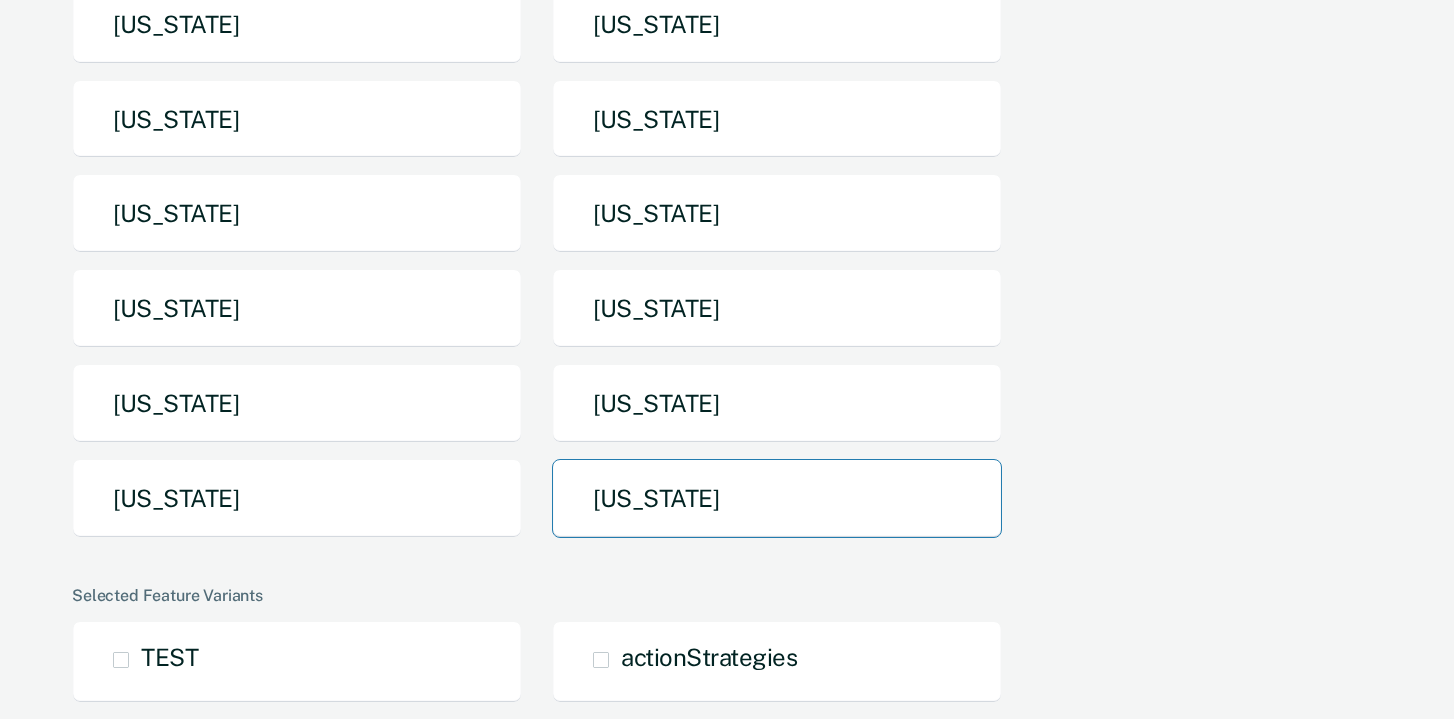 click on "Utah" at bounding box center (777, 498) 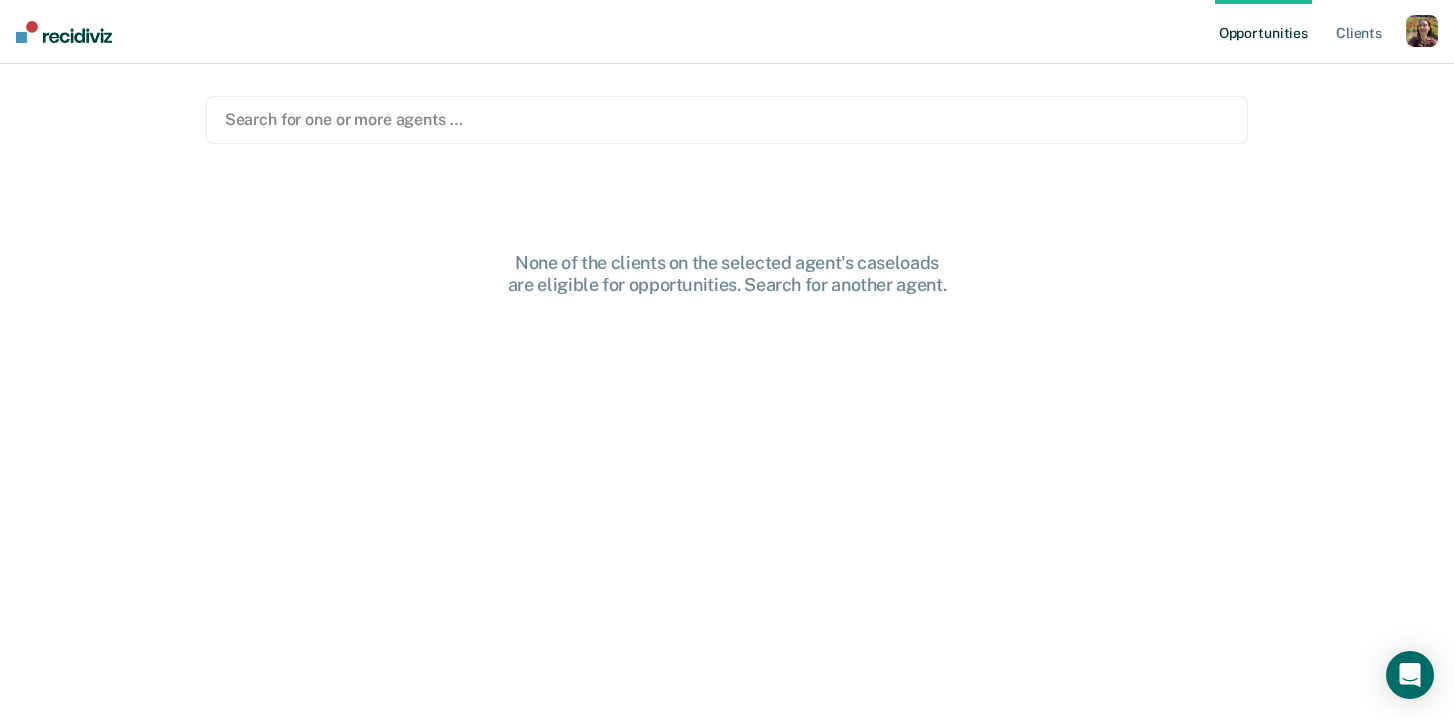 click at bounding box center (727, 119) 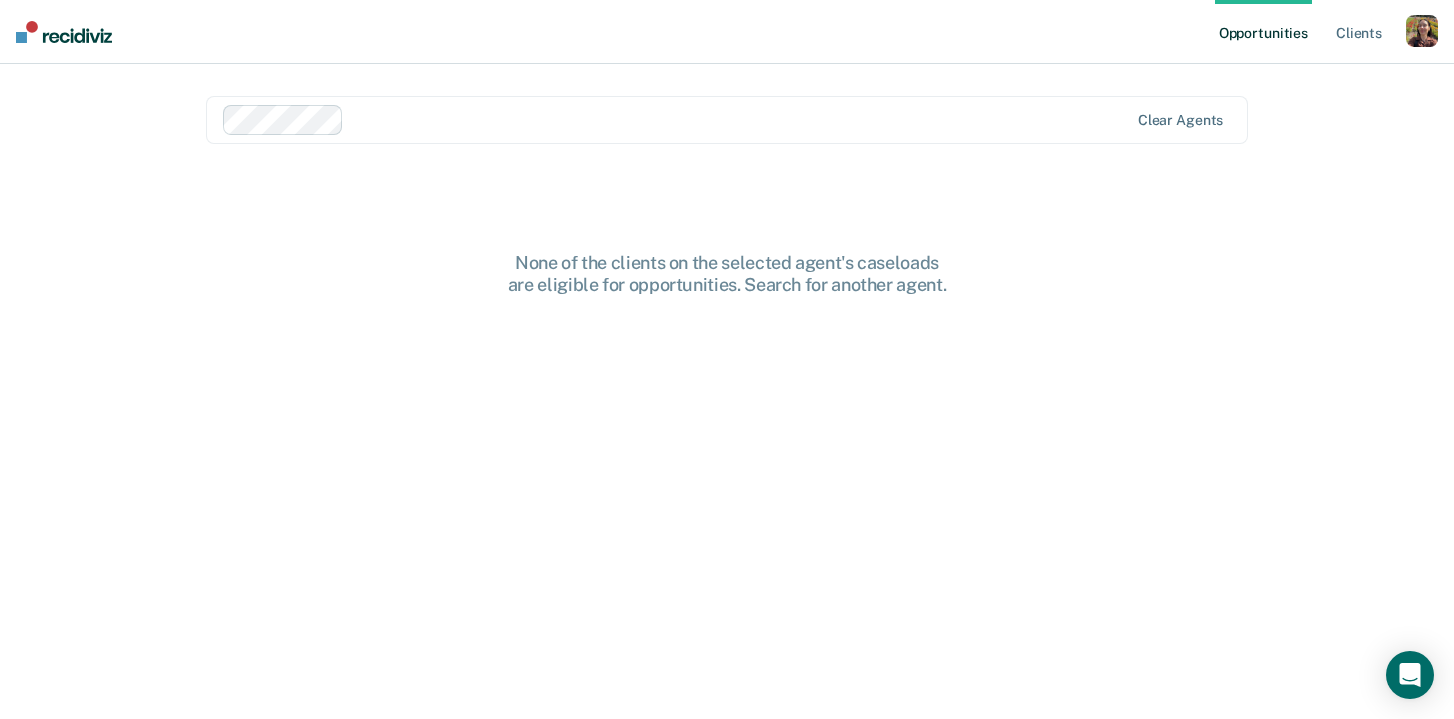 click at bounding box center [740, 119] 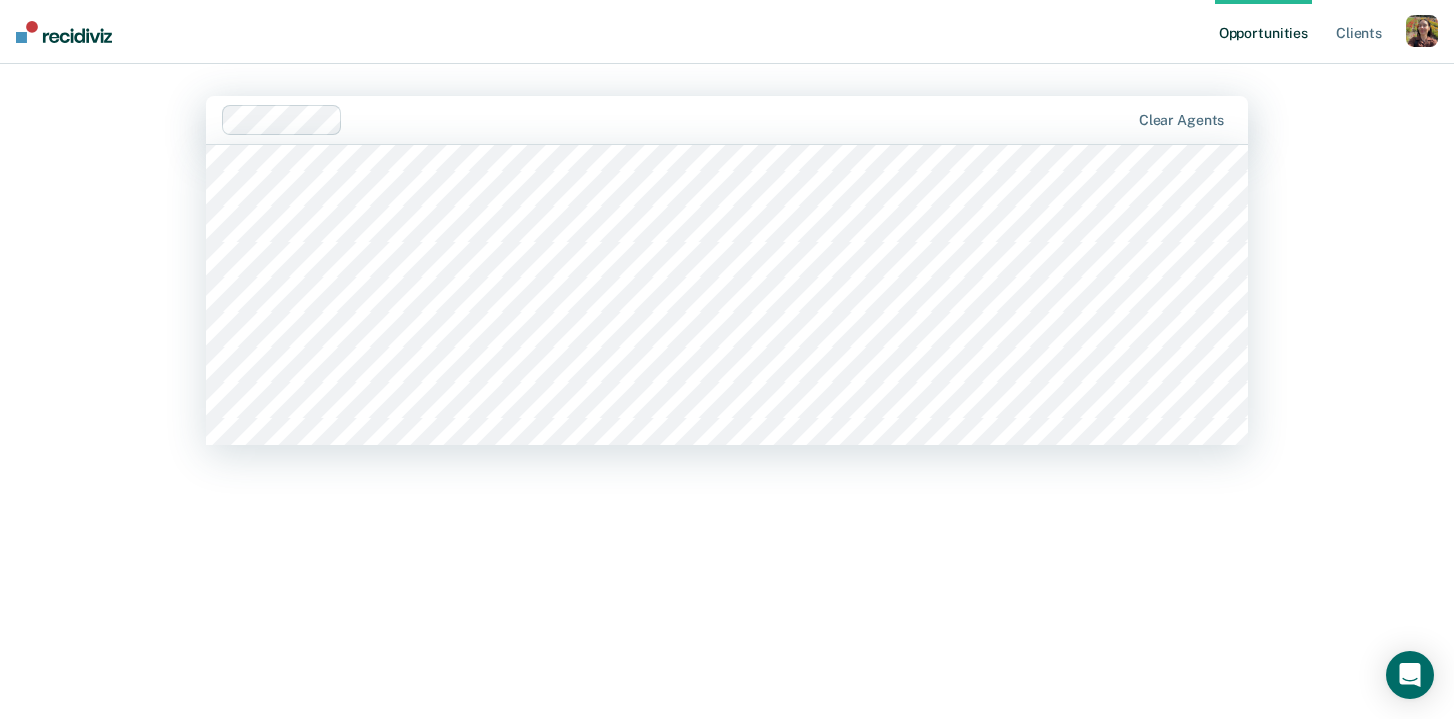 scroll, scrollTop: 3220, scrollLeft: 0, axis: vertical 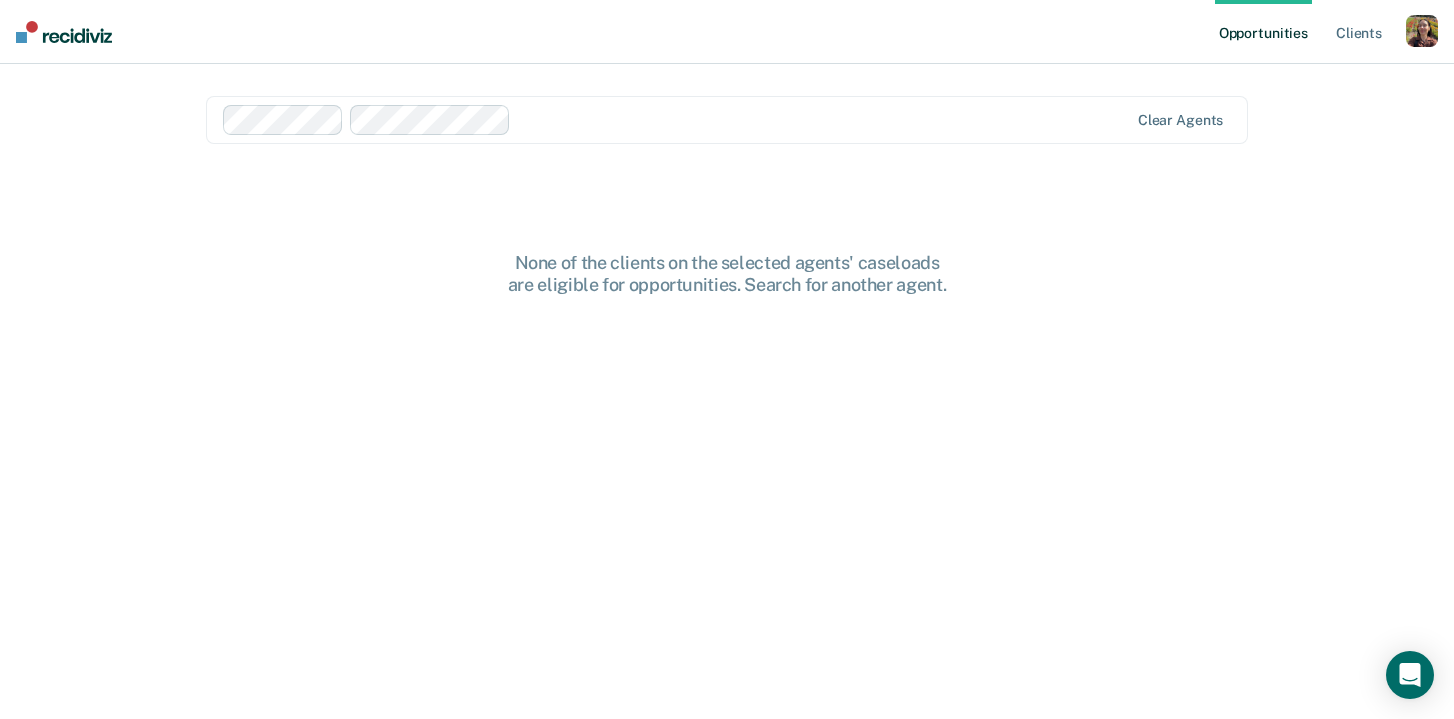click at bounding box center [676, 120] 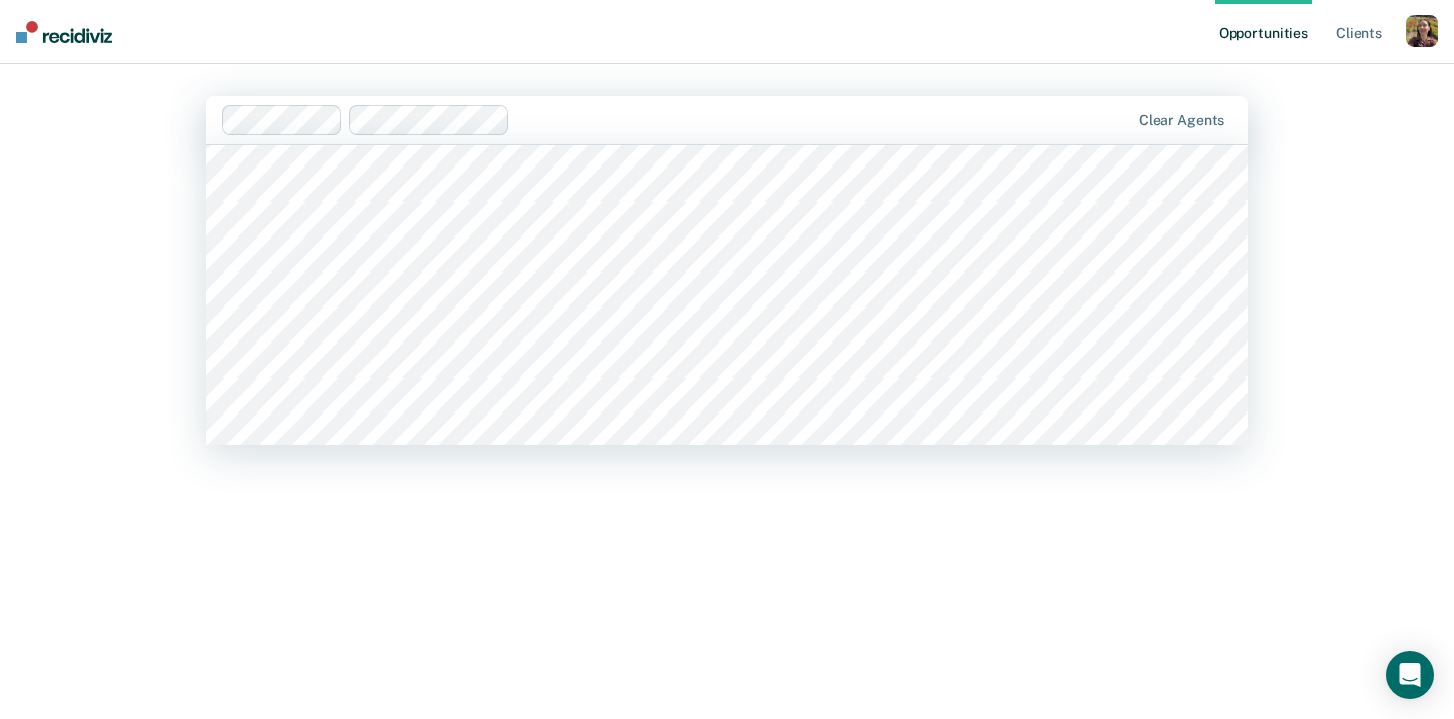 scroll, scrollTop: 3727, scrollLeft: 0, axis: vertical 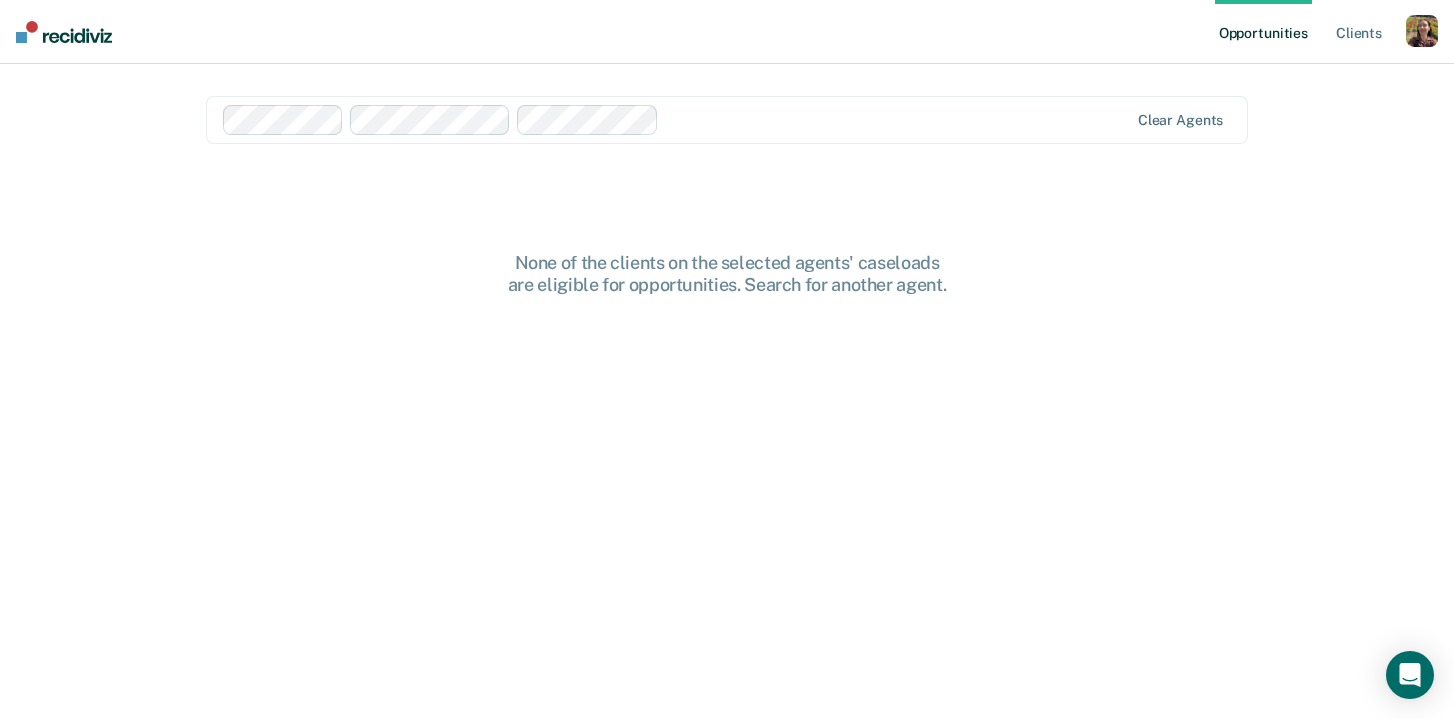 click at bounding box center [897, 119] 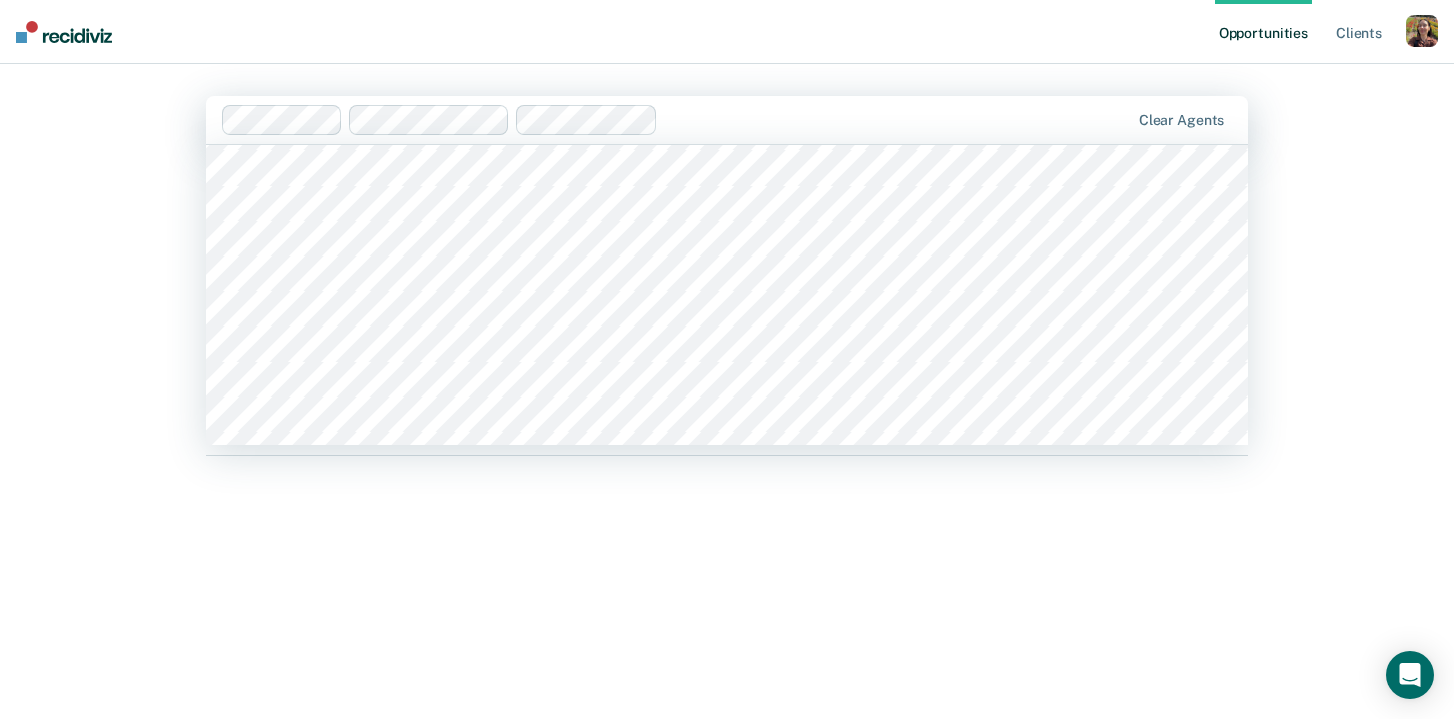 scroll, scrollTop: 11015, scrollLeft: 0, axis: vertical 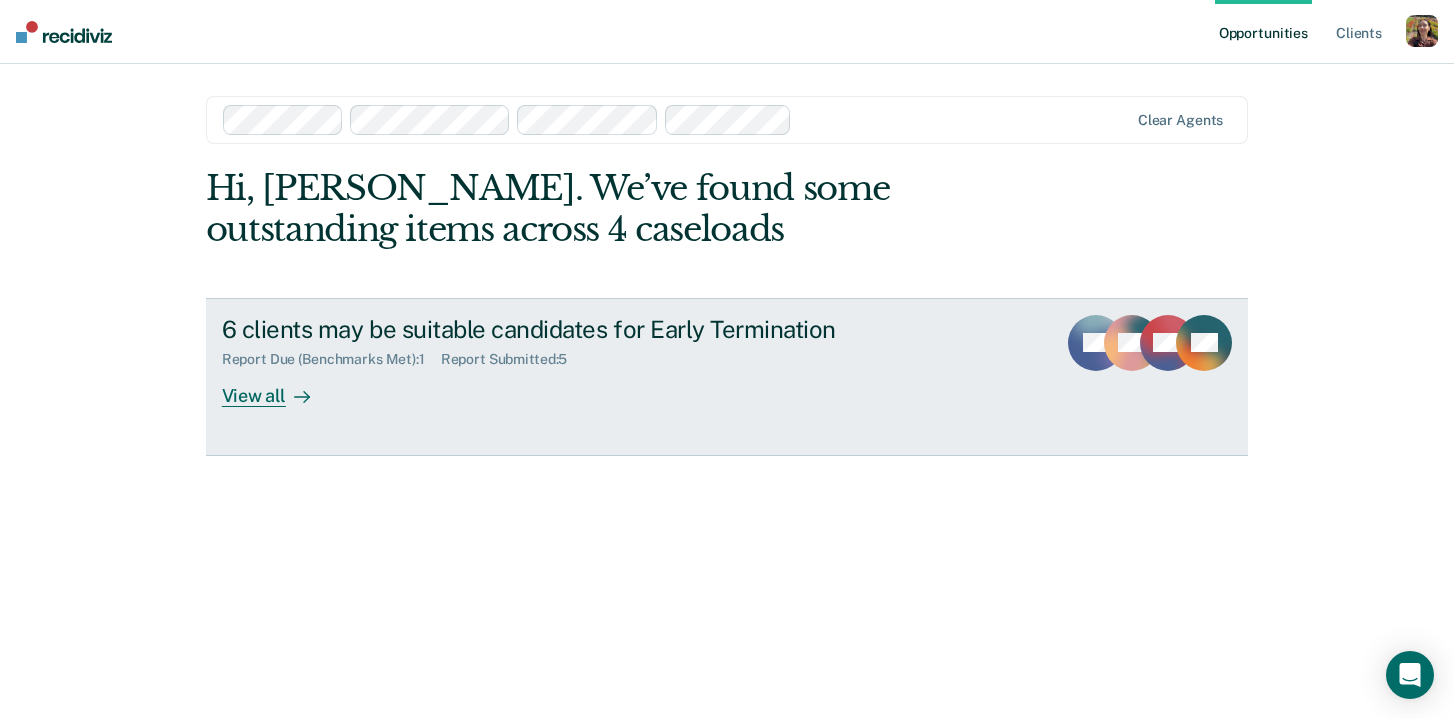 click on "View all" at bounding box center [278, 387] 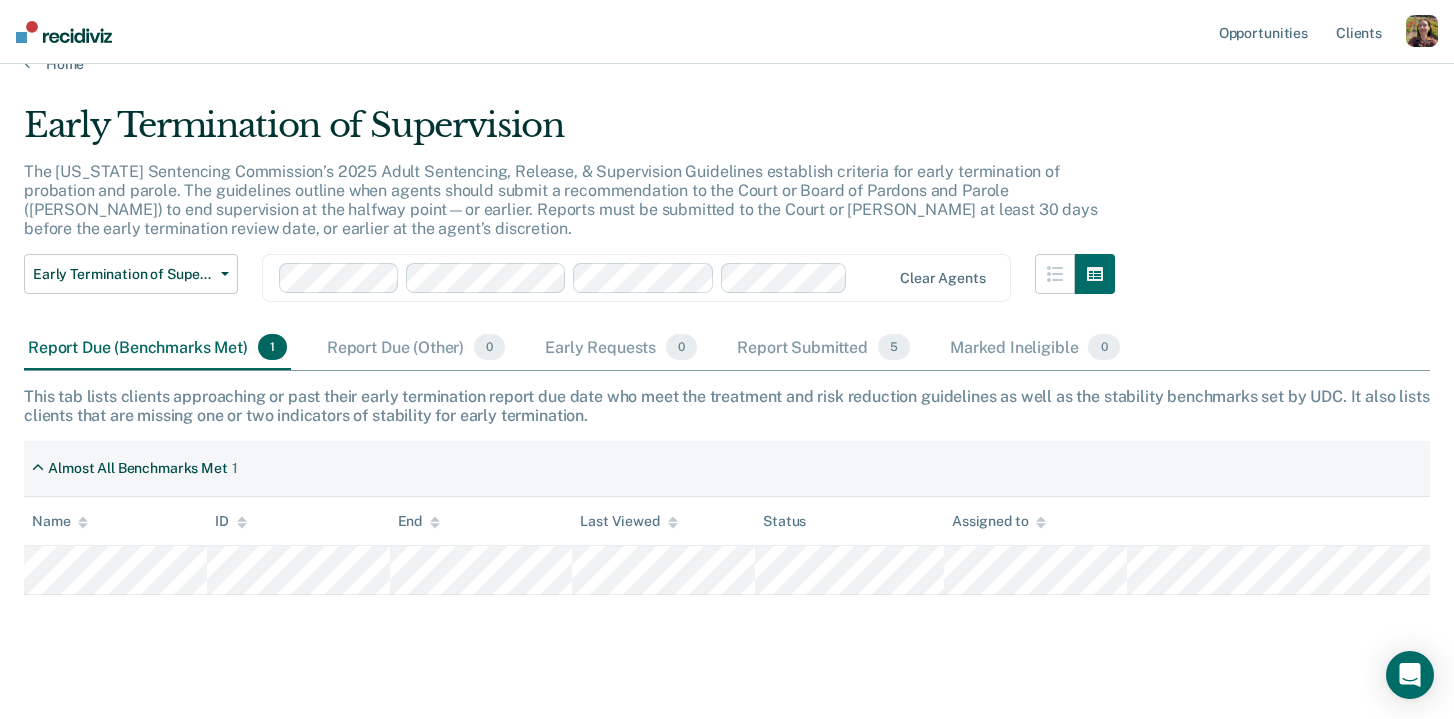 scroll, scrollTop: 52, scrollLeft: 0, axis: vertical 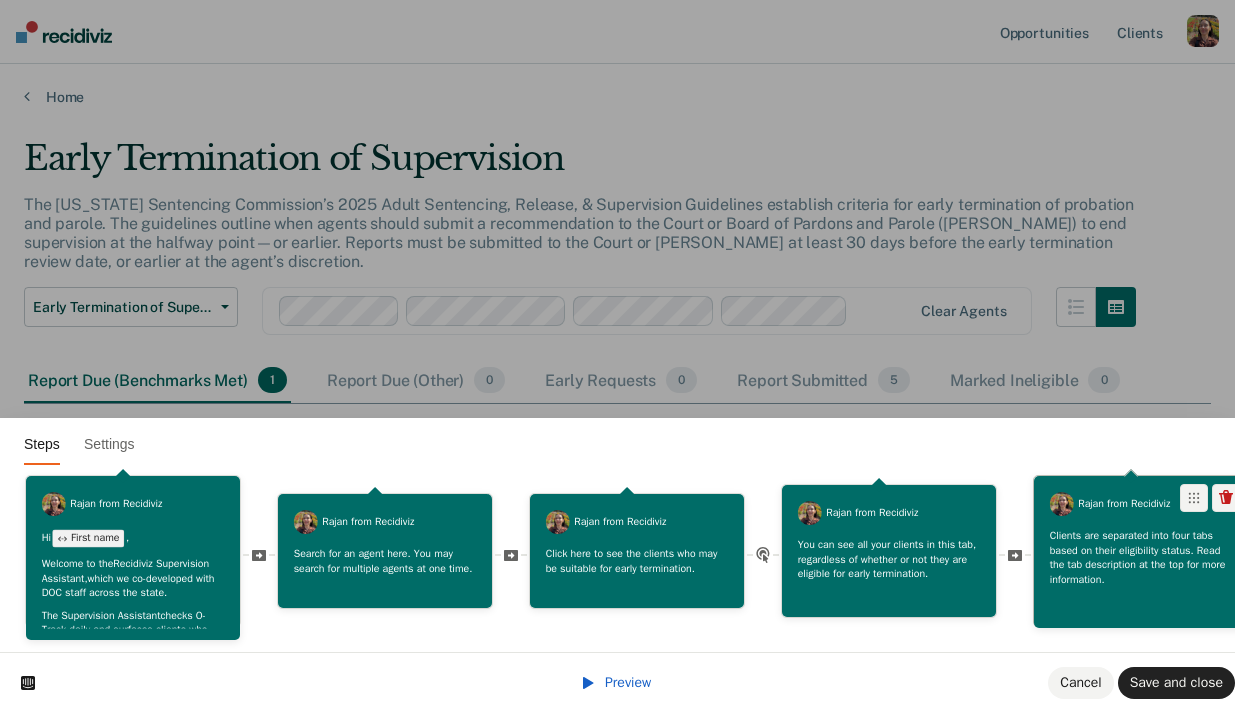 click on "Clients are separated into four tabs based on their eligibility status. Read the tab description at the top for more information." at bounding box center [1141, 557] 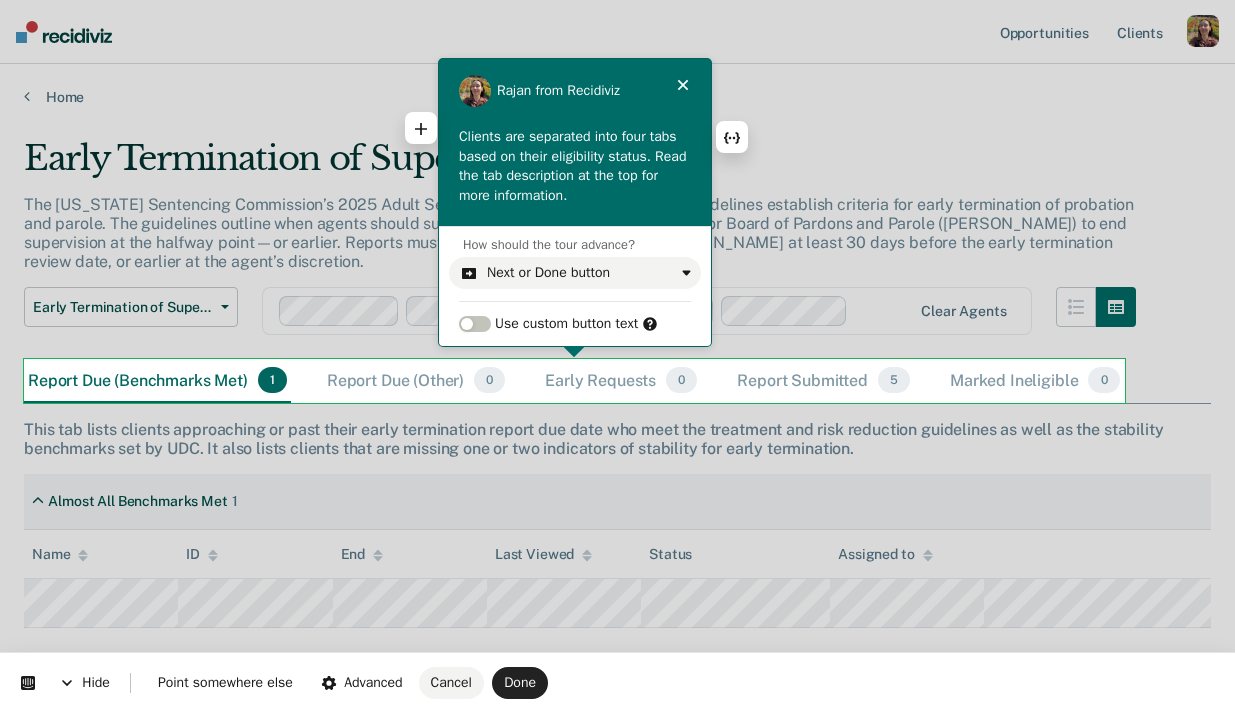 click on "Clients are separated into four tabs based on their eligibility status. Read the tab description at the top for more information." at bounding box center (575, 166) 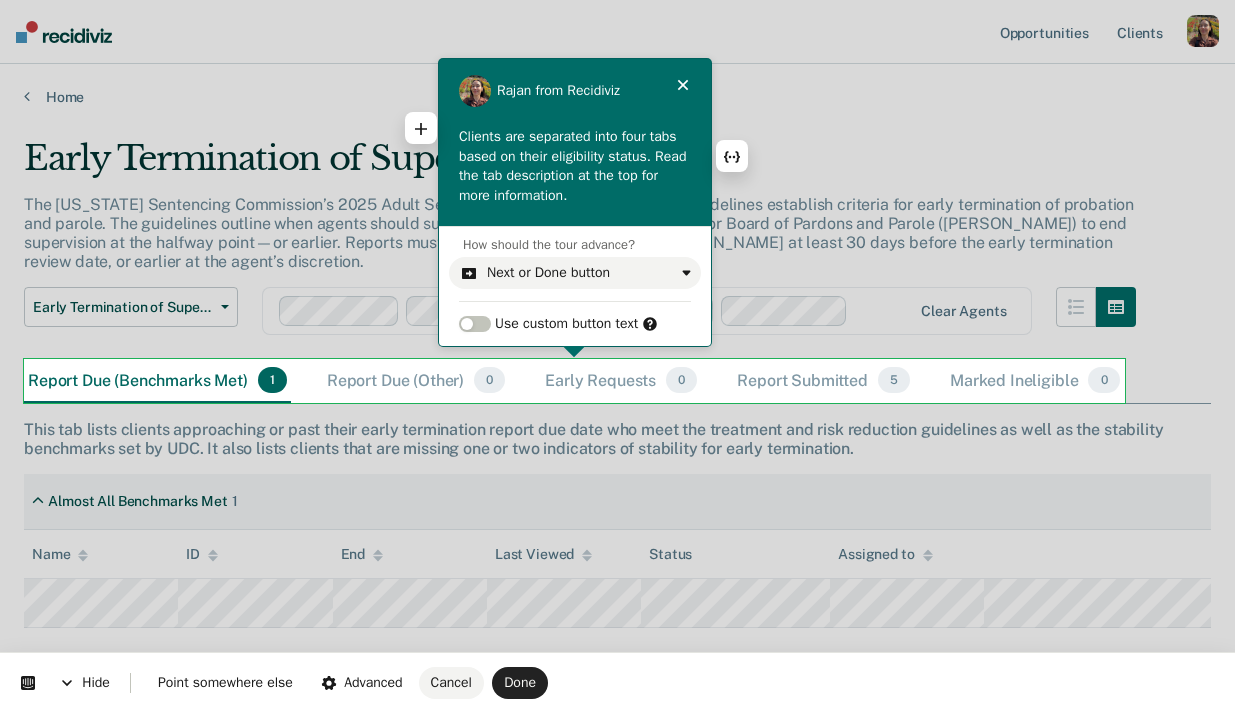 click on "Clients are separated into four tabs based on their eligibility status. Read the tab description at the top for more information." at bounding box center (575, 166) 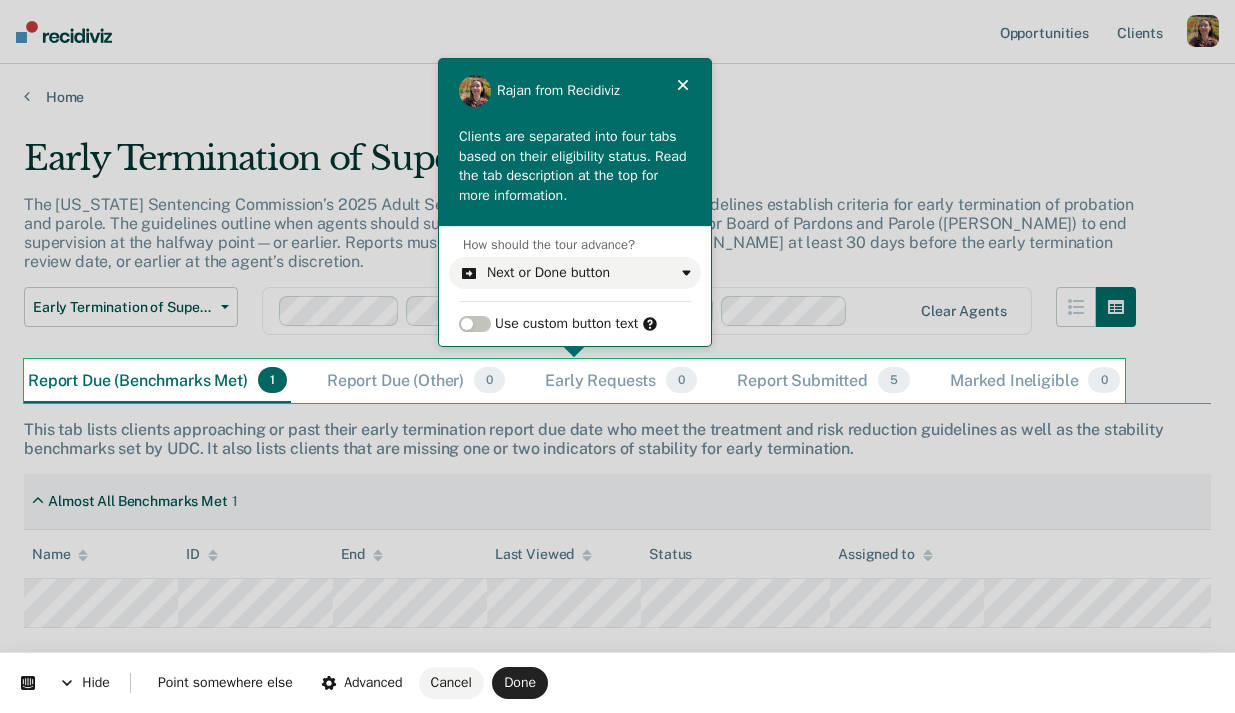 type 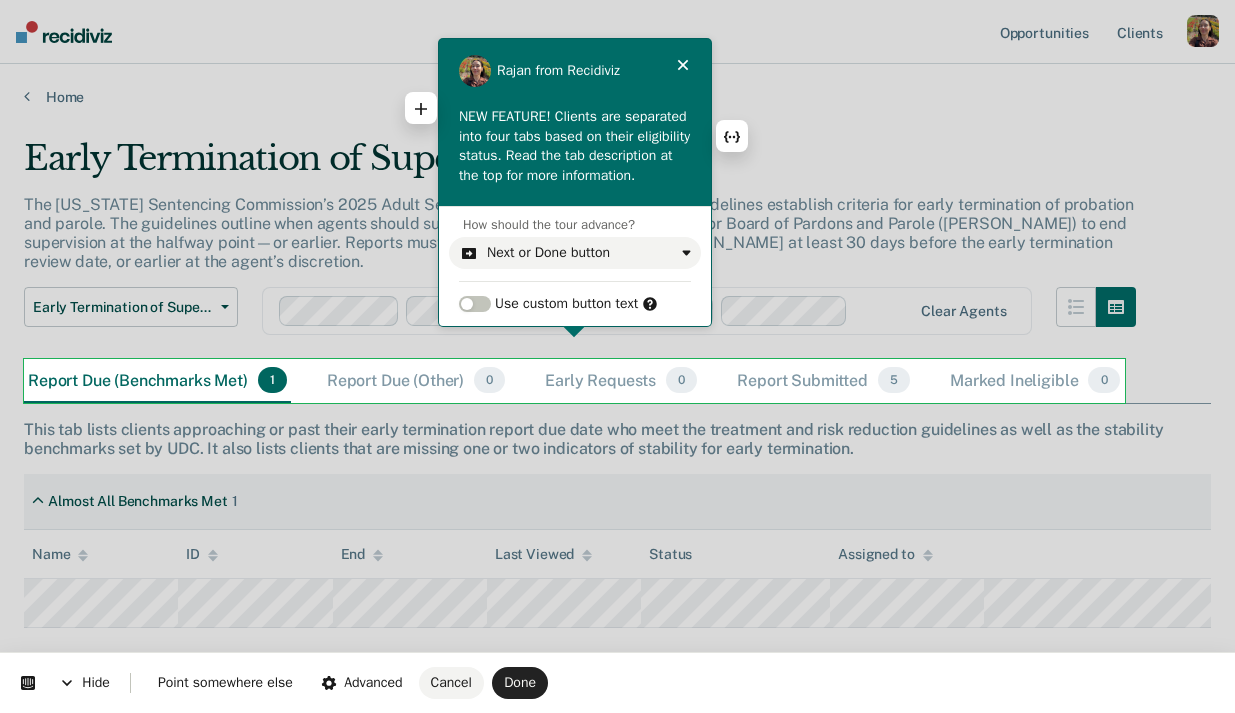 click on "NEW FEATURE! Clients are separated into four tabs based on their eligibility status. Read the tab description at the top for more information." at bounding box center [575, 146] 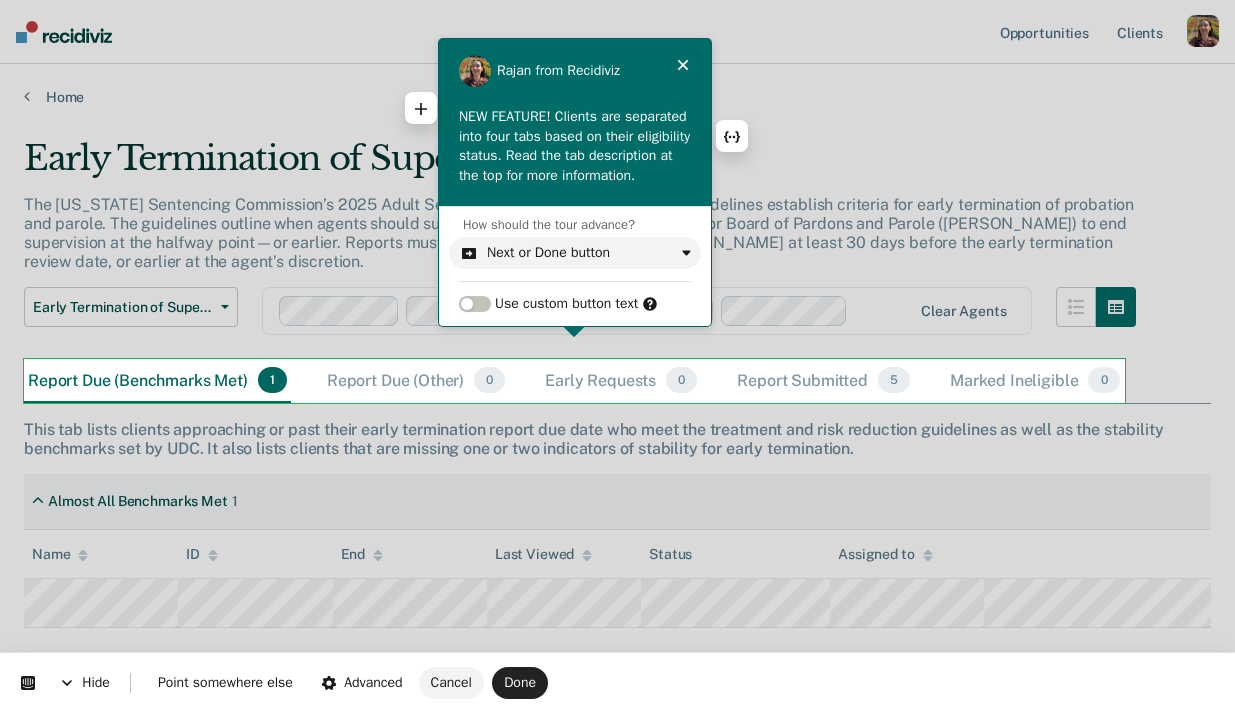 click on "NEW FEATURE! Clients are separated into four tabs based on their eligibility status. Read the tab description at the top for more information." at bounding box center [575, 146] 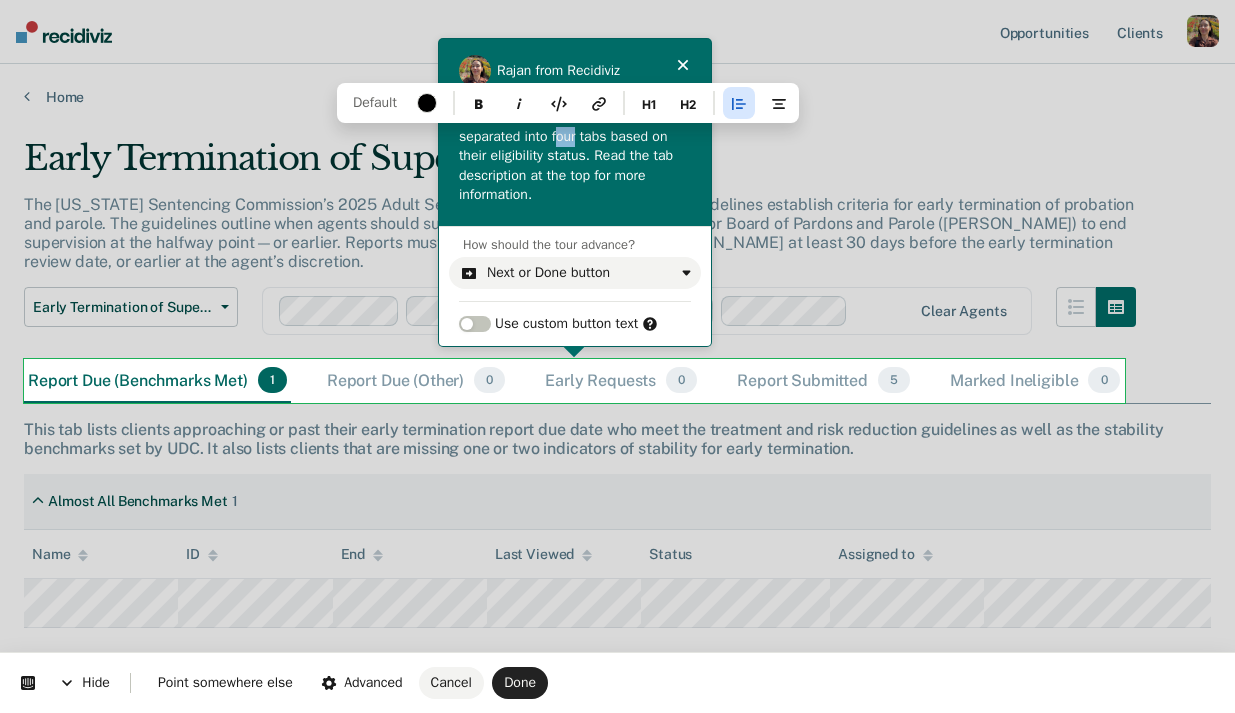 drag, startPoint x: 559, startPoint y: 133, endPoint x: 581, endPoint y: 132, distance: 22.022715 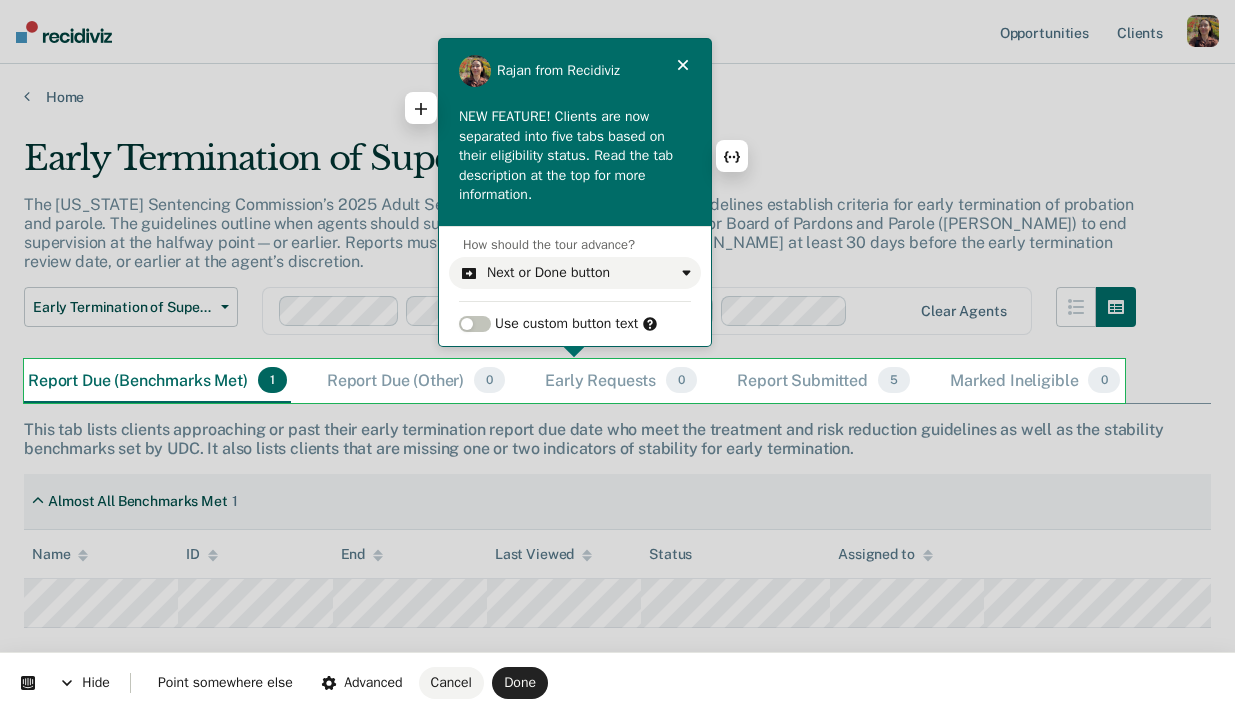 click on "NEW FEATURE! Clients are now separated into five tabs based on their eligibility status. Read the tab description at the top for more information." at bounding box center [575, 156] 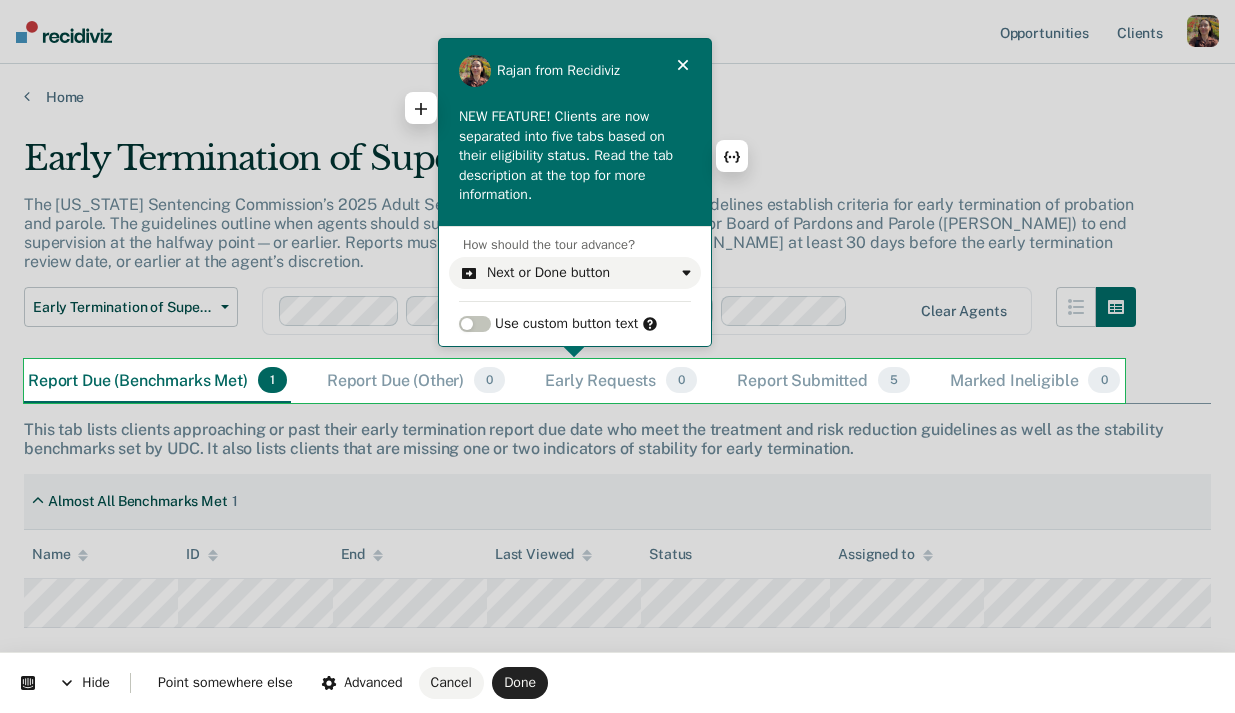 click on "NEW FEATURE! Clients are now separated into five tabs based on their eligibility status. Read the tab description at the top for more information." at bounding box center (575, 156) 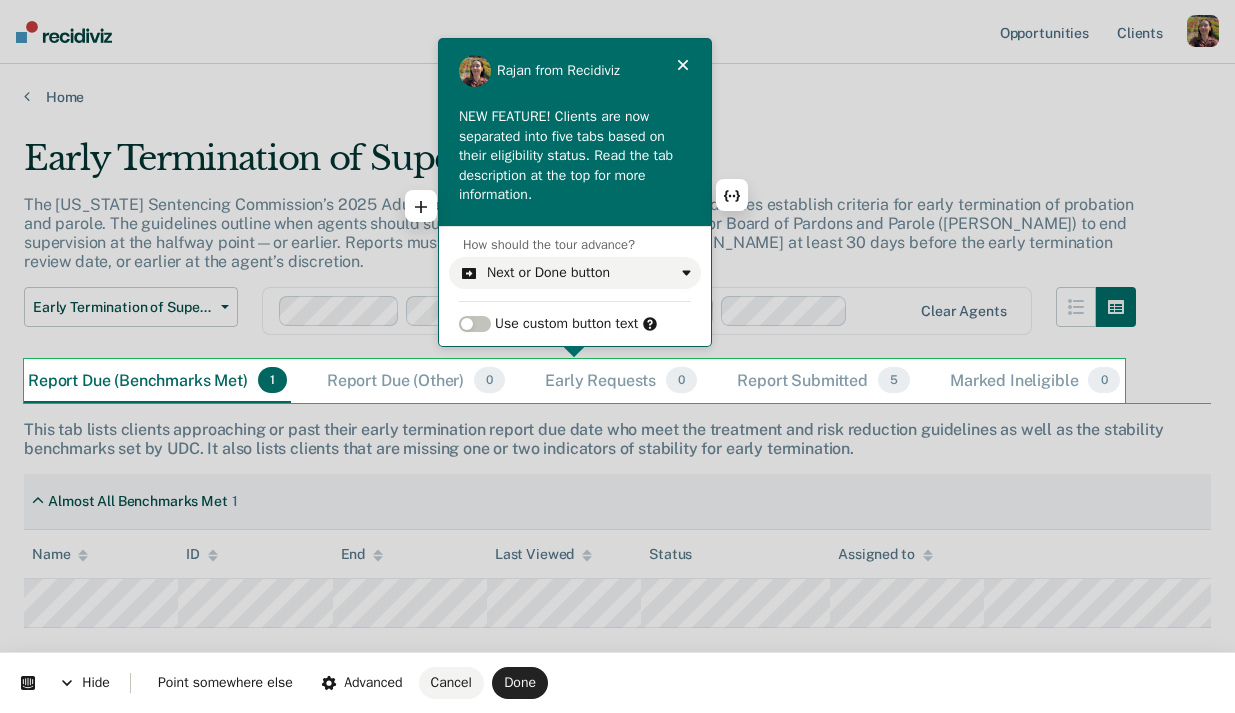 click on "NEW FEATURE! Clients are now separated into five tabs based on their eligibility status. Read the tab description at the top for more information." at bounding box center (575, 156) 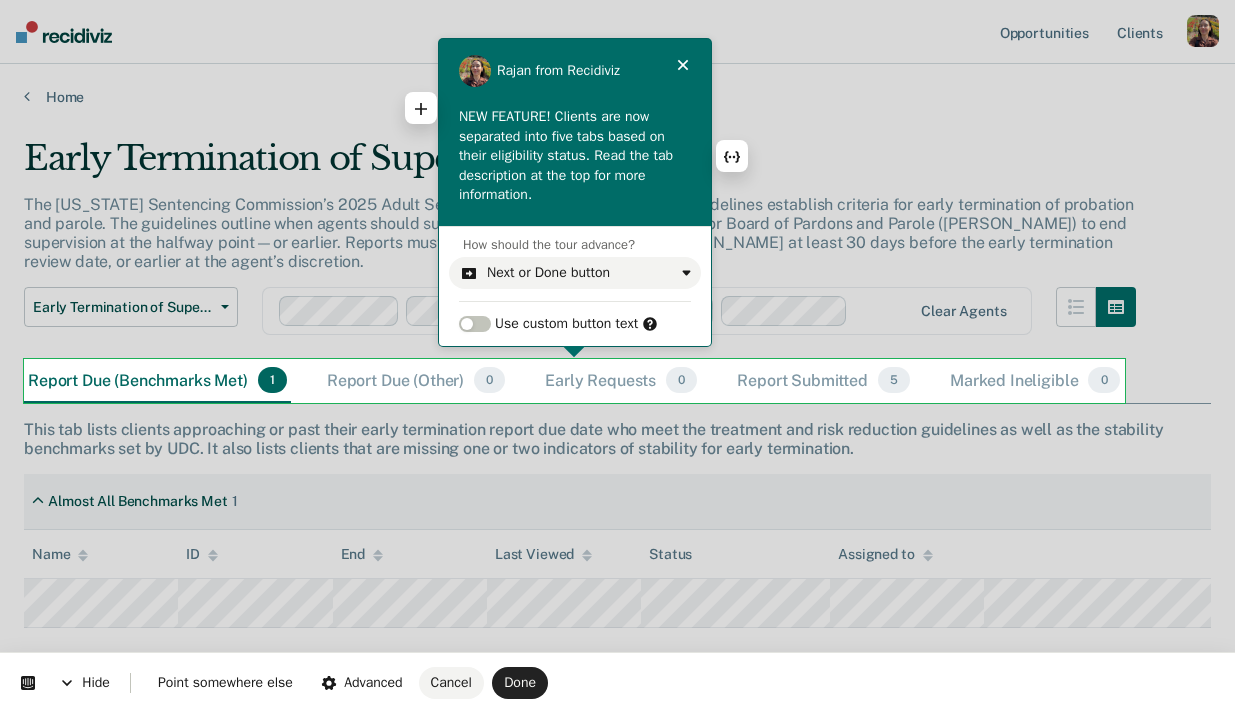 click on "NEW FEATURE! Clients are now separated into five tabs based on their eligibility status. Read the tab description at the top for more information." at bounding box center [575, 156] 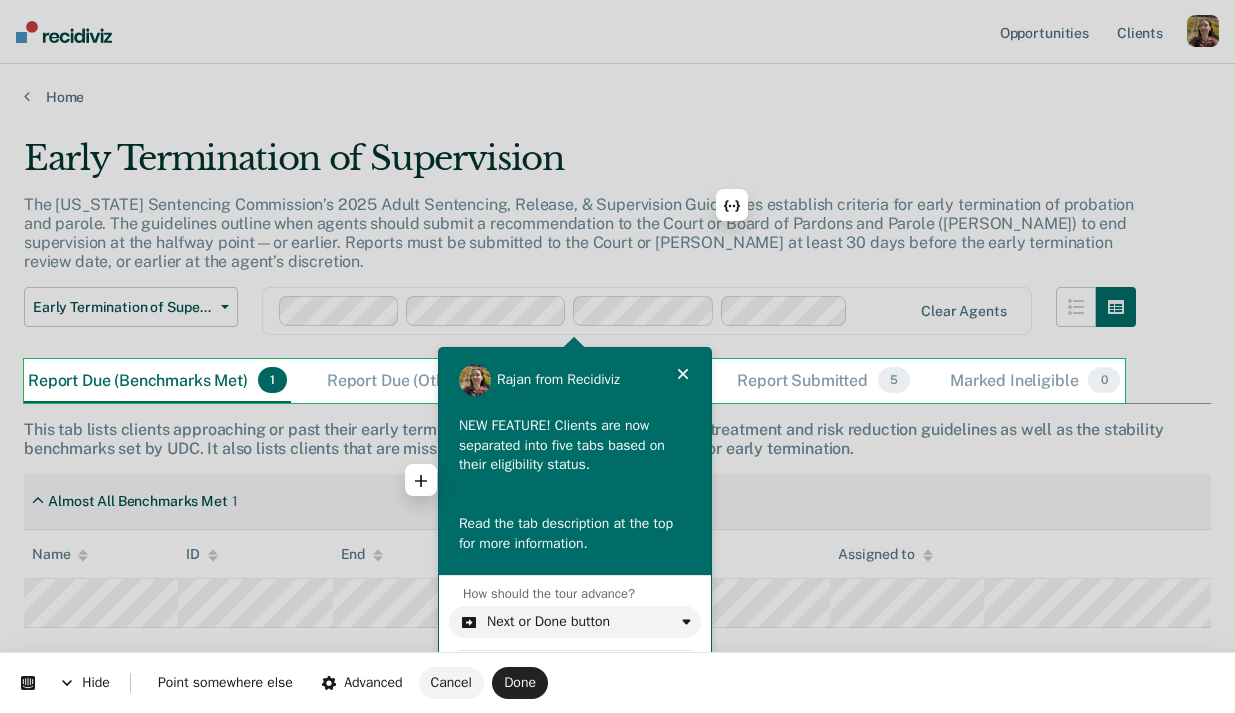 click at bounding box center (575, 495) 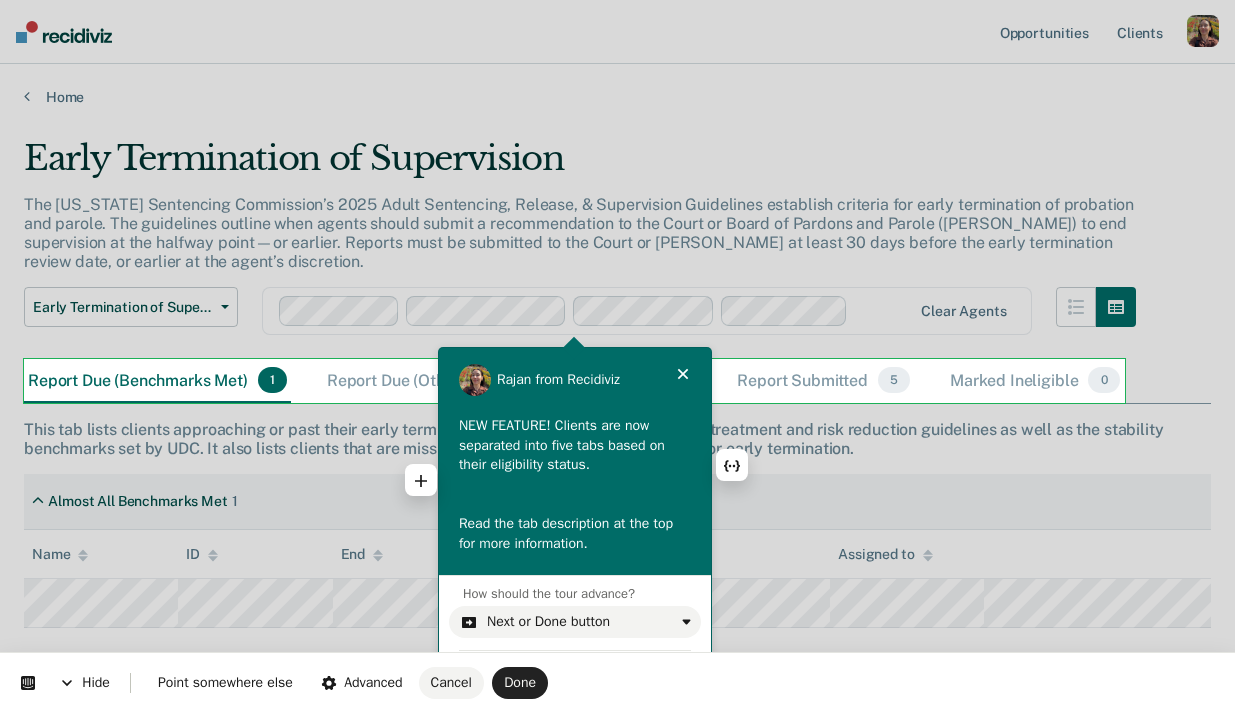 click on "NEW FEATURE! Clients are now separated into five tabs based on their eligibility status." at bounding box center (575, 445) 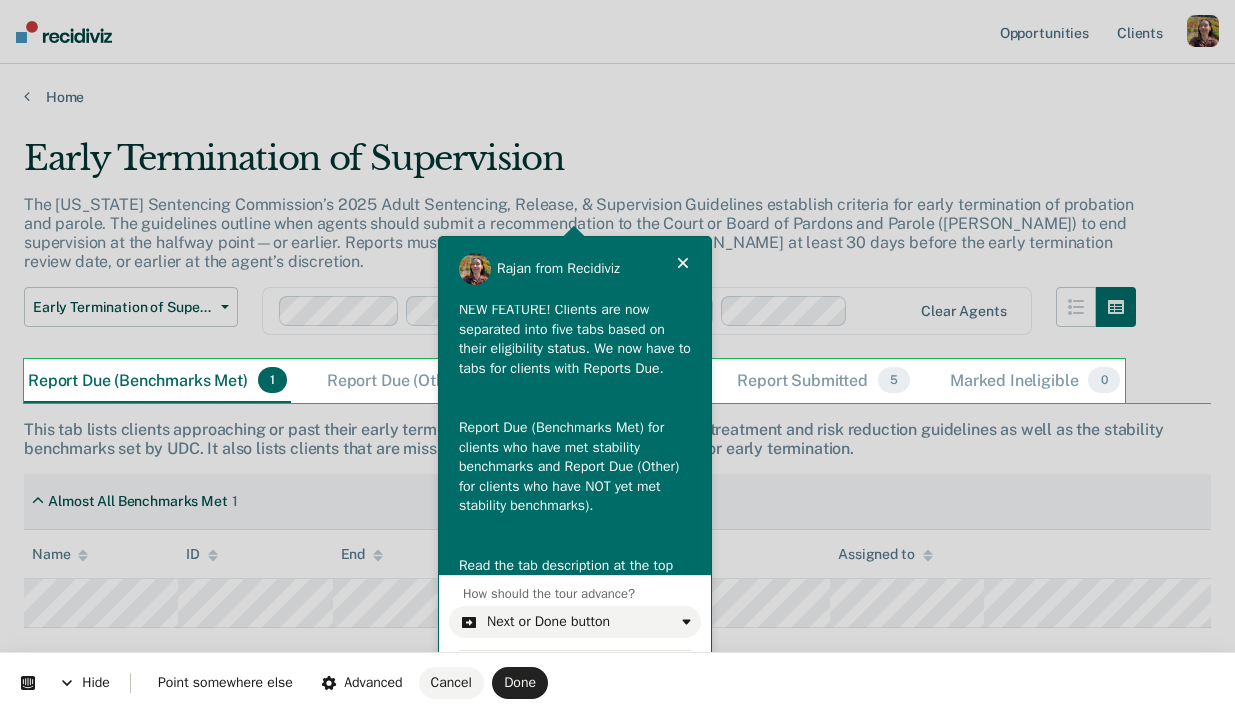 scroll, scrollTop: 46, scrollLeft: 0, axis: vertical 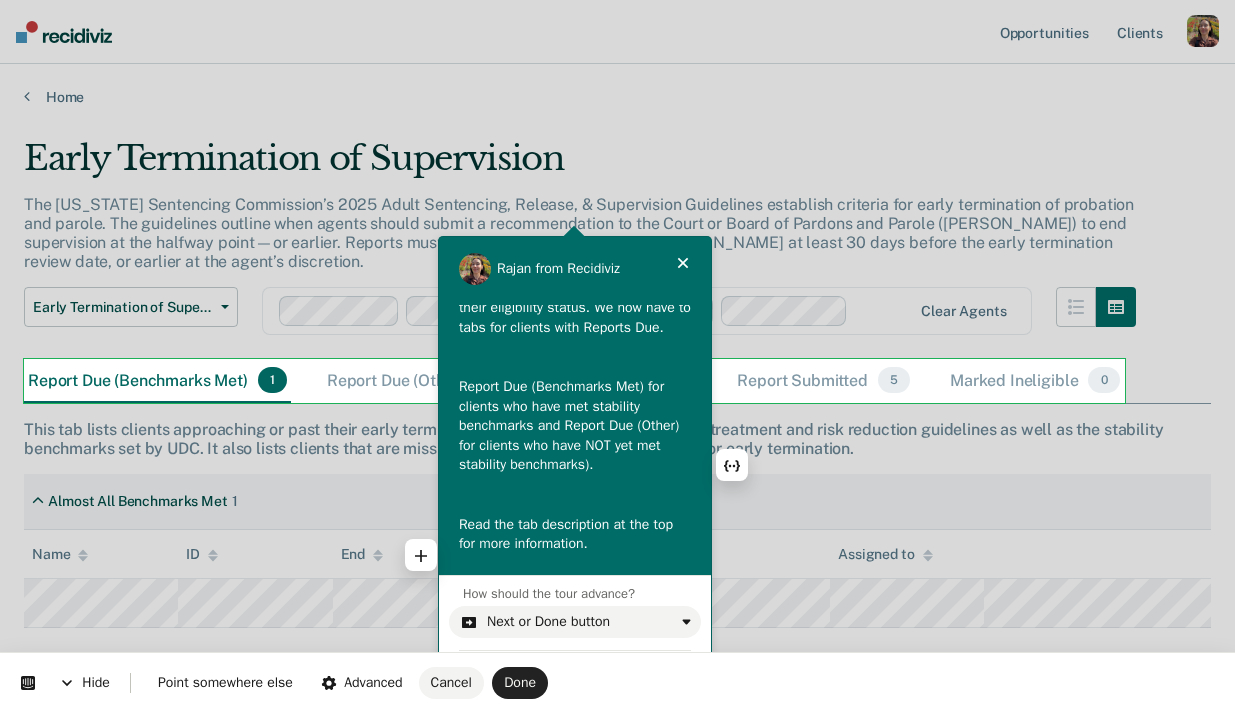 click on "Read the tab description at the top for more information." at bounding box center [575, 534] 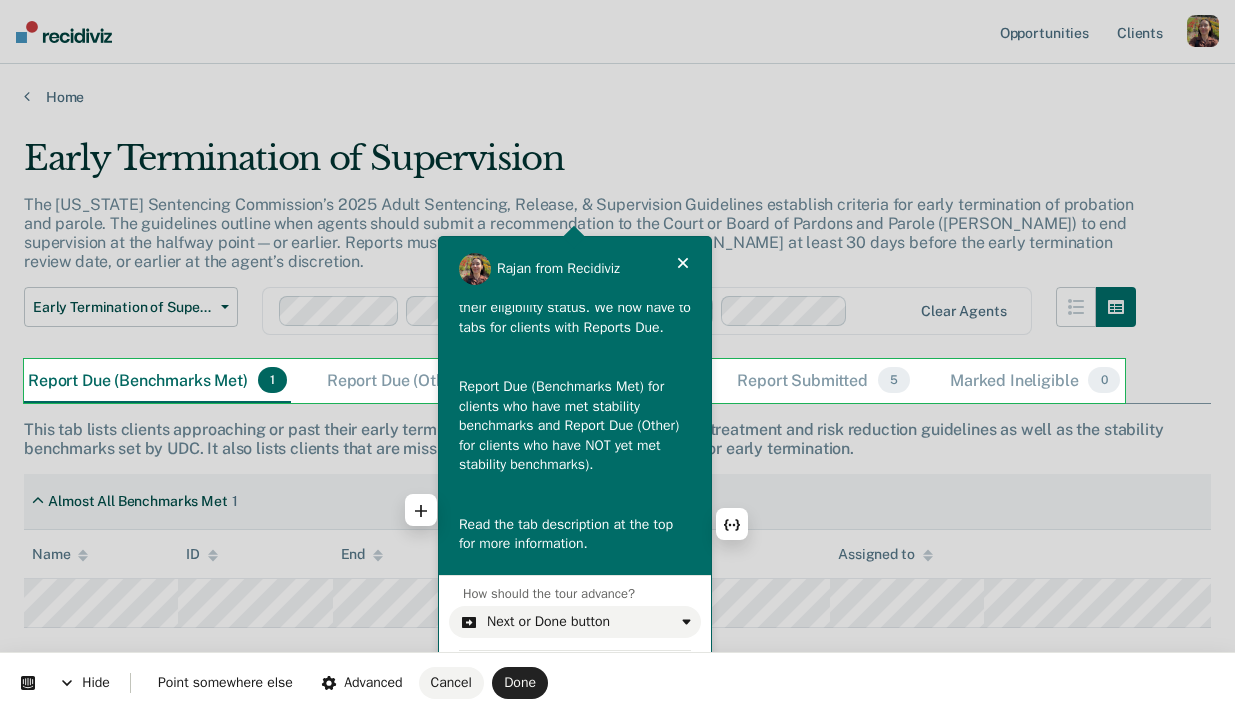 click on "NEW FEATURE! Clients are now separated into five tabs based on their eligibility status. We now have to tabs for clients with Reports Due. Report Due (Benchmarks Met) for clients who have met stability benchmarks and Report Due (Other) for clients who have NOT yet met stability benchmarks). Read the tab description at the top for more information." at bounding box center (575, 407) 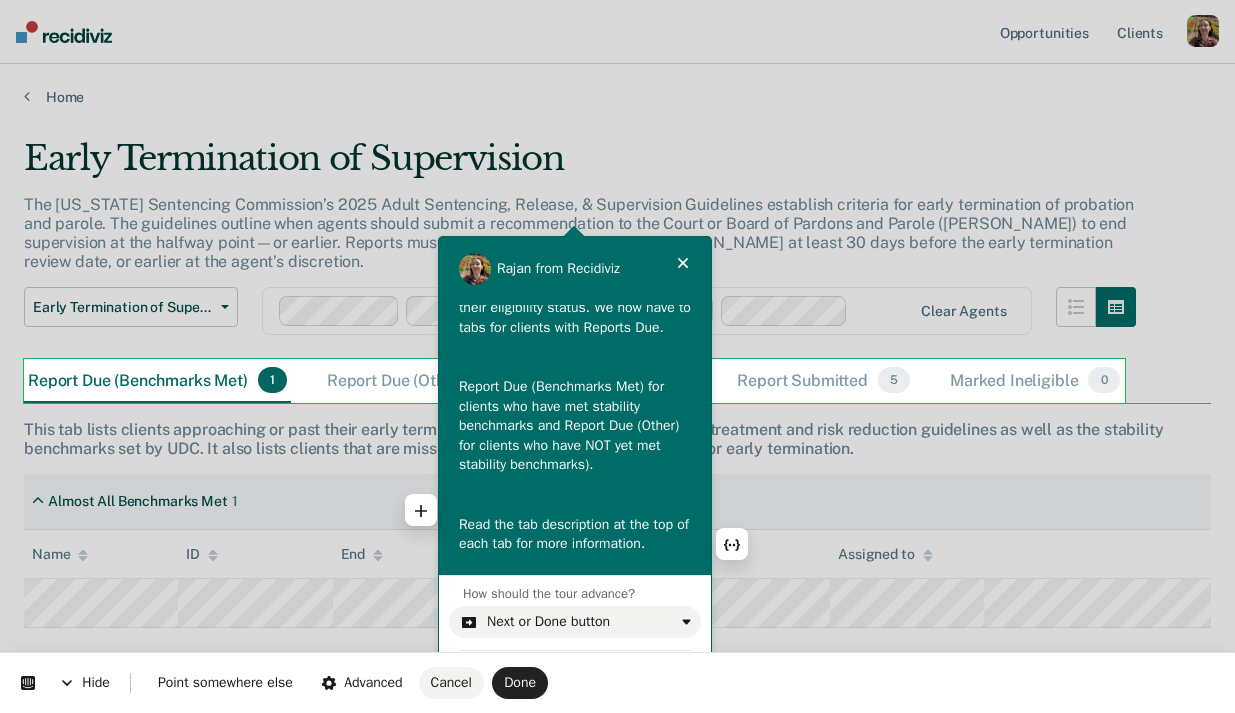 click on "NEW FEATURE! Clients are now separated into five tabs based on their eligibility status. We now have to tabs for clients with Reports Due. Report Due (Benchmarks Met) for clients who have met stability benchmarks and Report Due (Other) for clients who have NOT yet met stability benchmarks). Read the tab description at the top of each tab for more information." at bounding box center [575, 407] 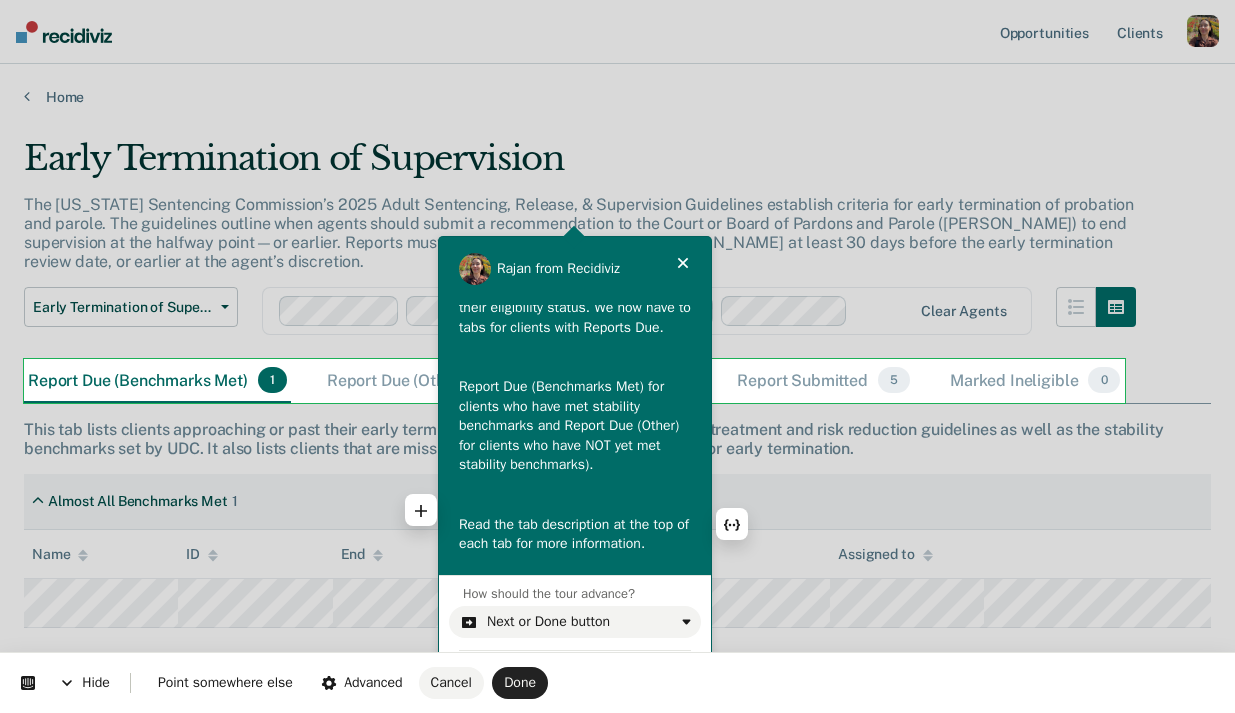 scroll, scrollTop: 16, scrollLeft: 0, axis: vertical 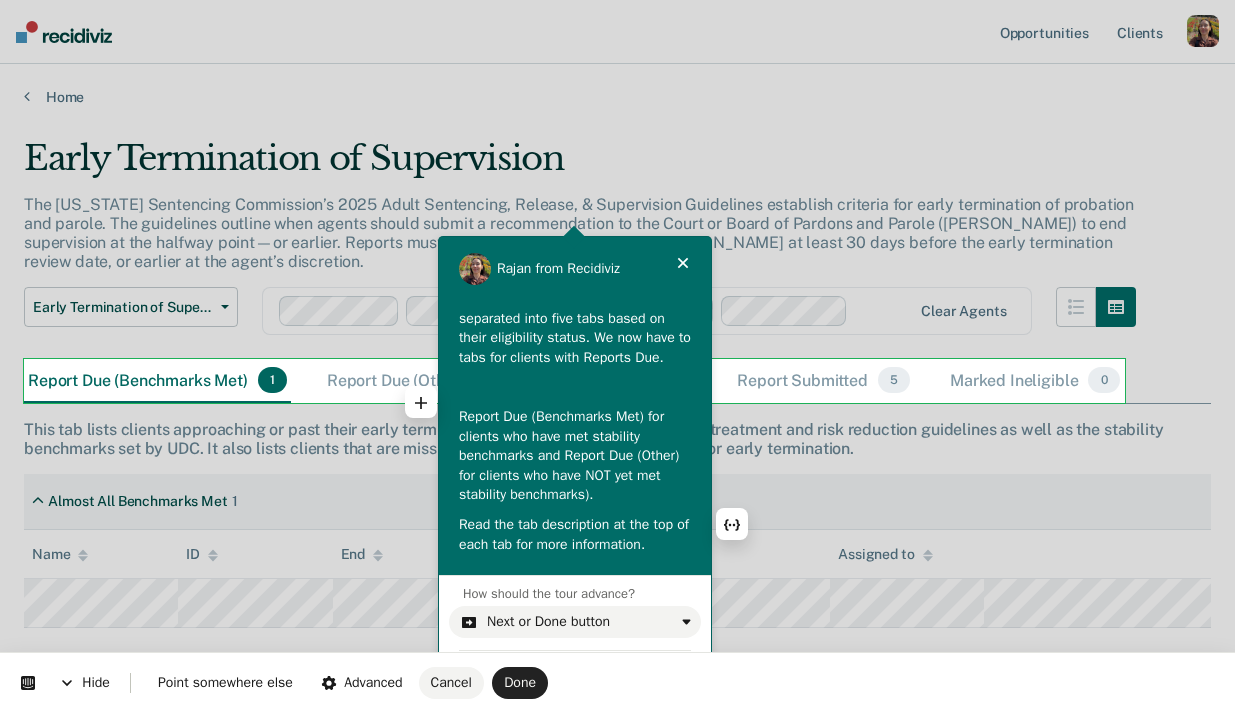 click at bounding box center (575, 387) 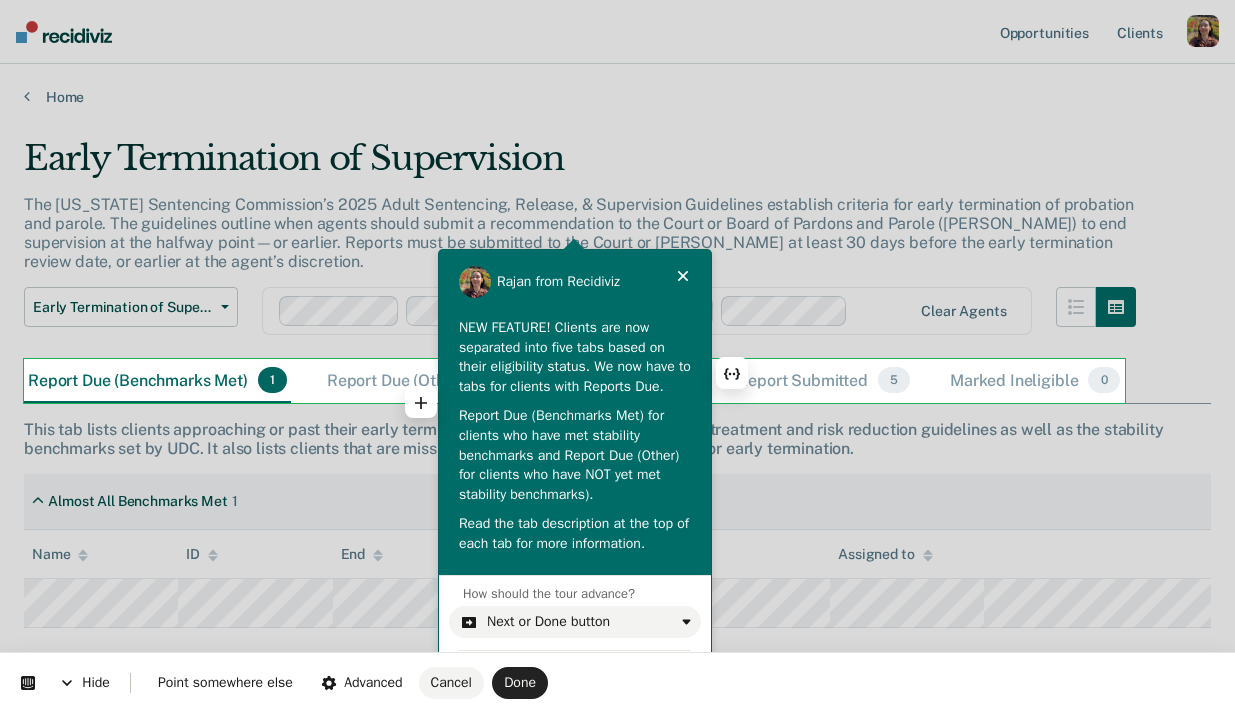 scroll, scrollTop: 0, scrollLeft: 0, axis: both 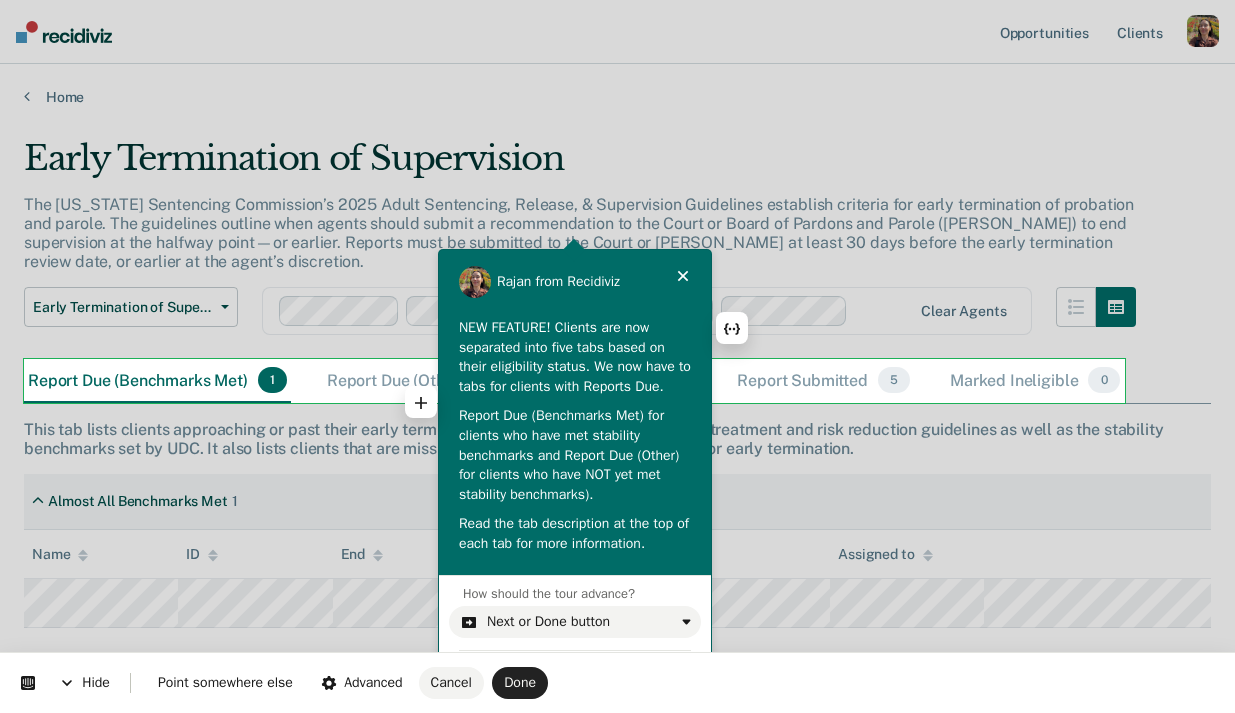 click on "NEW FEATURE! Clients are now separated into five tabs based on their eligibility status. We now have to tabs for clients with Reports Due." at bounding box center (575, 357) 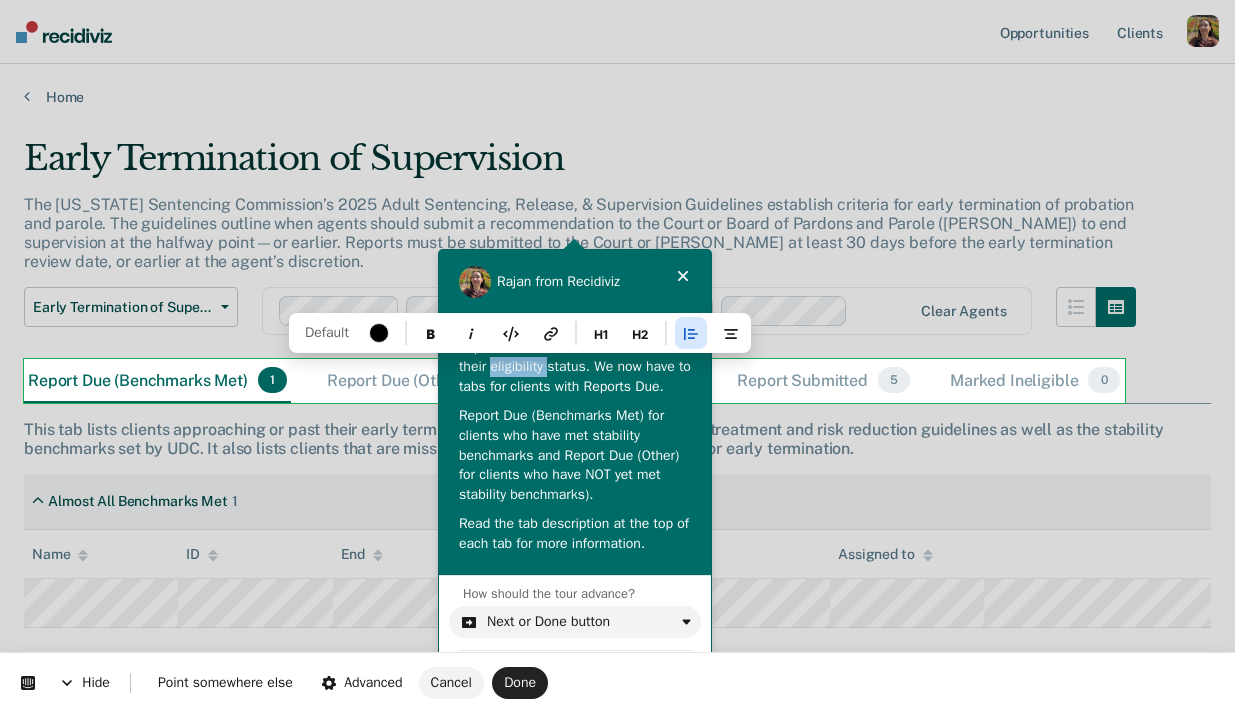 drag, startPoint x: 491, startPoint y: 368, endPoint x: 552, endPoint y: 366, distance: 61.03278 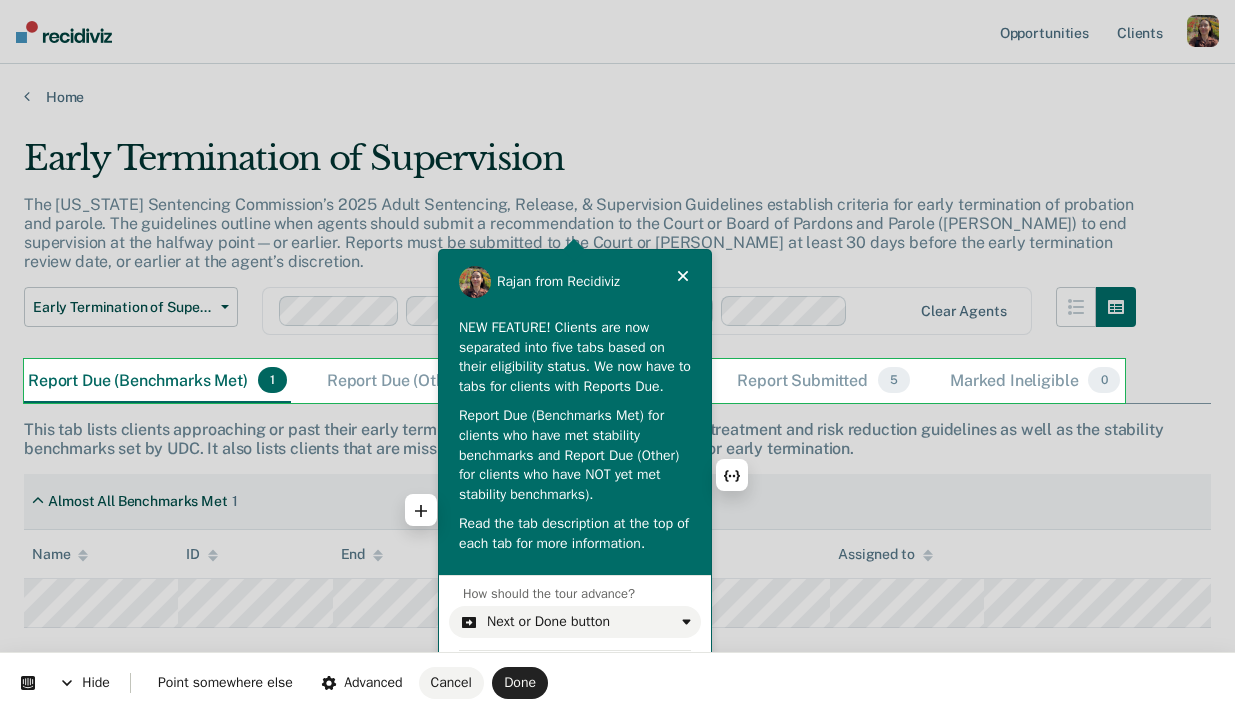 click on "Report Due (Benchmarks Met) for clients who have met stability benchmarks and Report Due (Other) for clients who have NOT yet met stability benchmarks)." at bounding box center [575, 455] 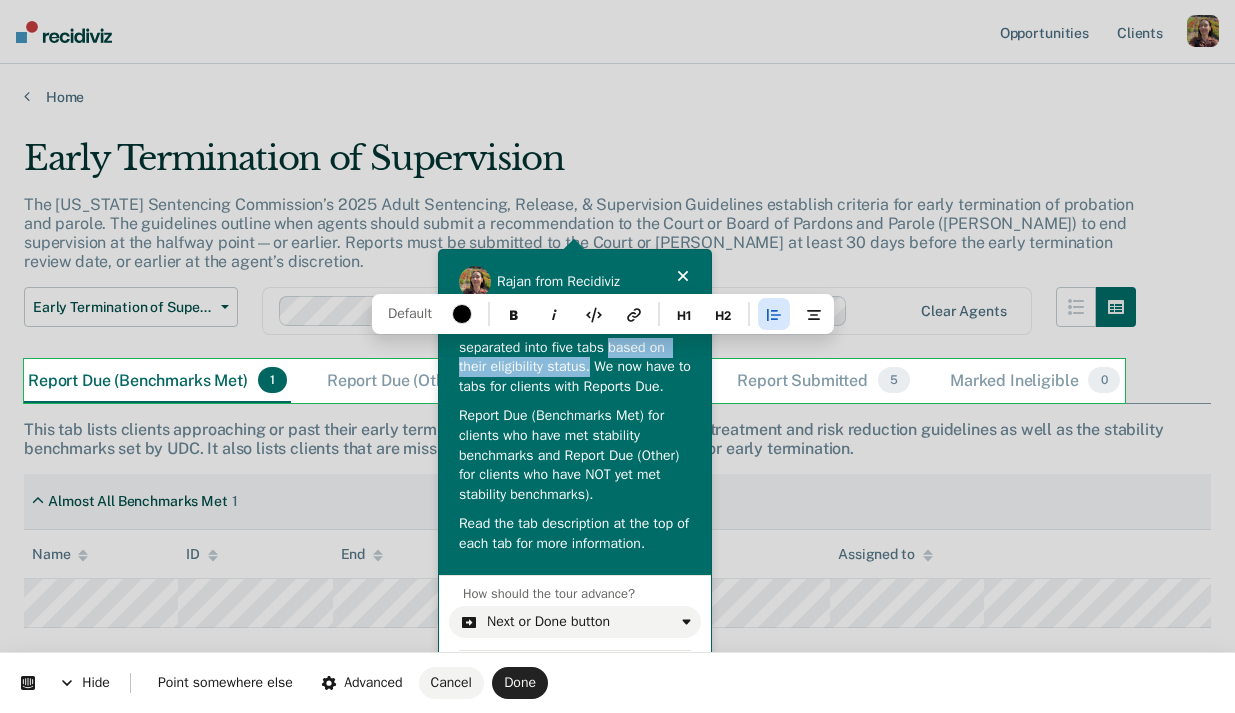 drag, startPoint x: 617, startPoint y: 346, endPoint x: 597, endPoint y: 373, distance: 33.600594 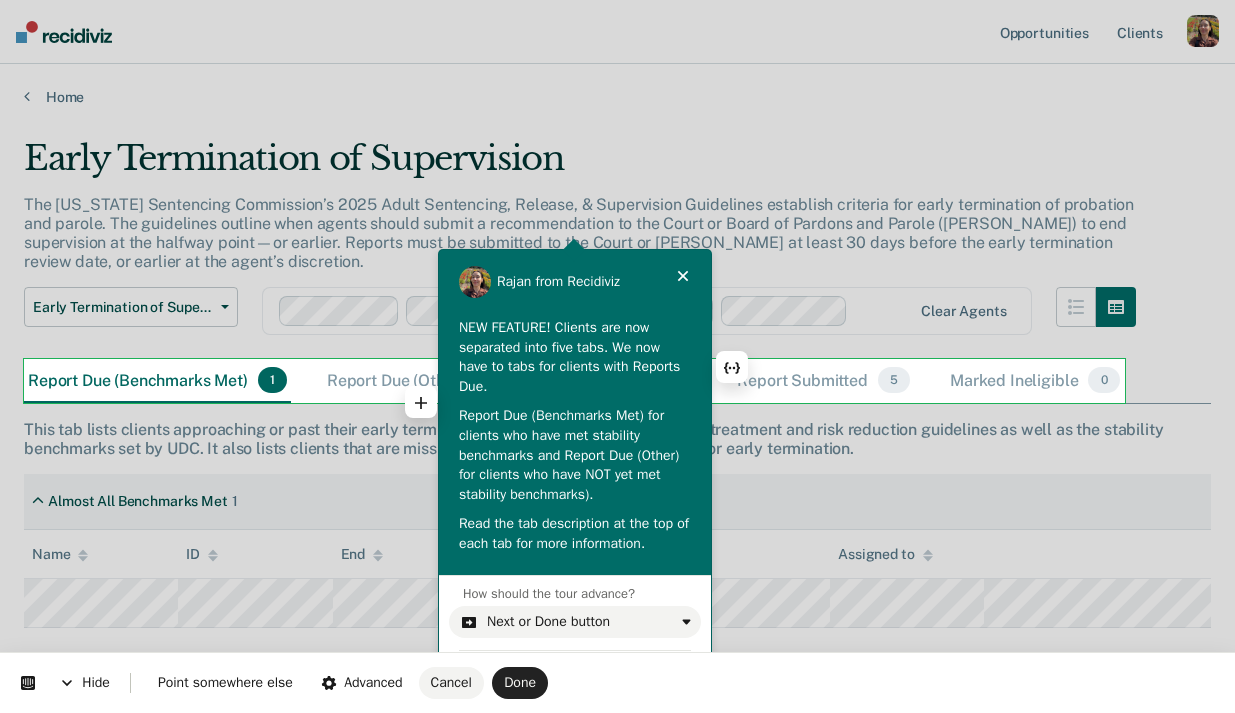click on "NEW FEATURE! Clients are now separated into five tabs. We now have to tabs for clients with Reports Due." at bounding box center [575, 357] 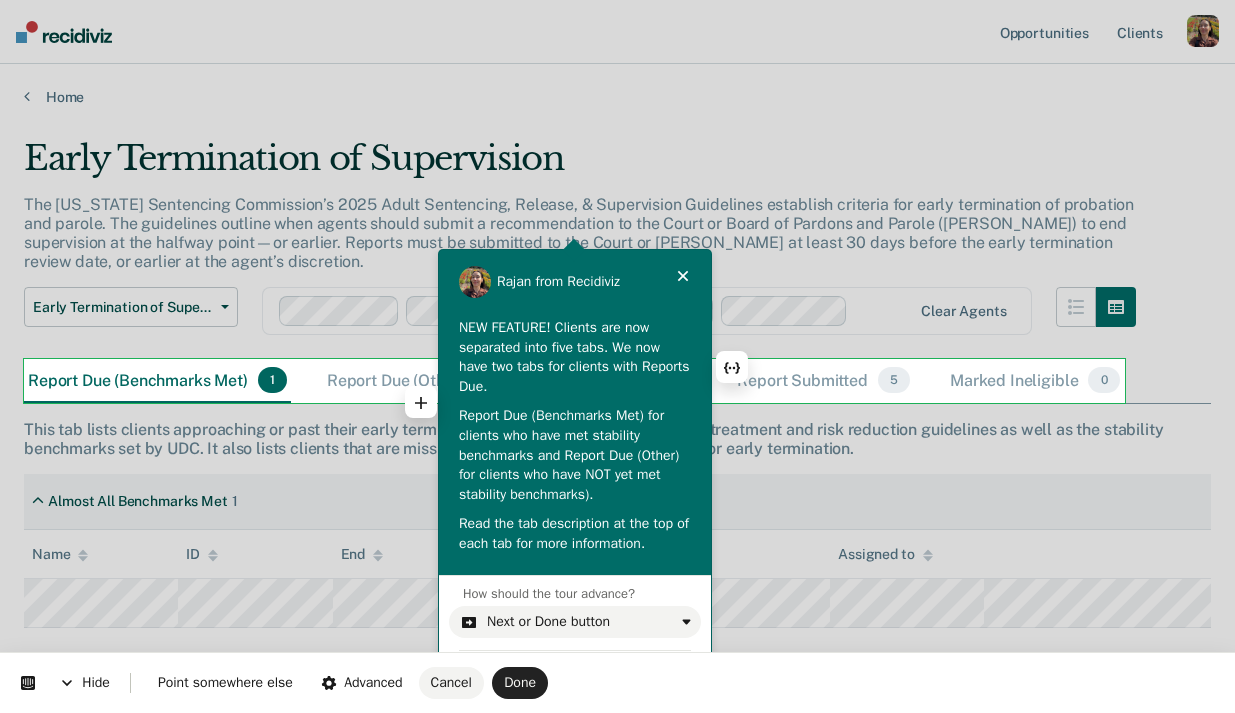 click on "NEW FEATURE! Clients are now separated into five tabs. We now have two tabs for clients with Reports Due." at bounding box center [575, 357] 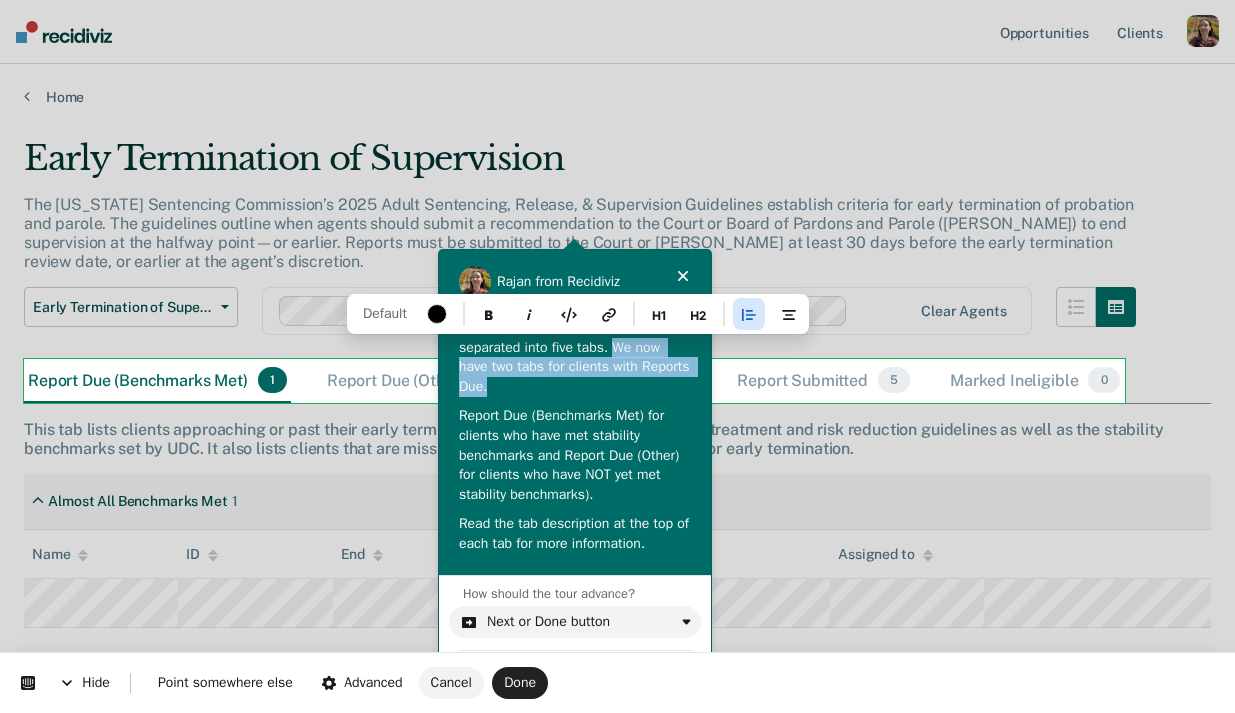 drag, startPoint x: 620, startPoint y: 353, endPoint x: 631, endPoint y: 383, distance: 31.95309 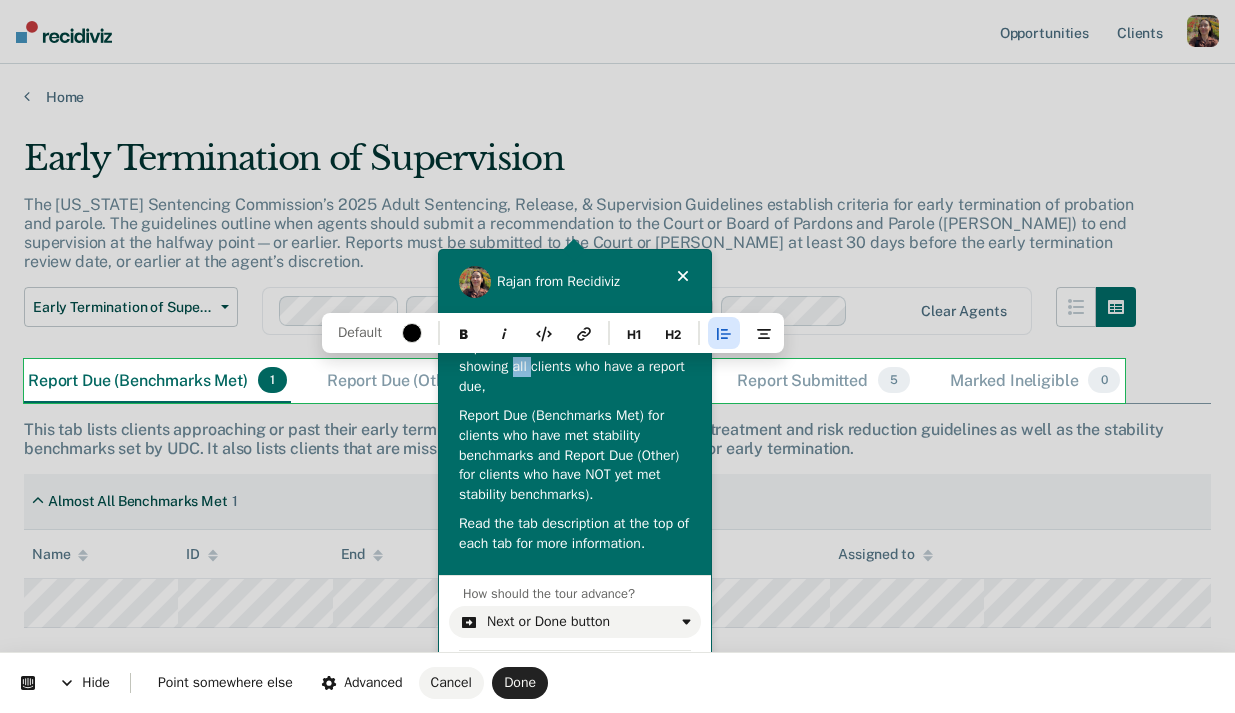 drag, startPoint x: 563, startPoint y: 365, endPoint x: 549, endPoint y: 374, distance: 16.643316 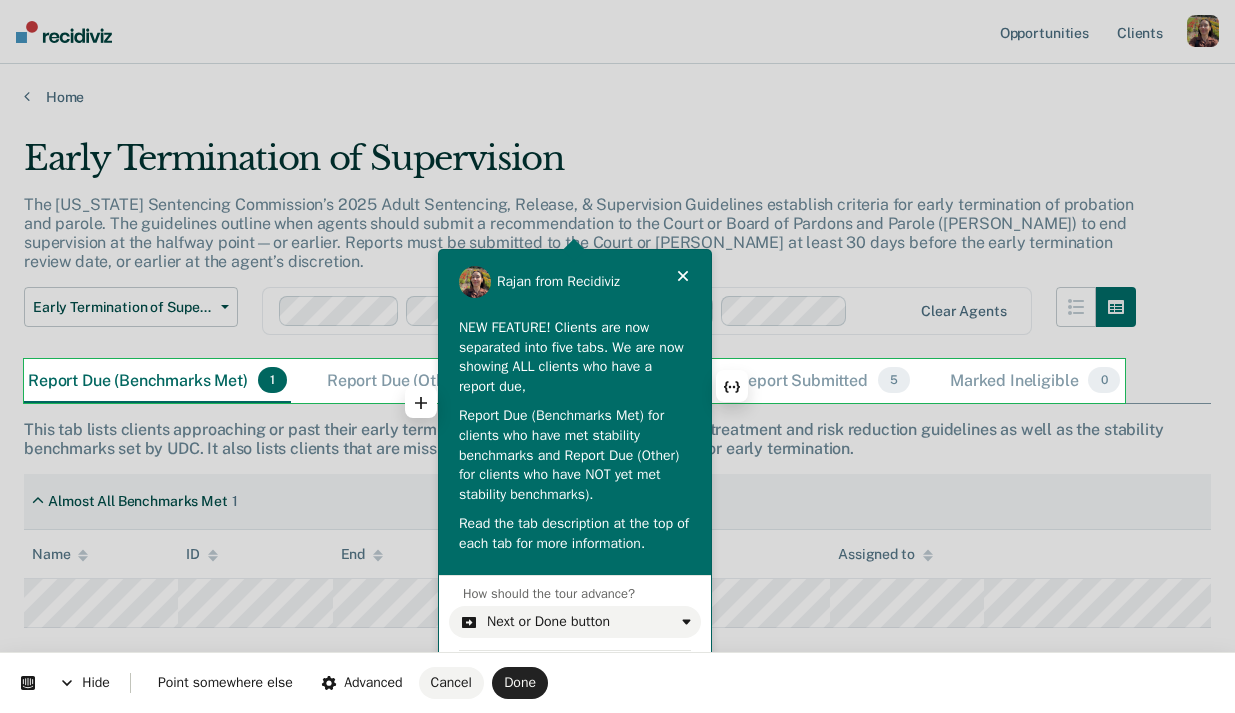click on "NEW FEATURE! Clients are now separated into five tabs. We are now showing ALL clients who have a report due," at bounding box center [575, 357] 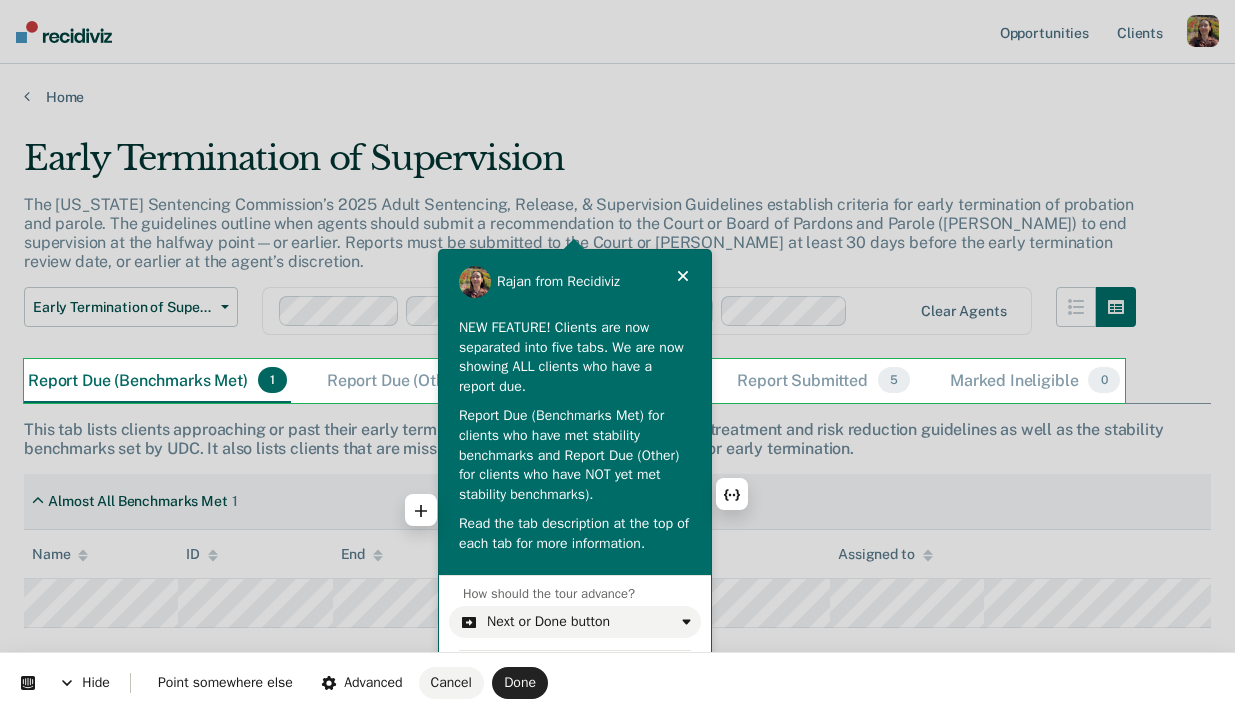 click on "Report Due (Benchmarks Met) for clients who have met stability benchmarks and Report Due (Other) for clients who have NOT yet met stability benchmarks)." at bounding box center (575, 455) 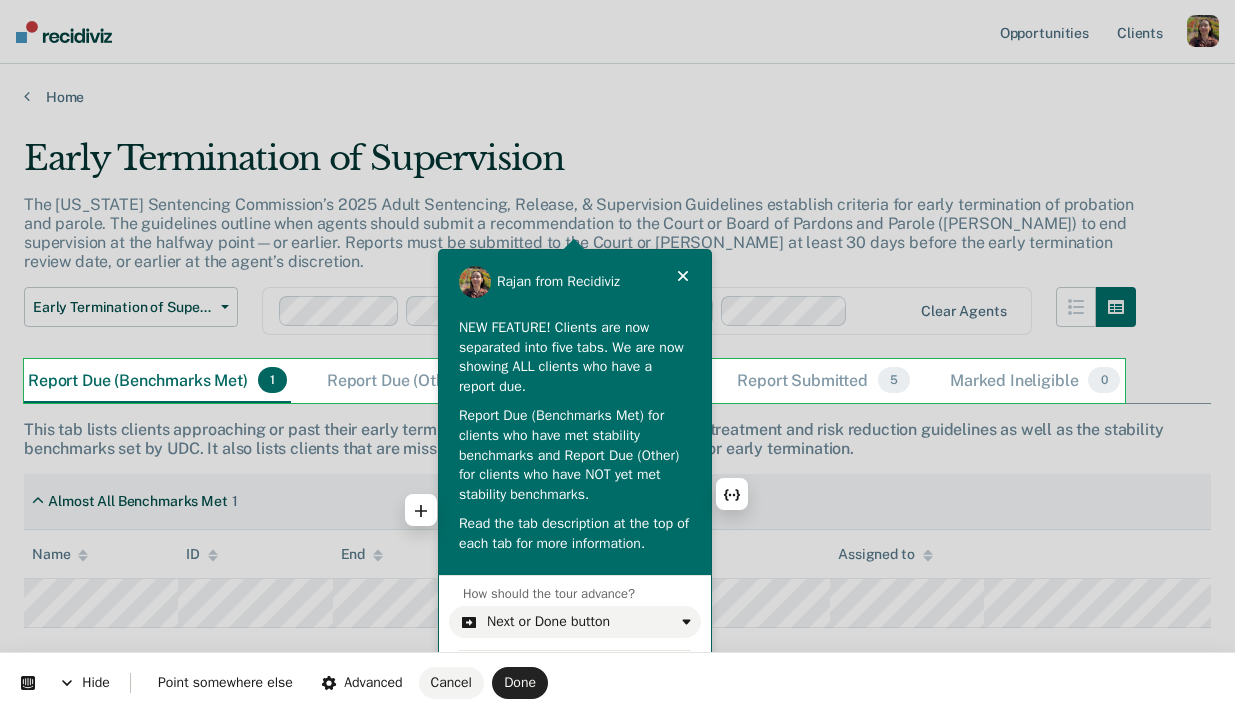 click on "Read the tab description at the top of each tab for more information." at bounding box center [575, 533] 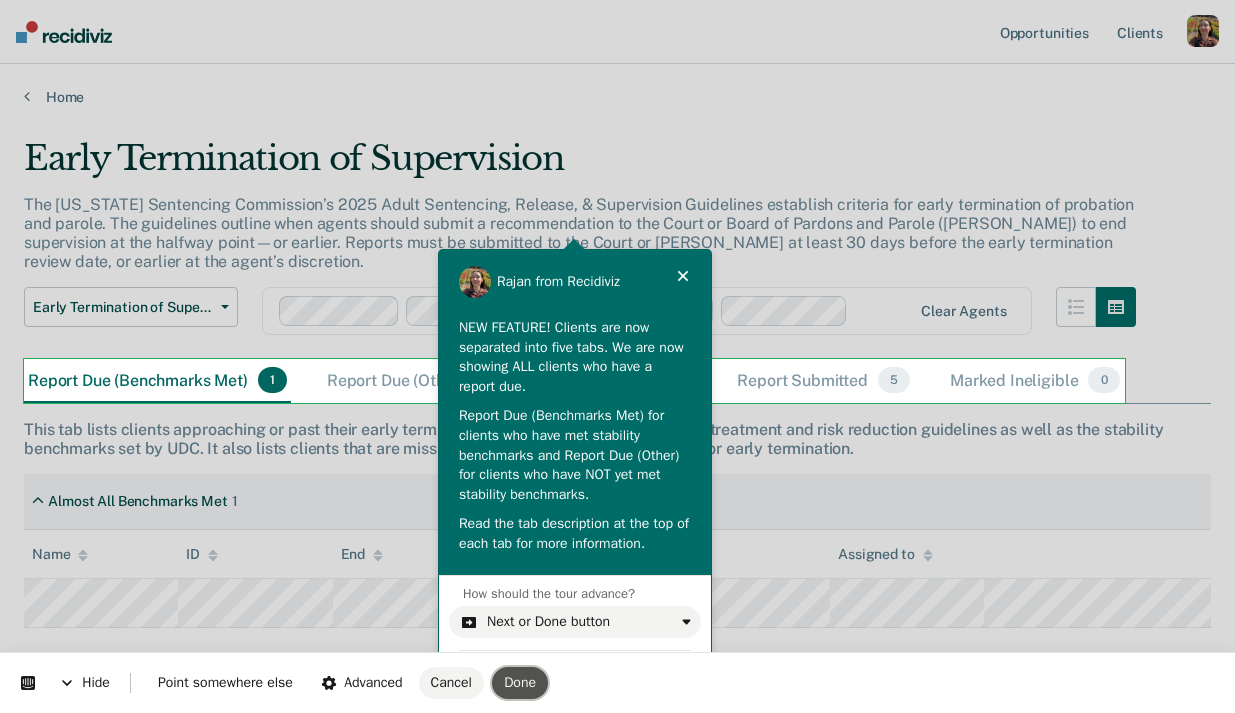 click on "Done" at bounding box center (520, 683) 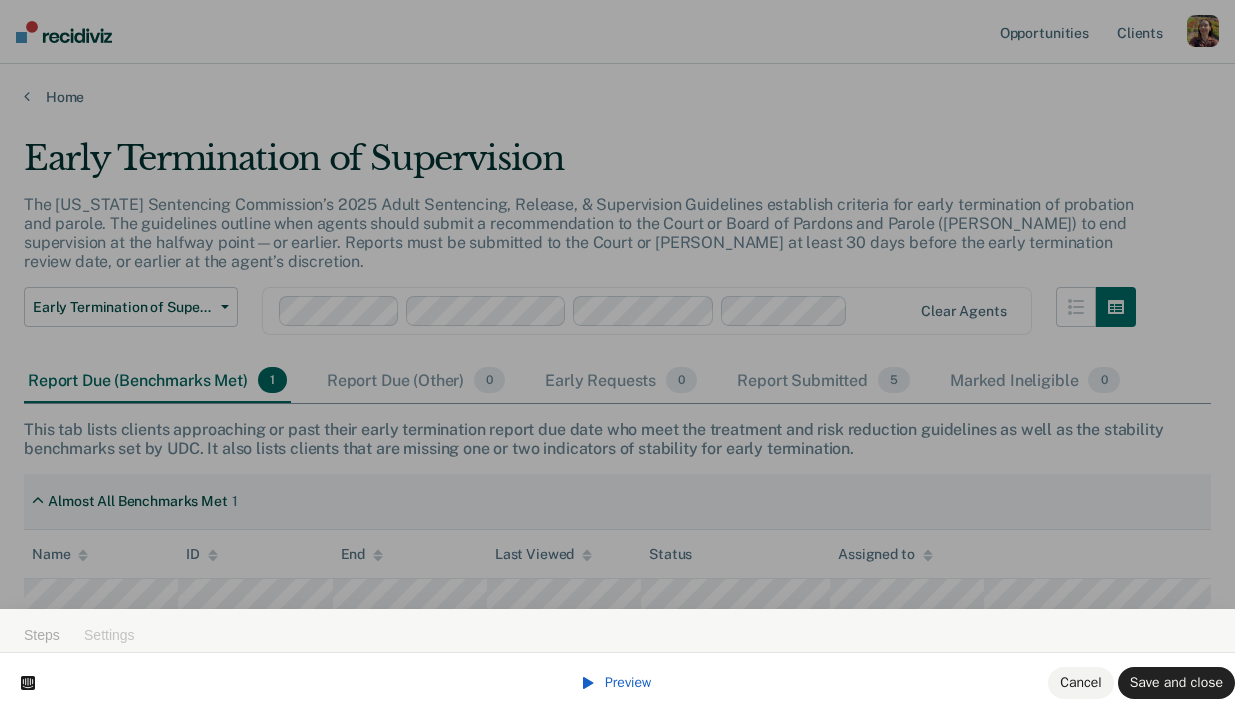 scroll, scrollTop: 57, scrollLeft: 0, axis: vertical 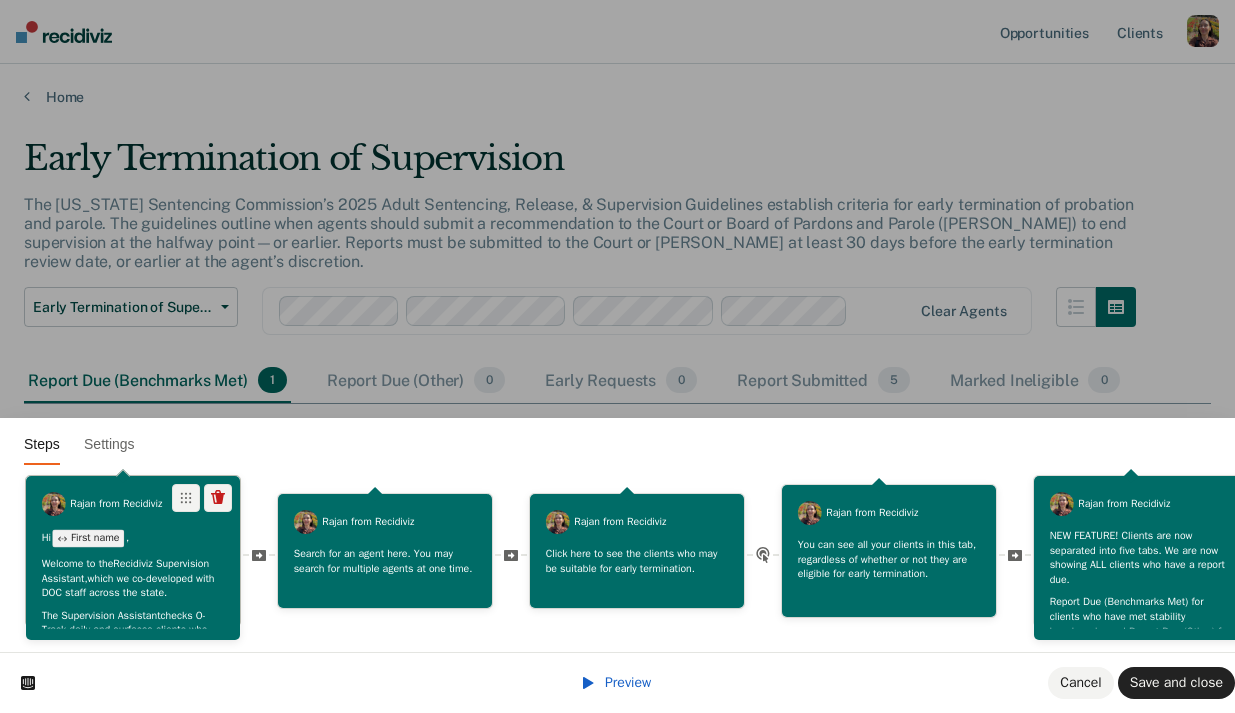 click on "Hi  First name , Welcome to the  Recidiviz Supervision Assistant,  which we co-developed with DOC staff across the state. The Supervision Assistant  checks O-Track daily and surfaces clients who meet the Sentencing Commission’s Guidelines for early termination as well as AP&P’s stability benchmarks–taking the guesswork out of who may be suitable for early termination. Let's explore together! _____ Note: Stability benchmarks are owned by AP&P. Please reach out to your supervisors or UDC leadership for any questions regarding this policy." at bounding box center [133, 675] 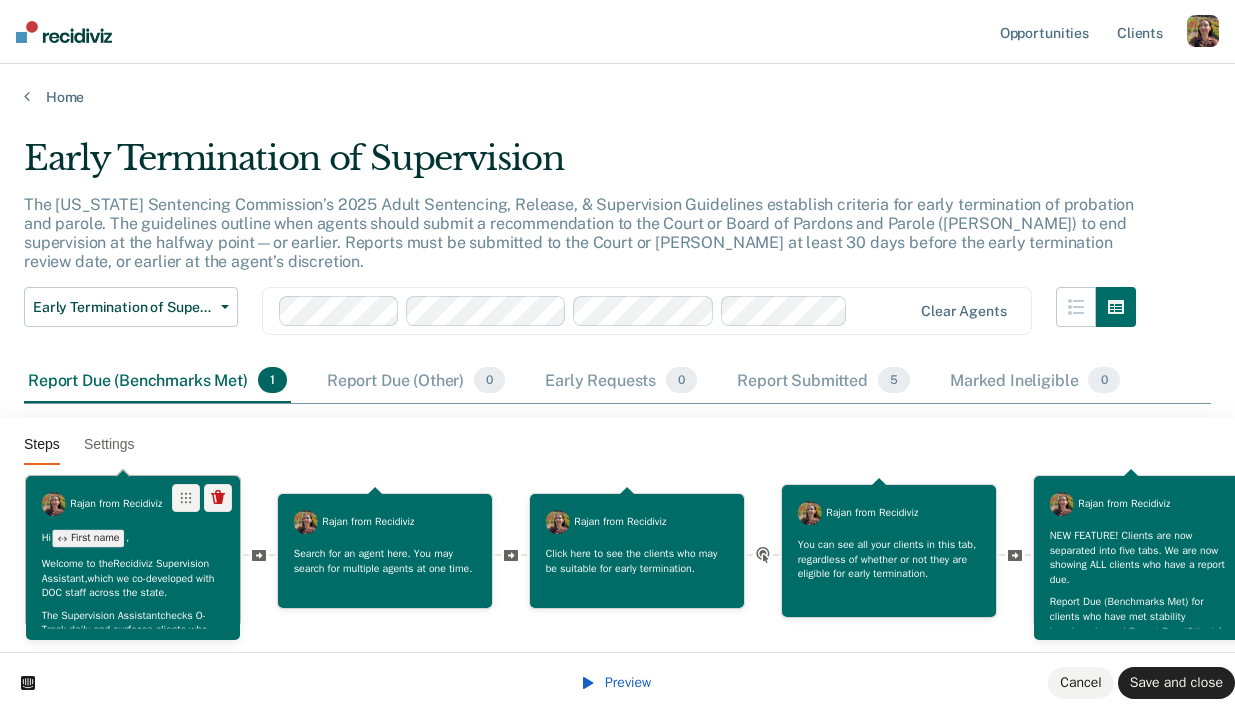 scroll, scrollTop: 0, scrollLeft: 0, axis: both 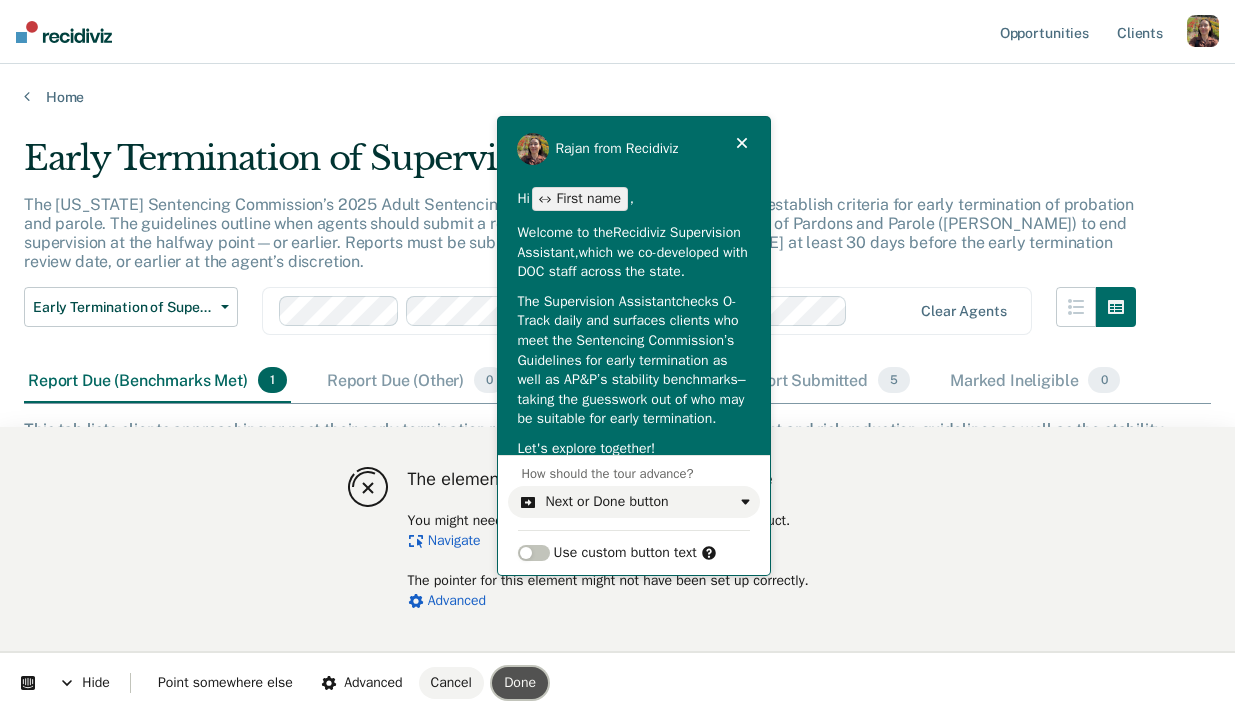 click on "Done" at bounding box center [520, 682] 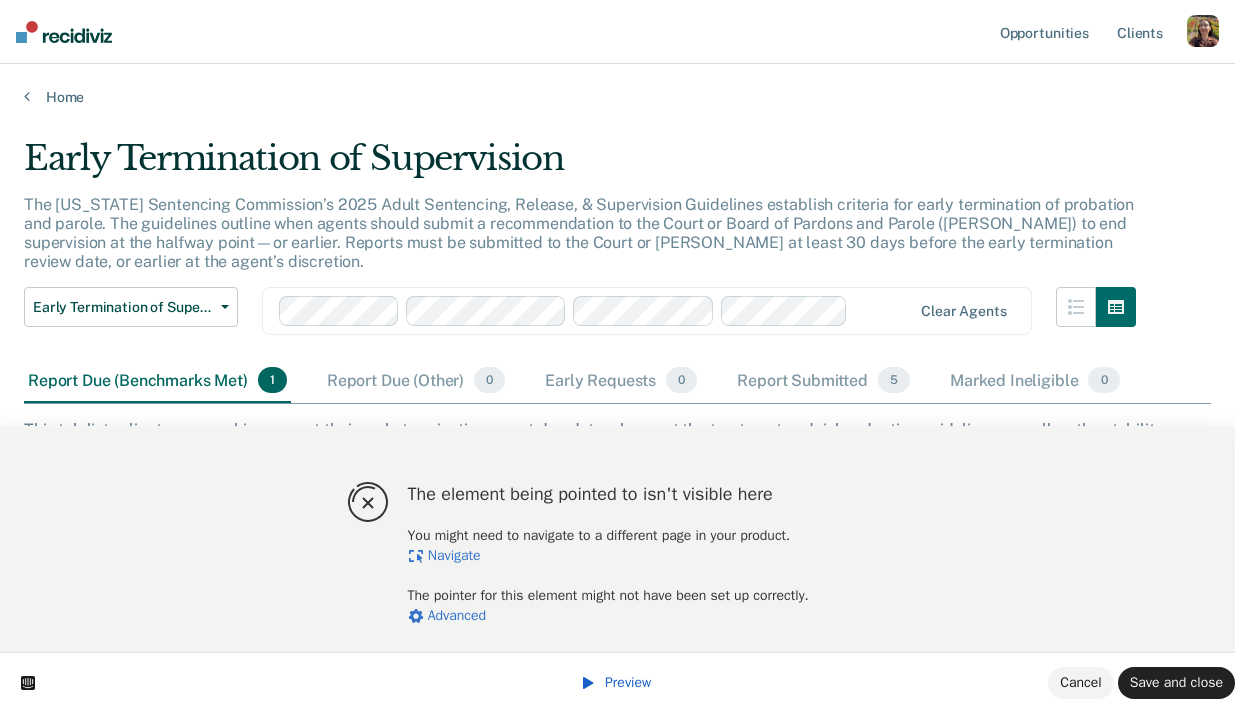 scroll, scrollTop: 57, scrollLeft: 0, axis: vertical 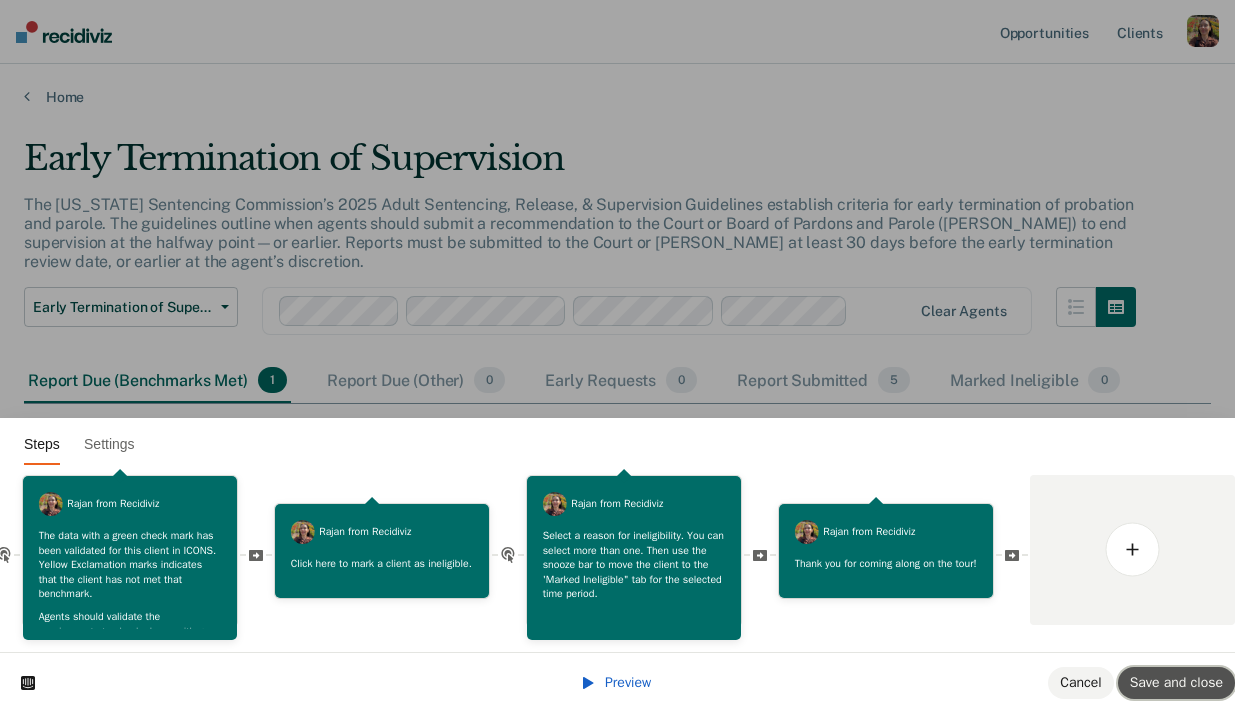 click on "Save and close" at bounding box center (1176, 682) 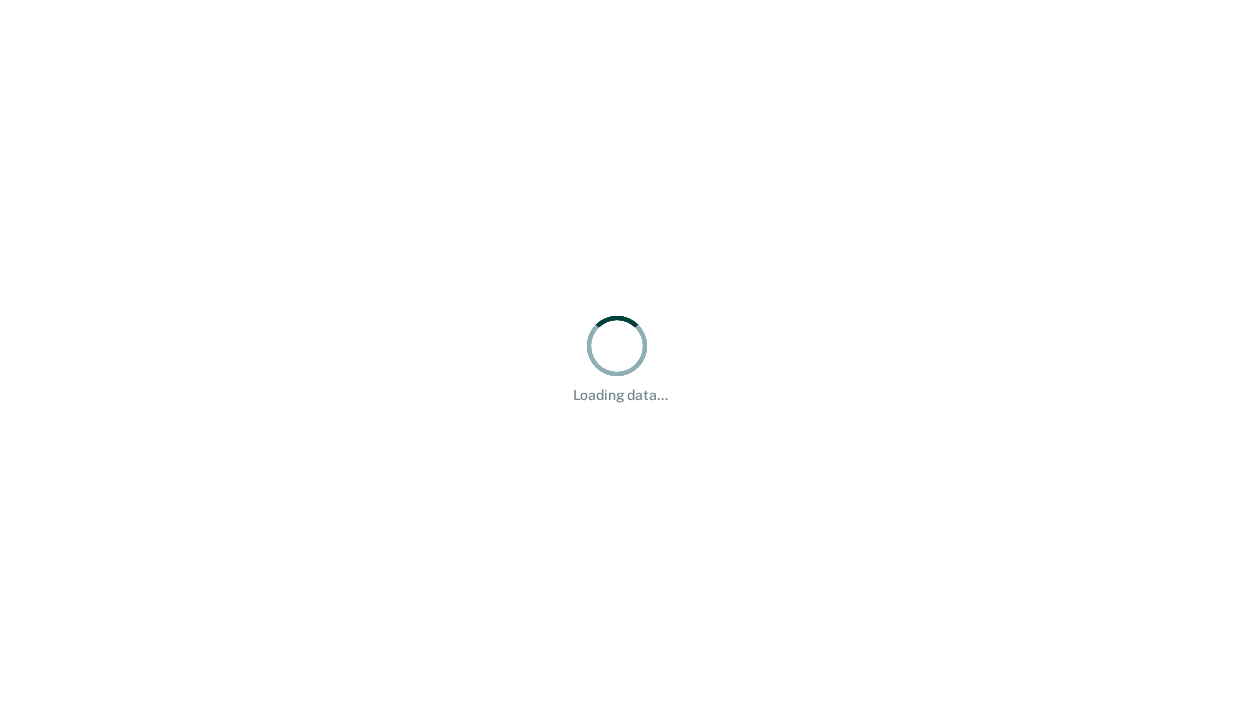 scroll, scrollTop: 0, scrollLeft: 0, axis: both 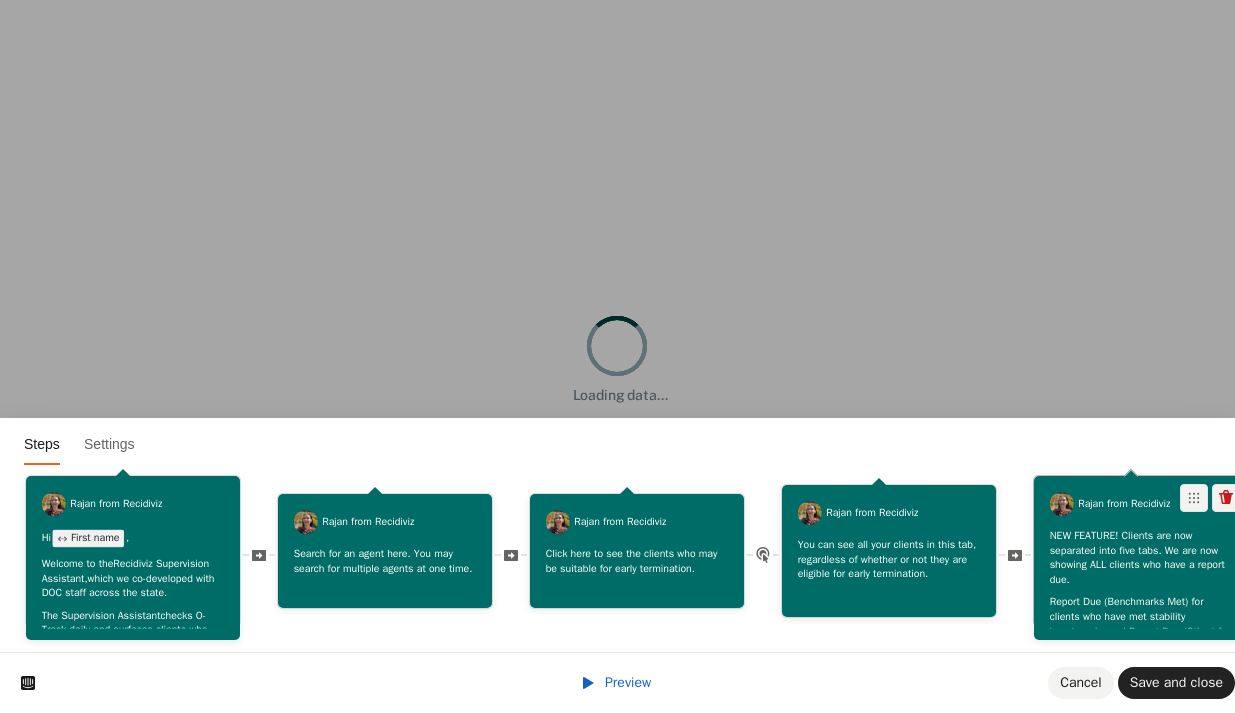 click on "NEW FEATURE! Clients are now separated into five tabs. We are now showing ALL clients who have a report due." at bounding box center (1141, 557) 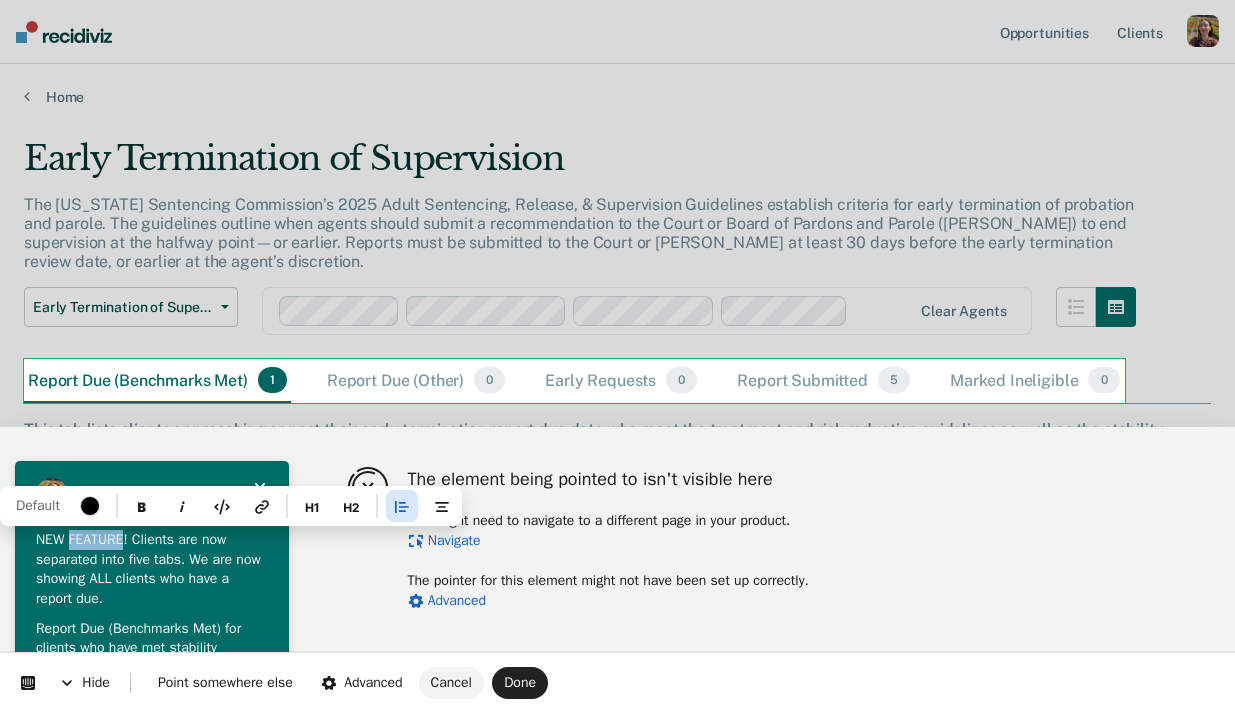 drag, startPoint x: 131, startPoint y: 540, endPoint x: 70, endPoint y: 537, distance: 61.073727 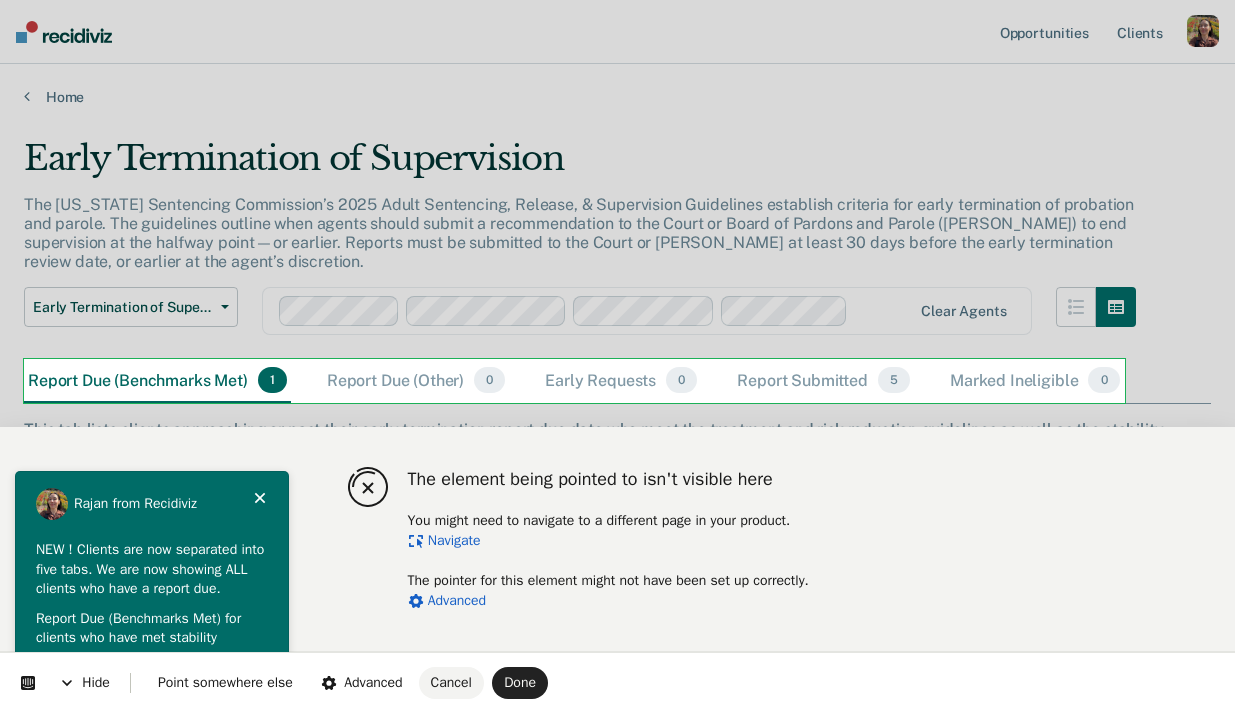 type 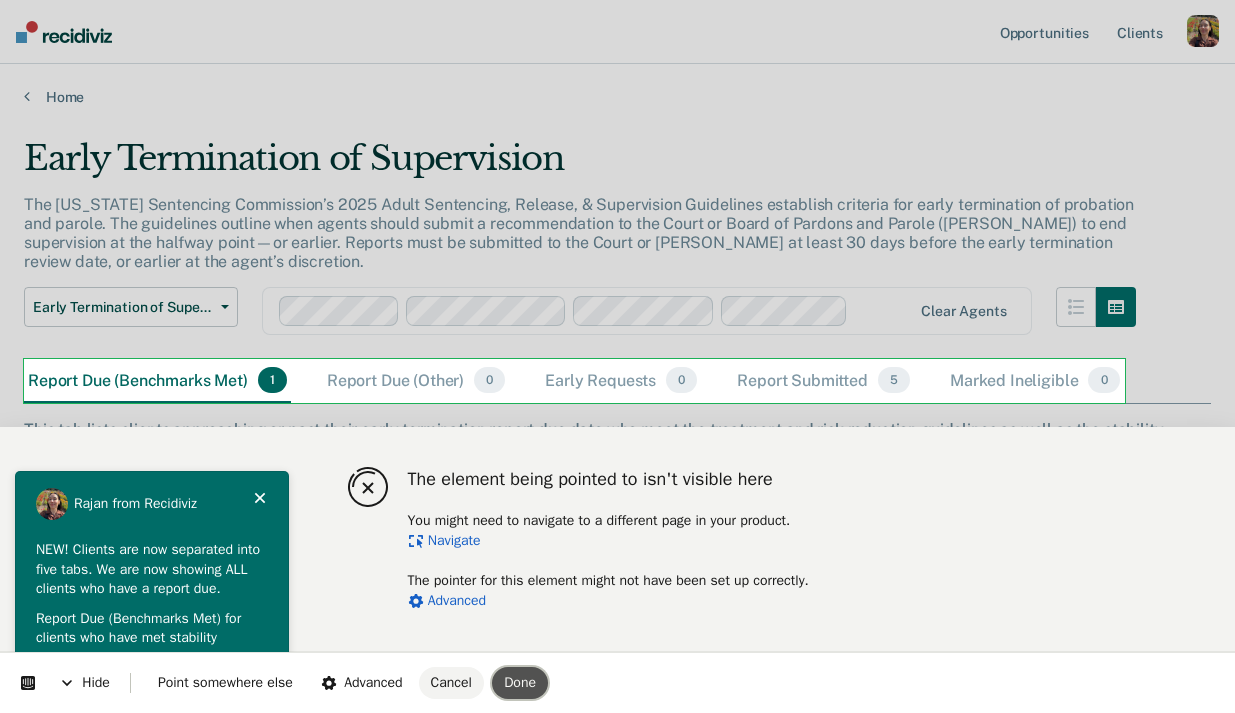 click on "Done" at bounding box center (520, 682) 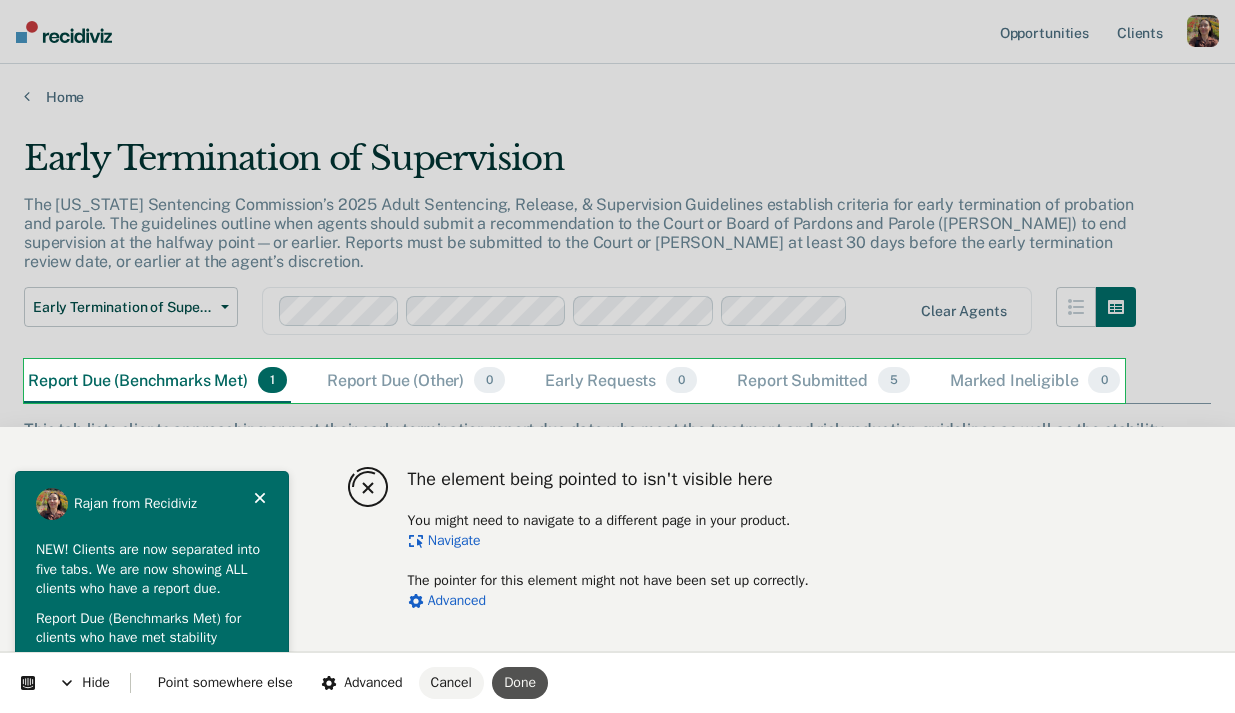 scroll, scrollTop: 57, scrollLeft: 0, axis: vertical 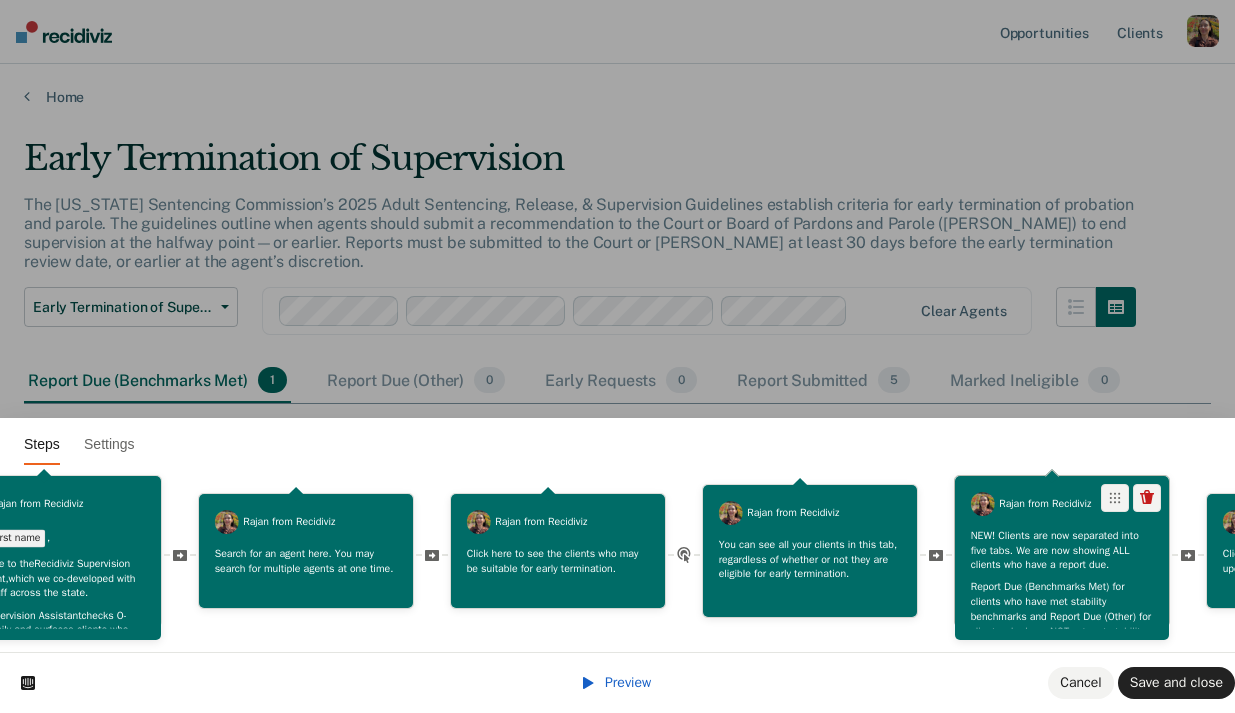click on "NEW! Clients are now separated into five tabs. We are now showing ALL clients who have a report due." at bounding box center (1062, 550) 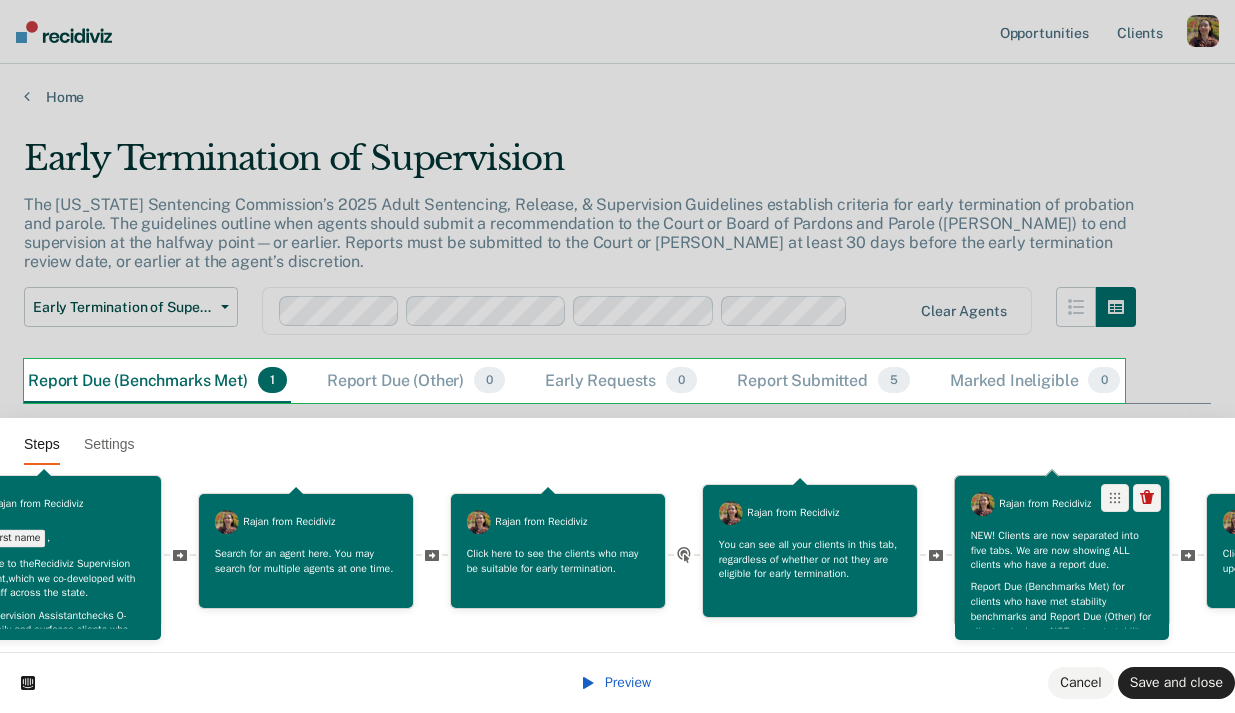 scroll, scrollTop: 0, scrollLeft: 0, axis: both 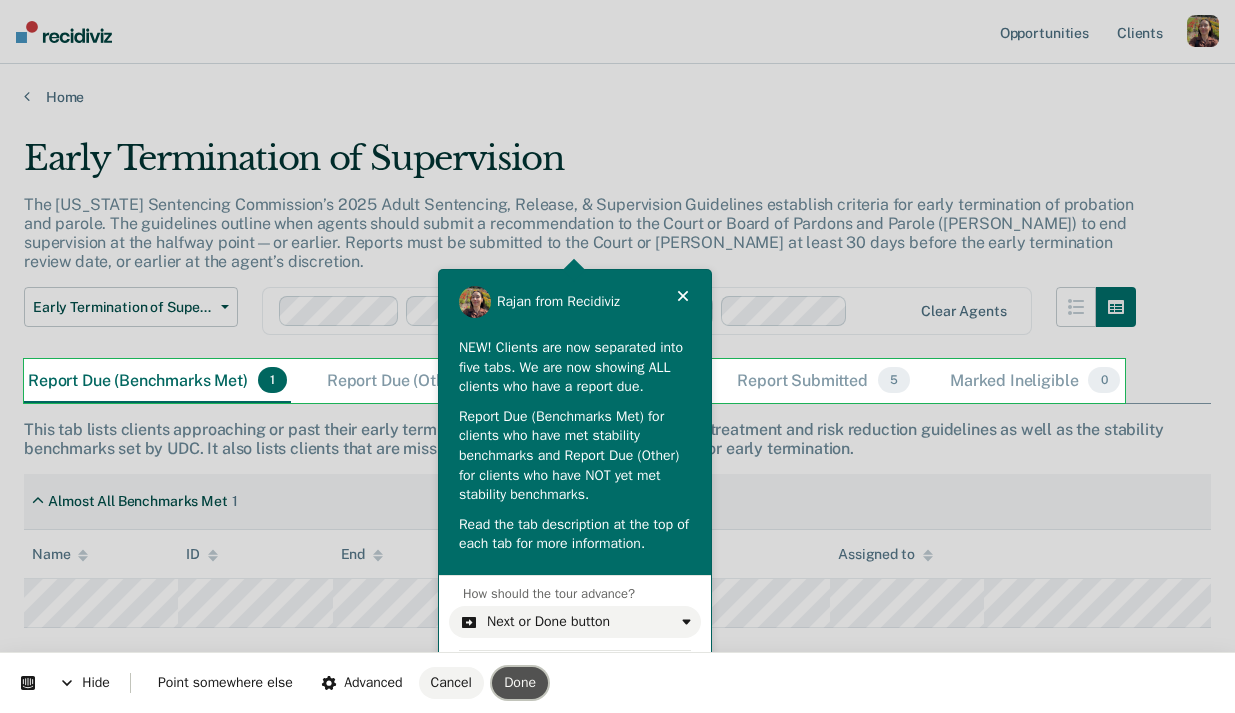 click on "Done" at bounding box center [520, 682] 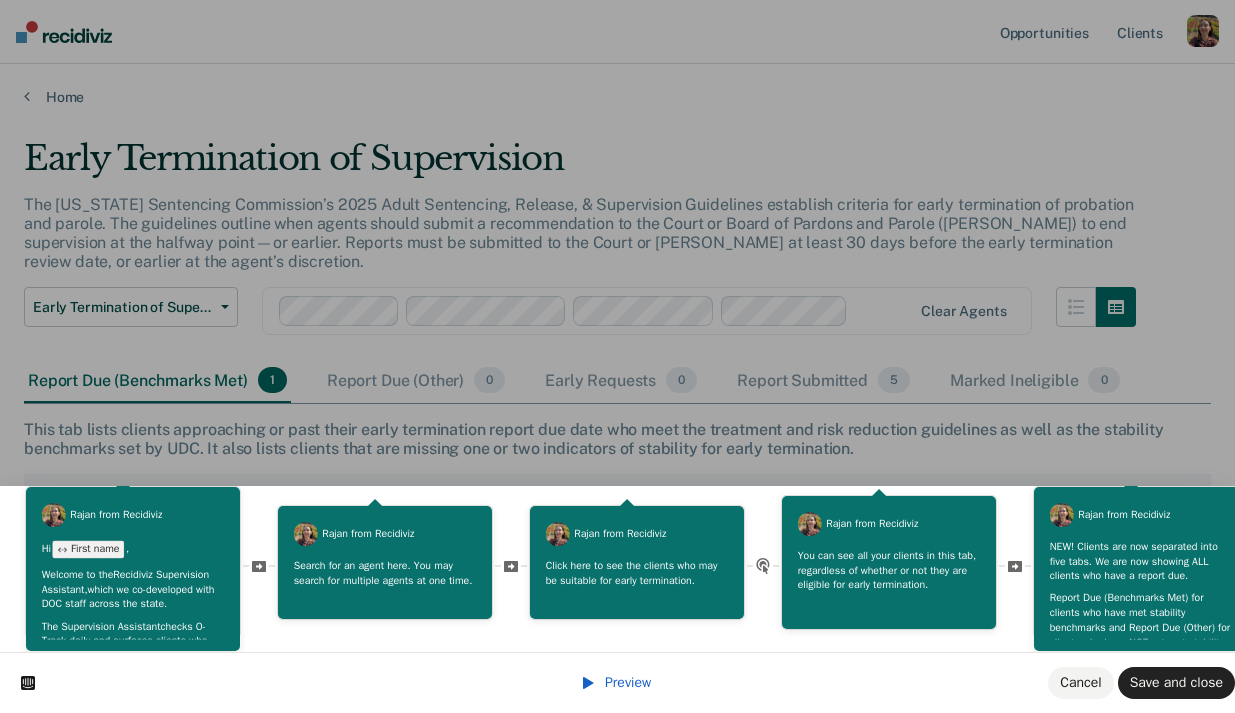 scroll, scrollTop: 0, scrollLeft: 0, axis: both 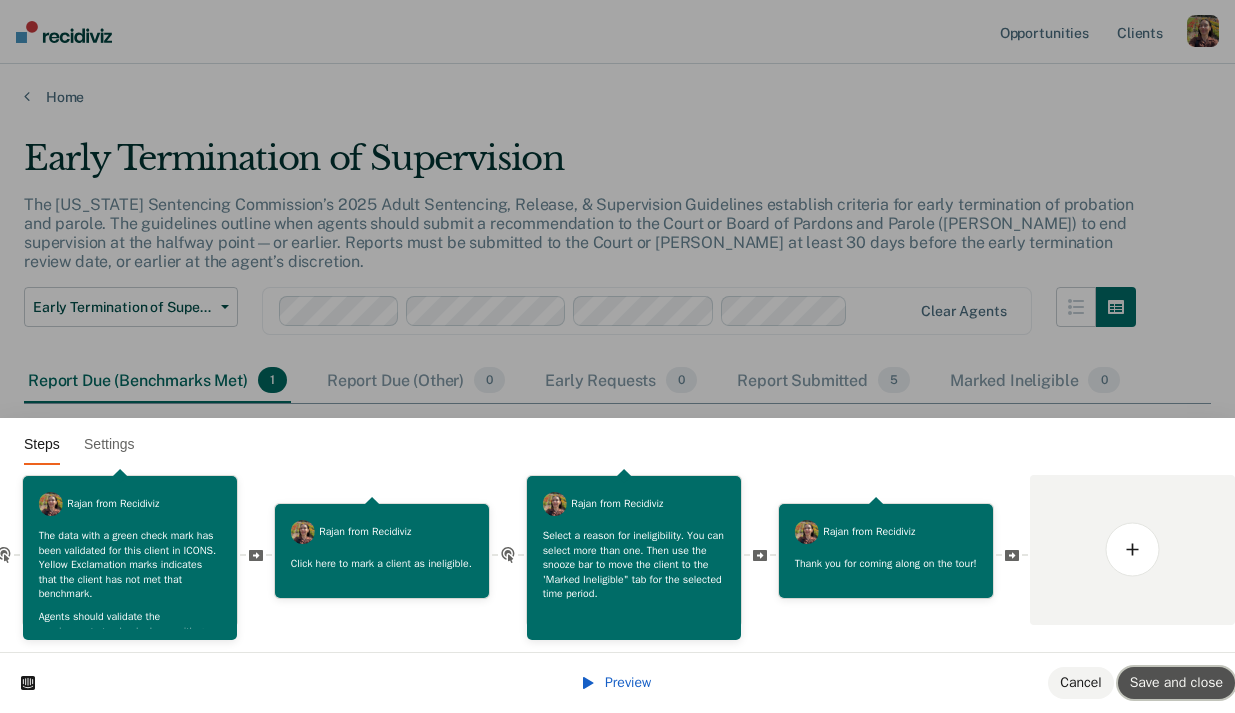 click on "Save and close" at bounding box center (1176, 682) 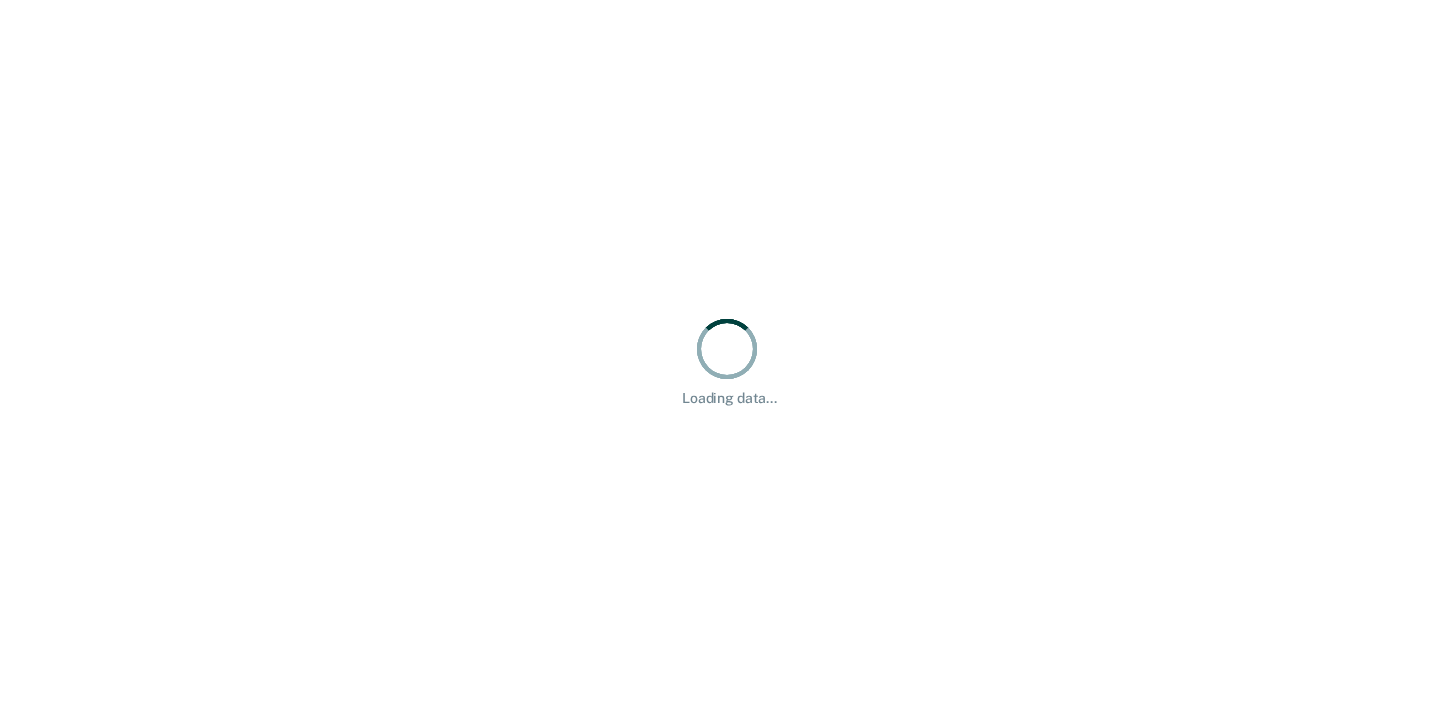 scroll, scrollTop: 0, scrollLeft: 0, axis: both 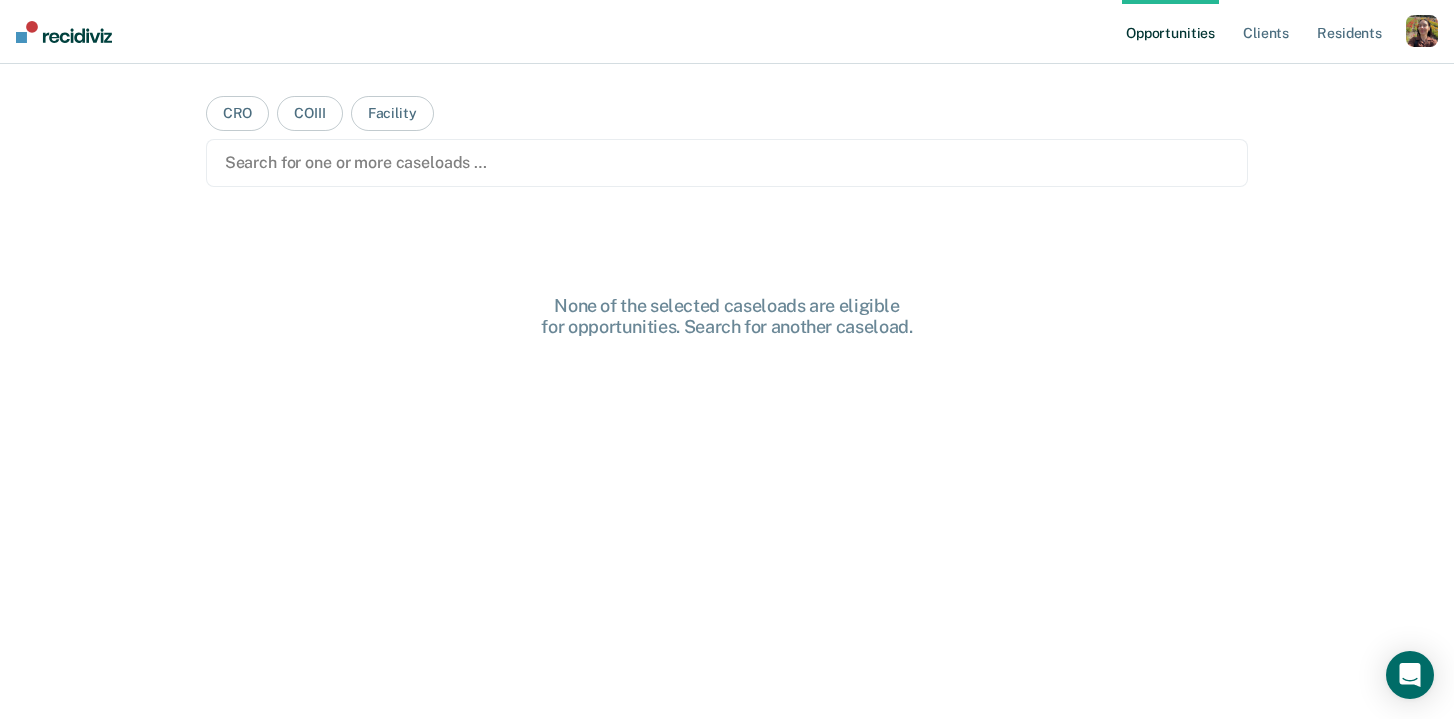click at bounding box center (1422, 31) 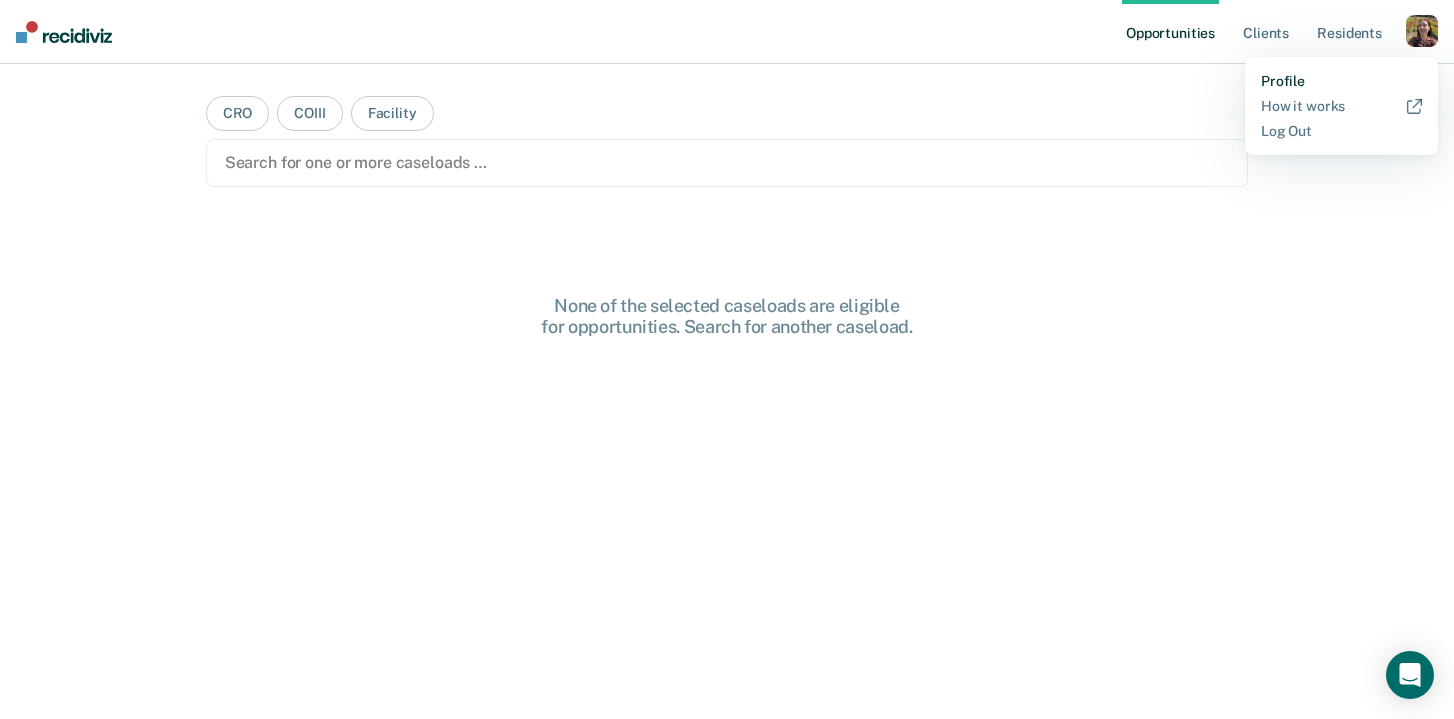 click on "Profile" at bounding box center [1341, 81] 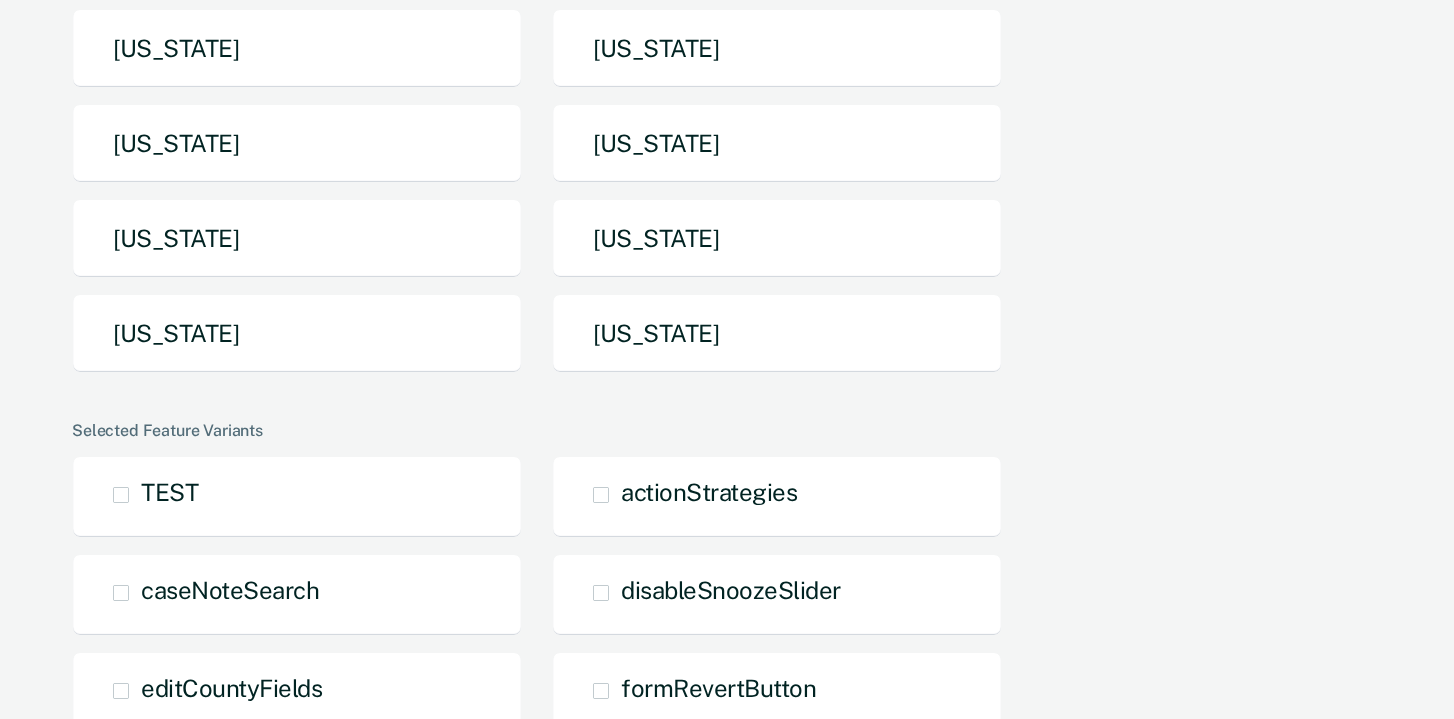 scroll, scrollTop: 481, scrollLeft: 0, axis: vertical 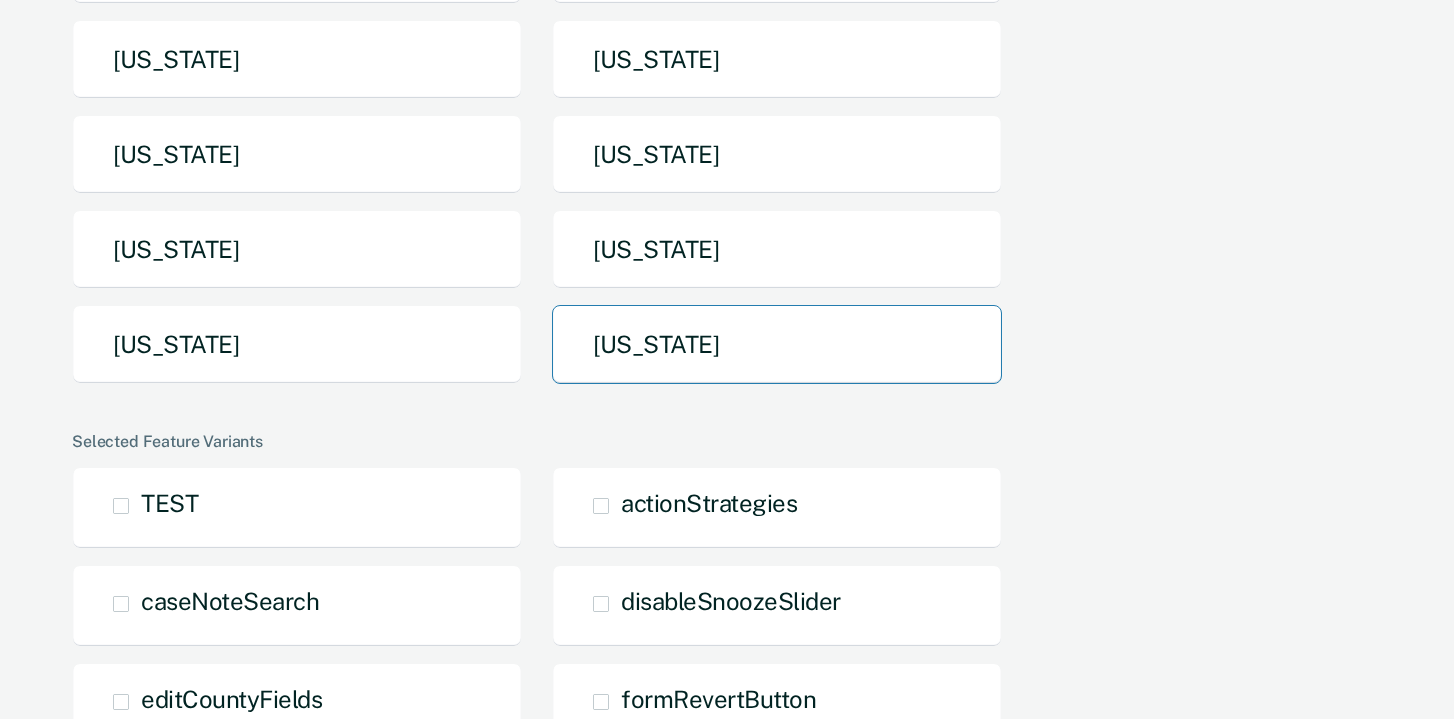 click on "[US_STATE]" at bounding box center [777, 344] 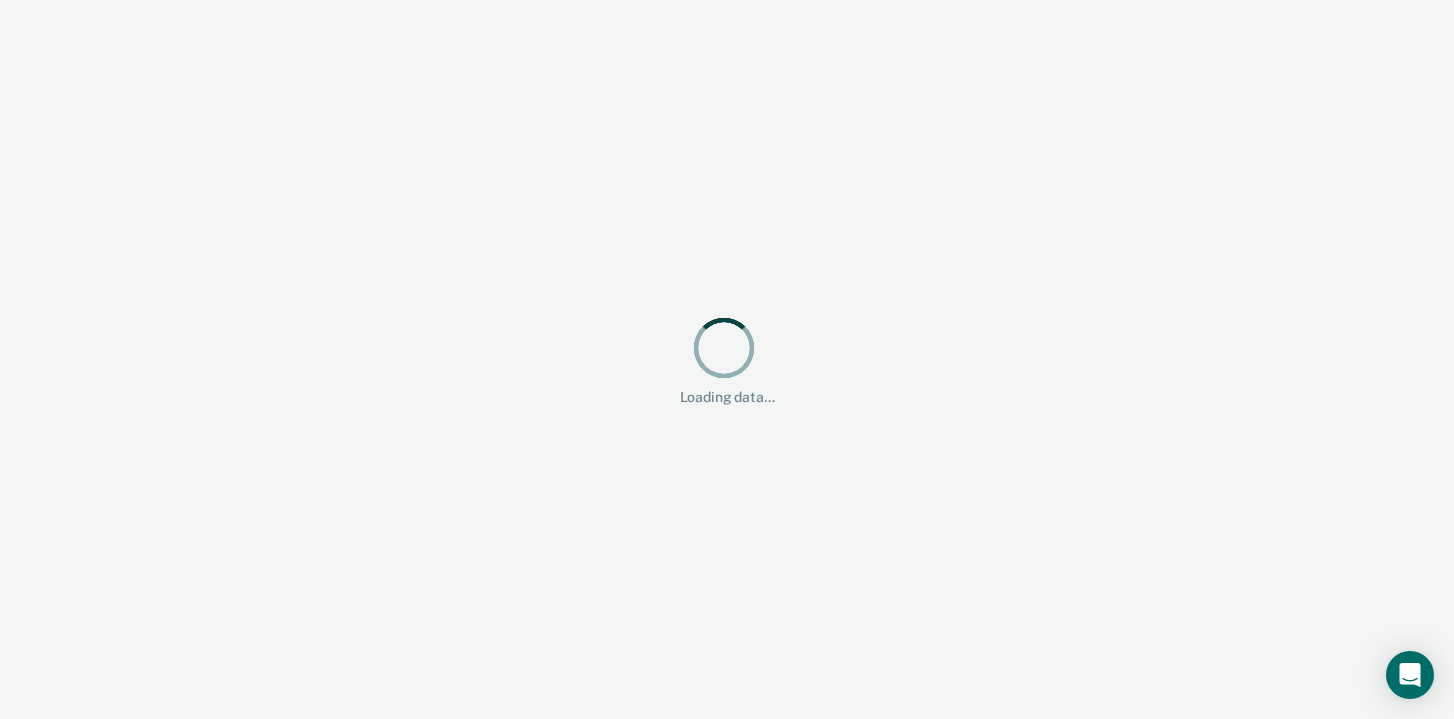 scroll, scrollTop: 0, scrollLeft: 0, axis: both 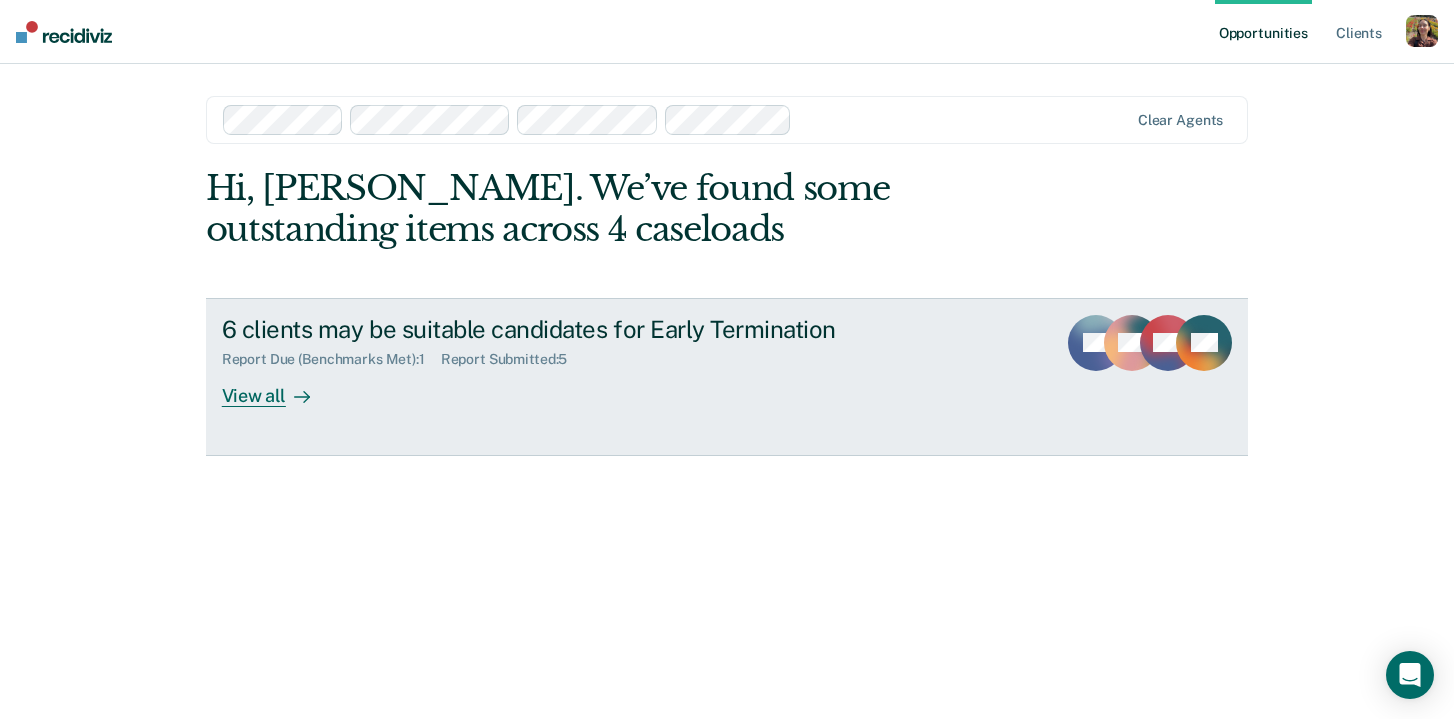 click on "6 clients may be suitable candidates for Early Termination Report Due (Benchmarks Met) :  1 Report Submitted :  5 View all" at bounding box center [597, 361] 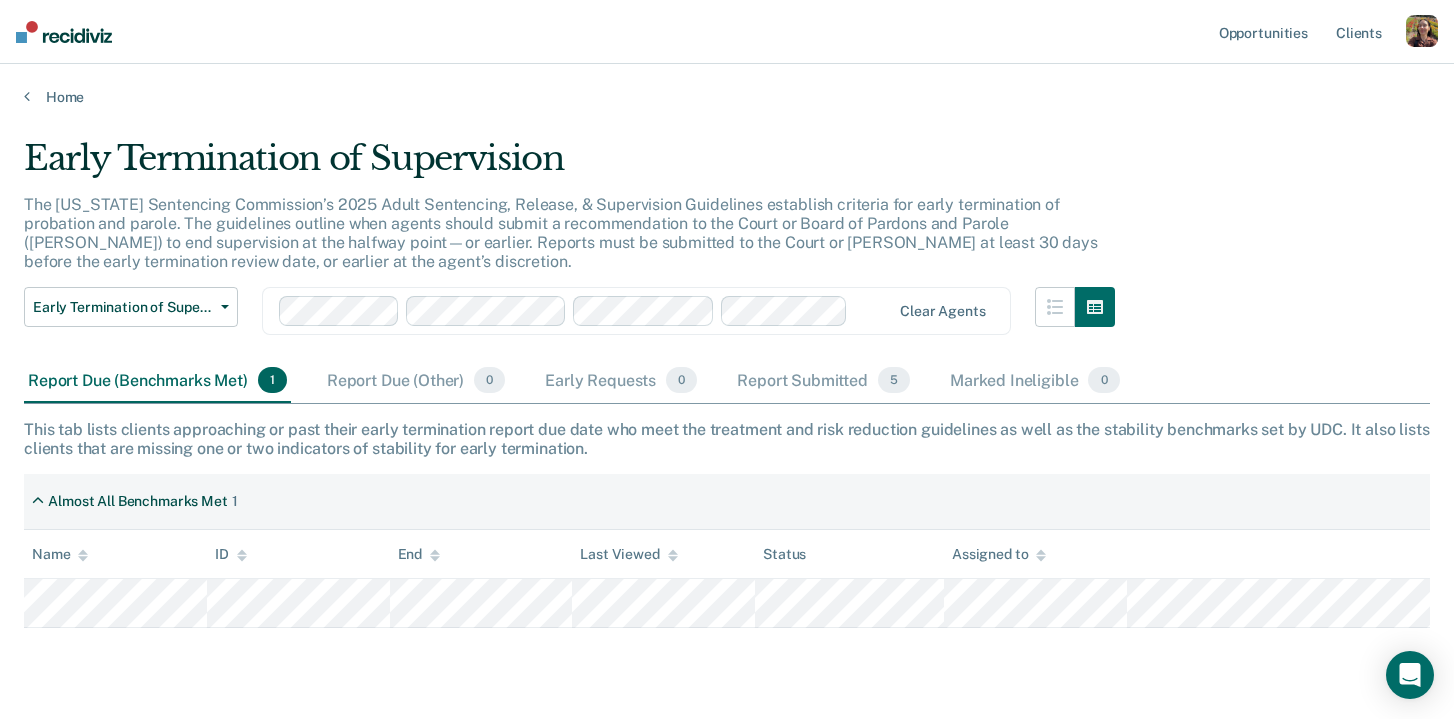 click at bounding box center (1422, 31) 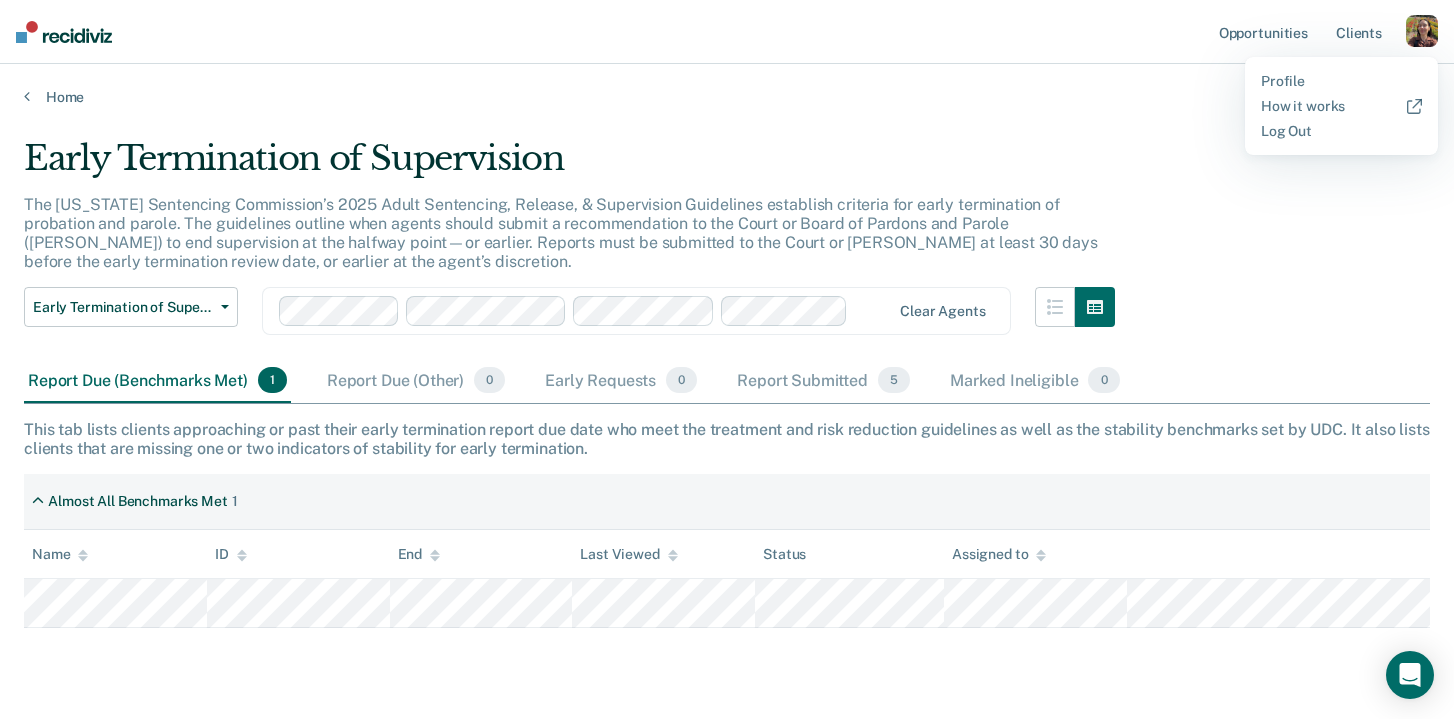 click on "The Utah Sentencing Commission’s 2025 Adult Sentencing, Release, & Supervision Guidelines establish criteria for early termination of probation and parole. The guidelines outline when agents should submit a recommendation to the Court or Board of Pardons and Parole (BOPP) to end supervision at the halfway point—or earlier. Reports must be submitted to the Court or BOPP at least 30 days before the early termination review date, or earlier at the agent’s discretion." at bounding box center [561, 233] 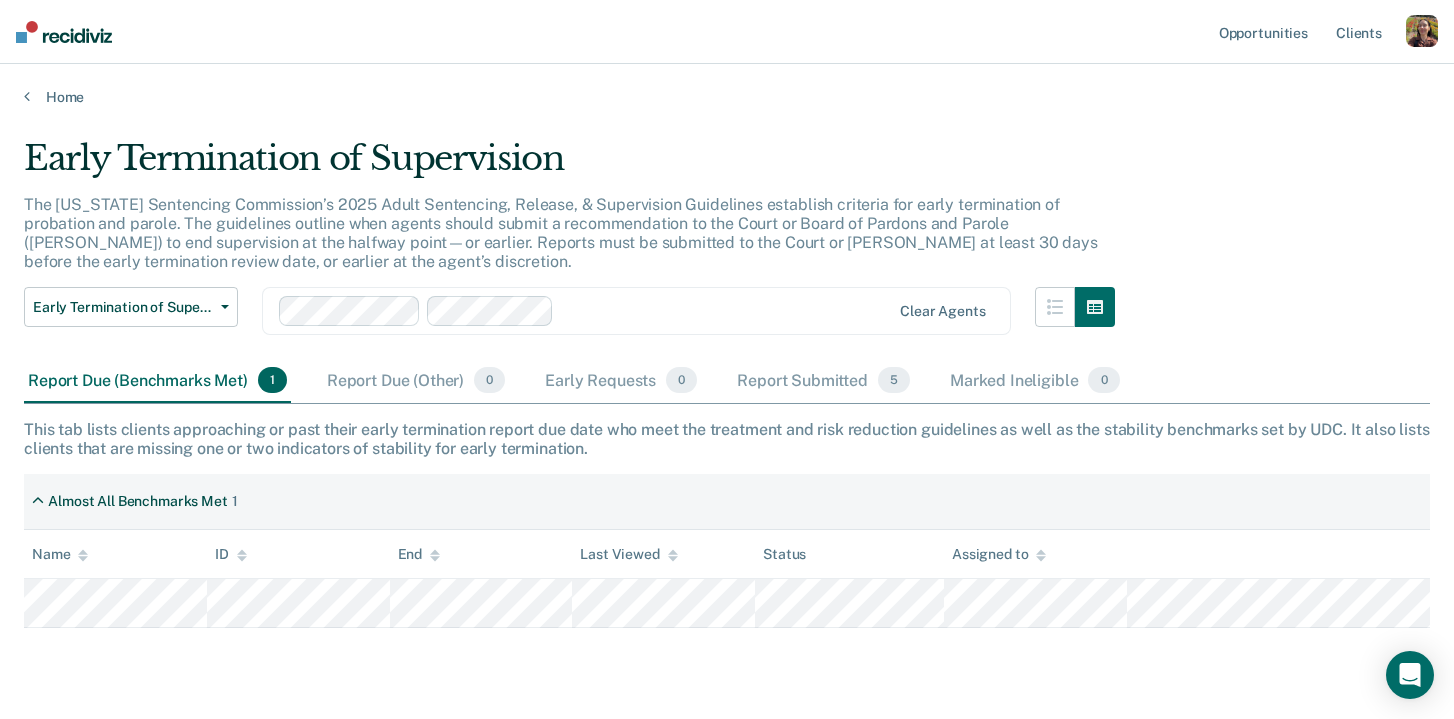 click at bounding box center [585, 311] 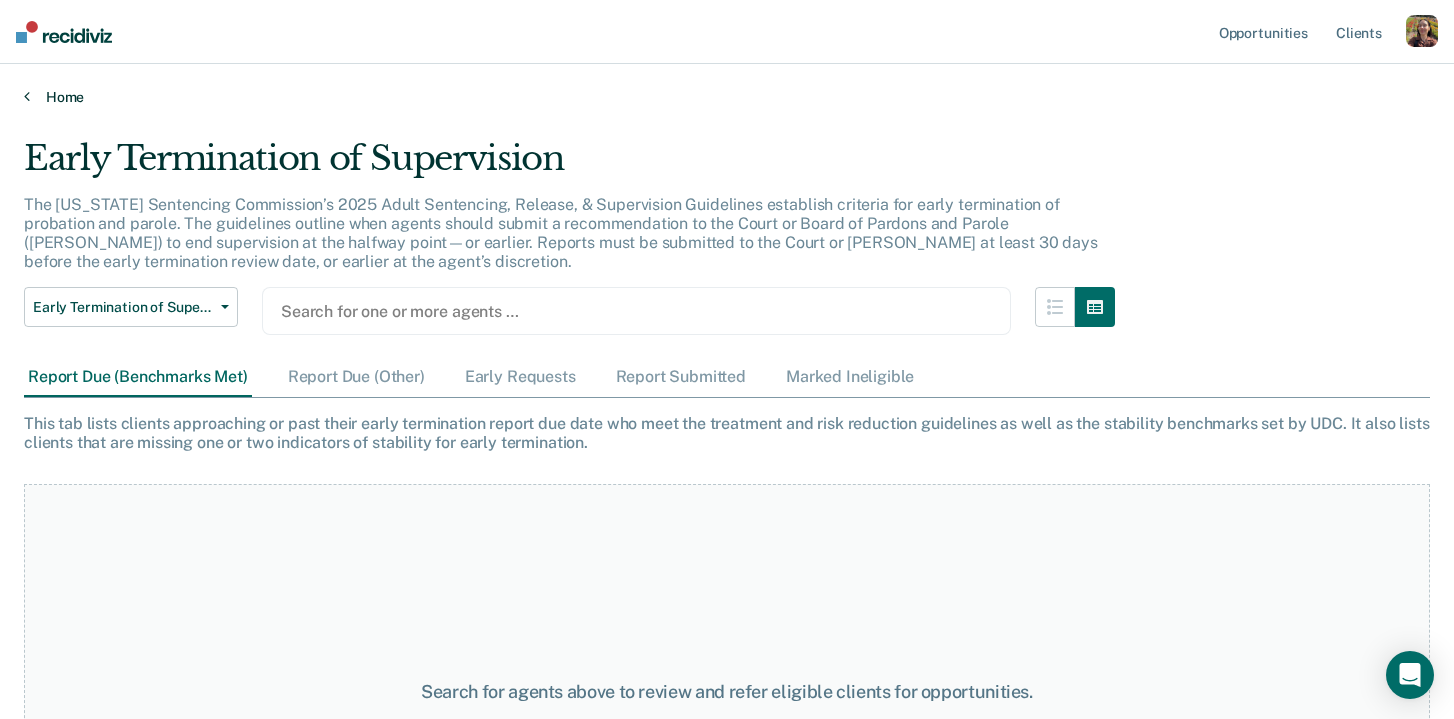 click on "Home" at bounding box center (727, 97) 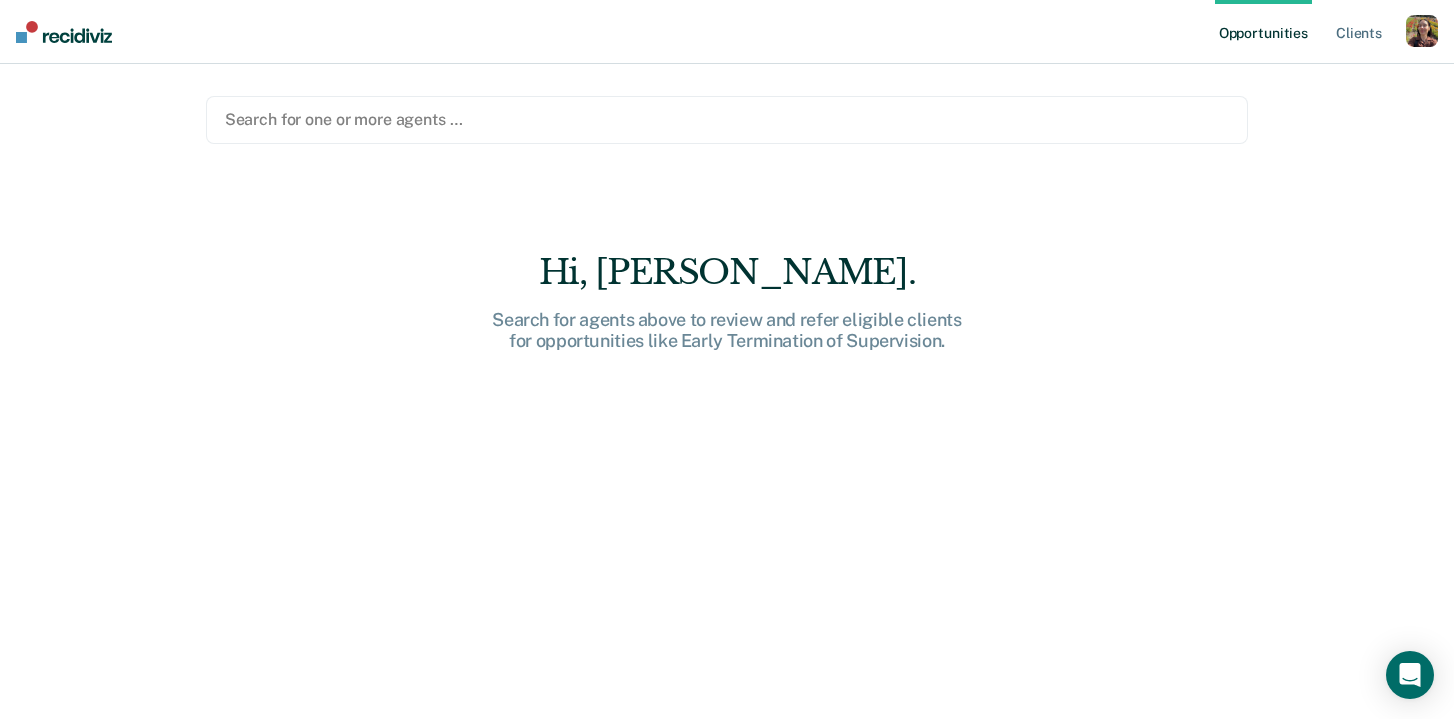 click at bounding box center [1422, 31] 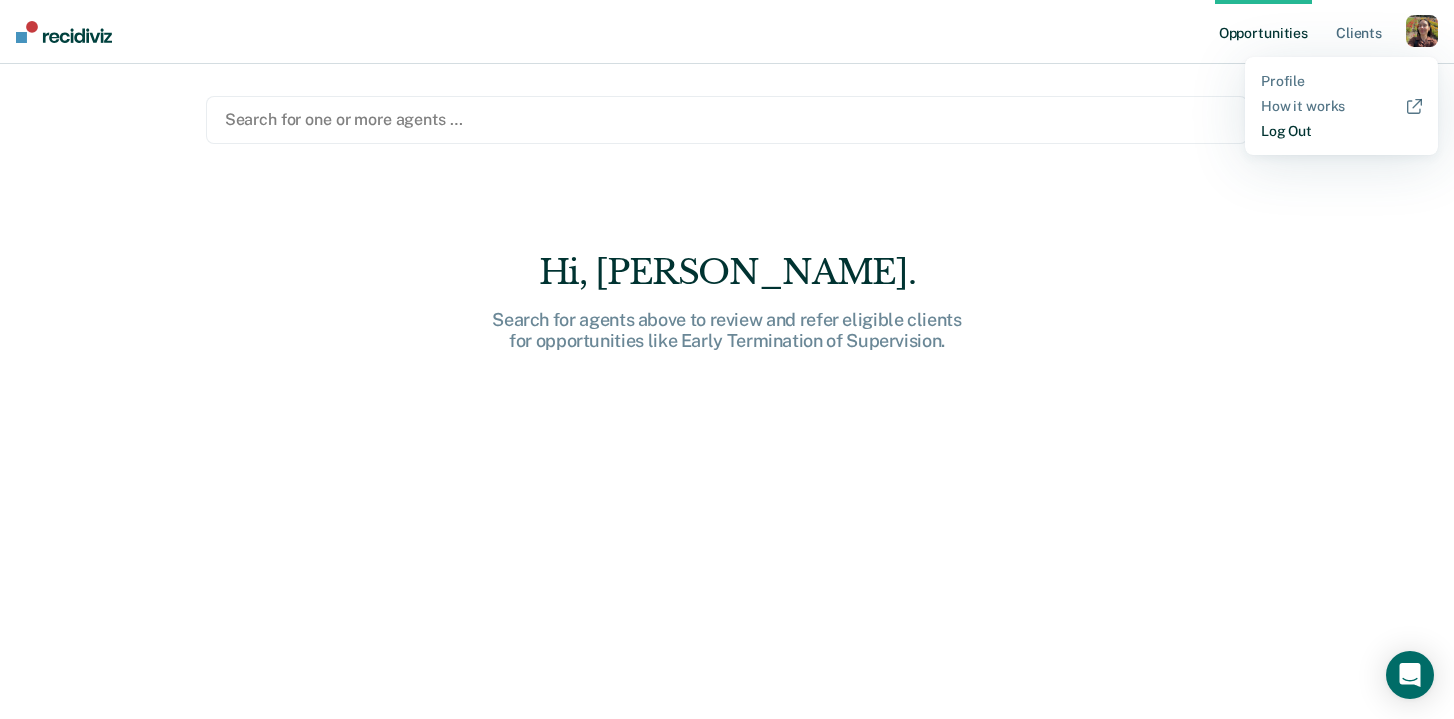 click on "Log Out" at bounding box center (1341, 131) 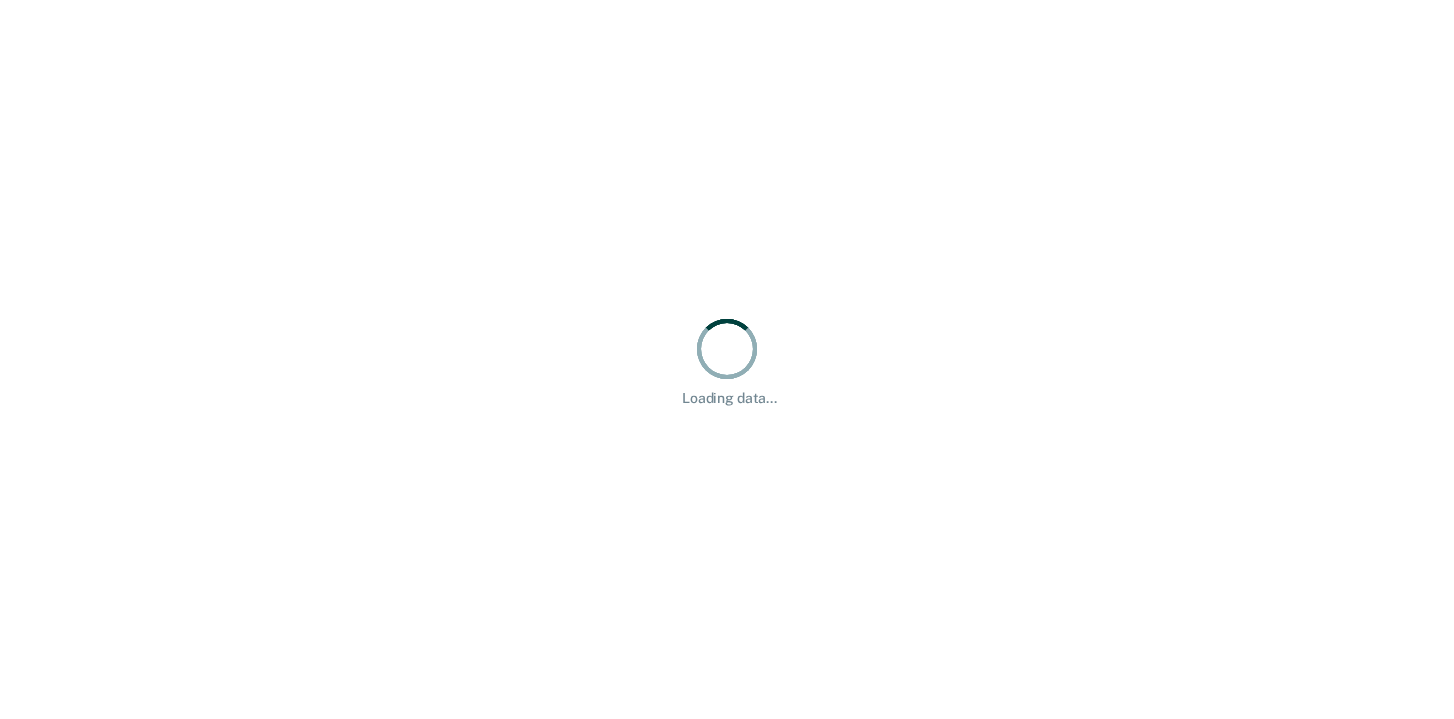 scroll, scrollTop: 0, scrollLeft: 0, axis: both 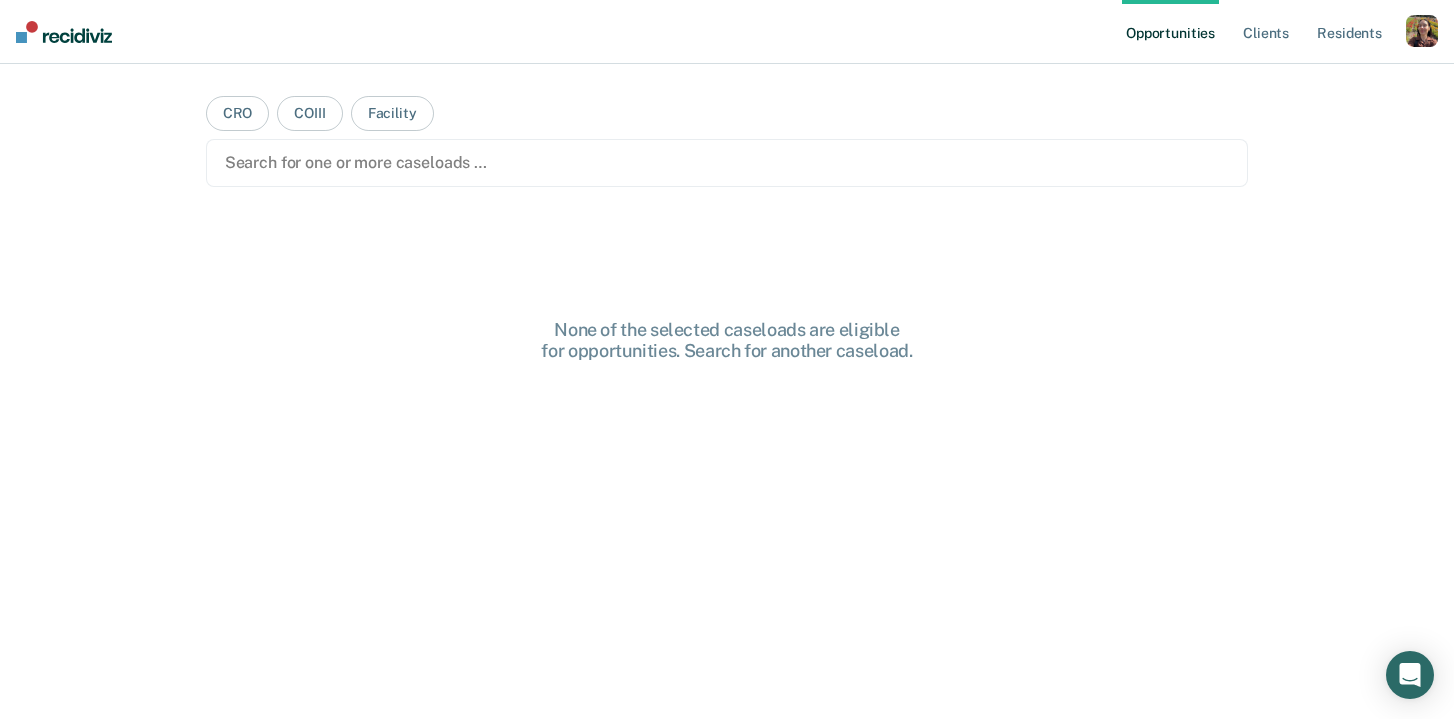 drag, startPoint x: 1431, startPoint y: 23, endPoint x: 1392, endPoint y: 31, distance: 39.812057 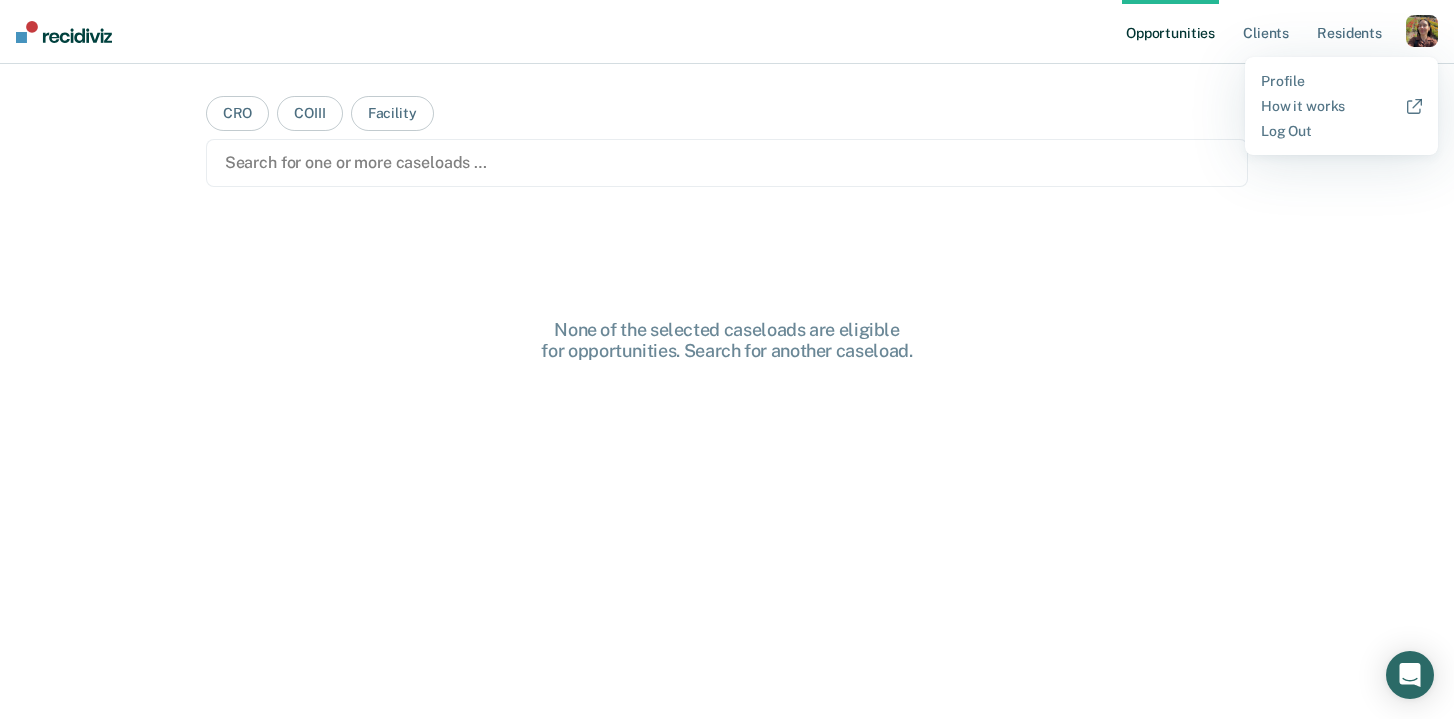 click on "Profile How it works Log Out" at bounding box center [1341, 106] 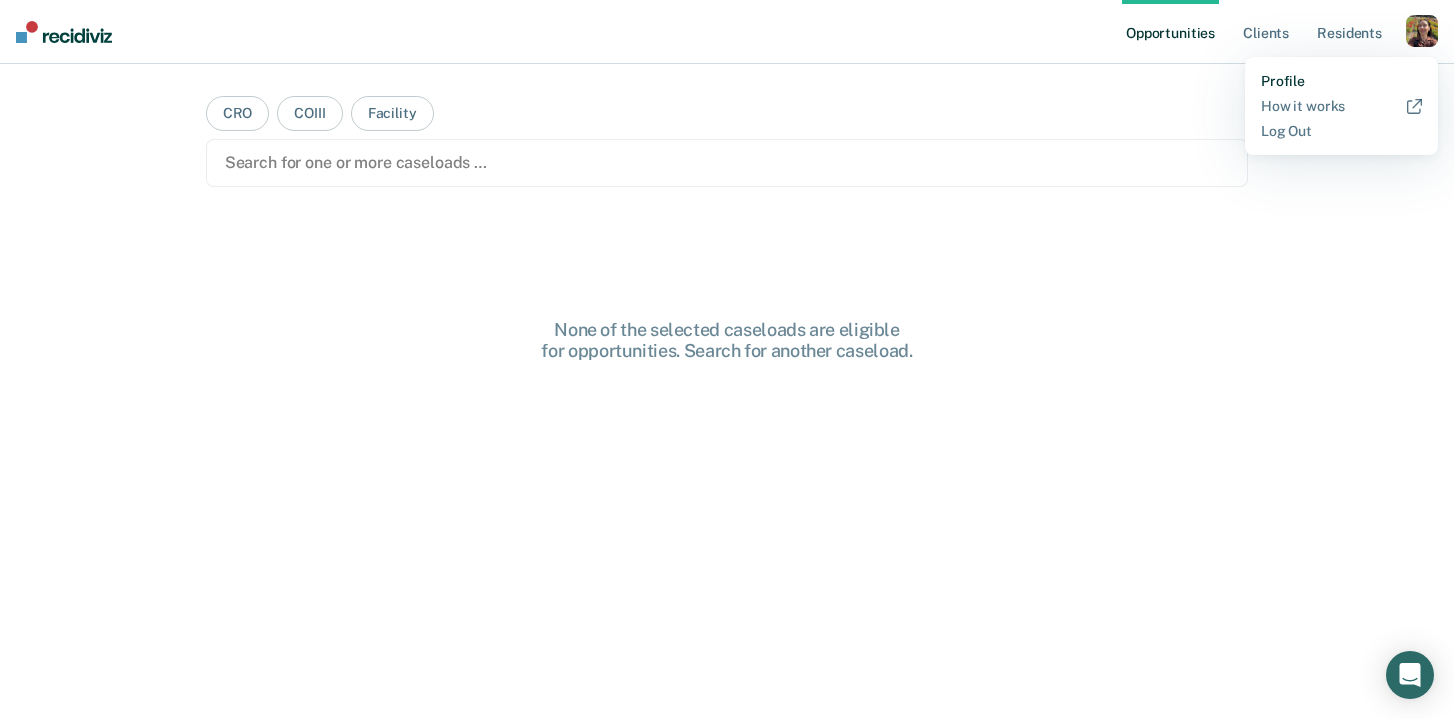 click on "Profile" at bounding box center (1341, 81) 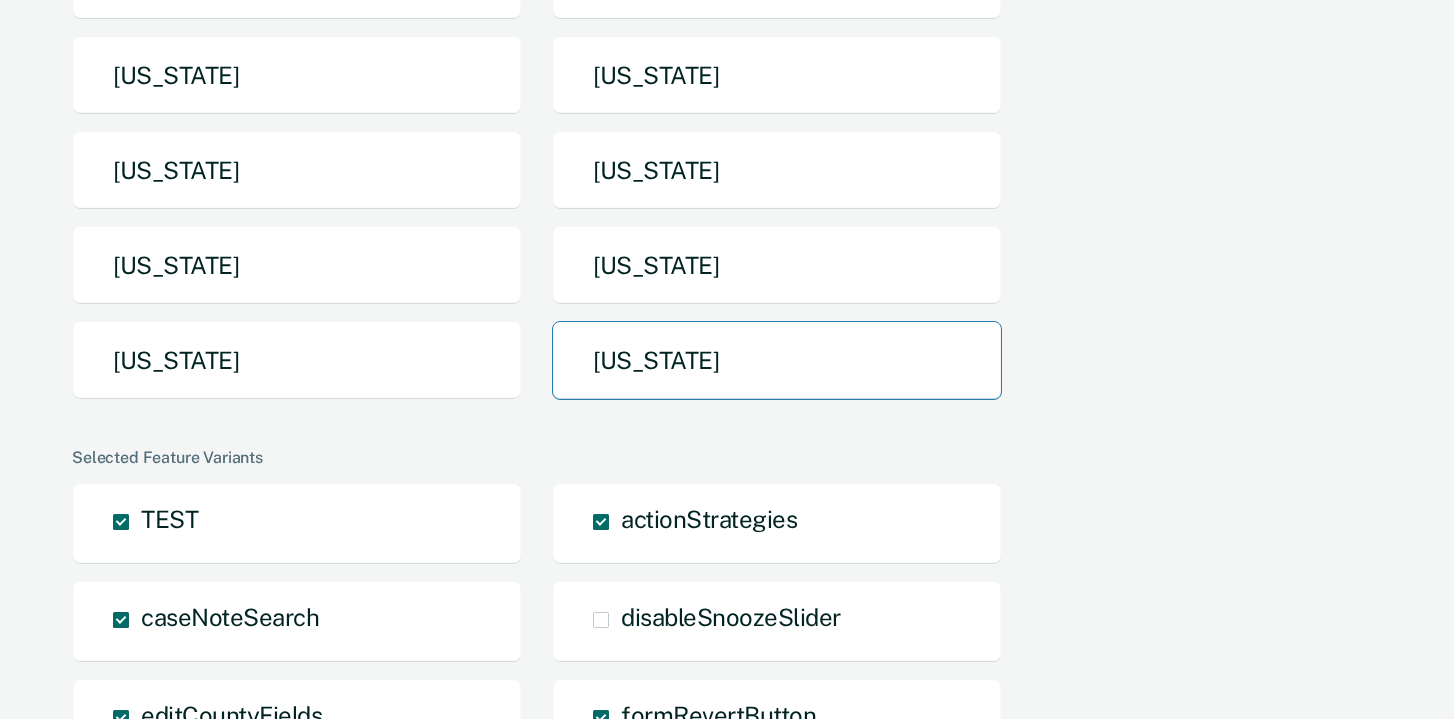 scroll, scrollTop: 382, scrollLeft: 0, axis: vertical 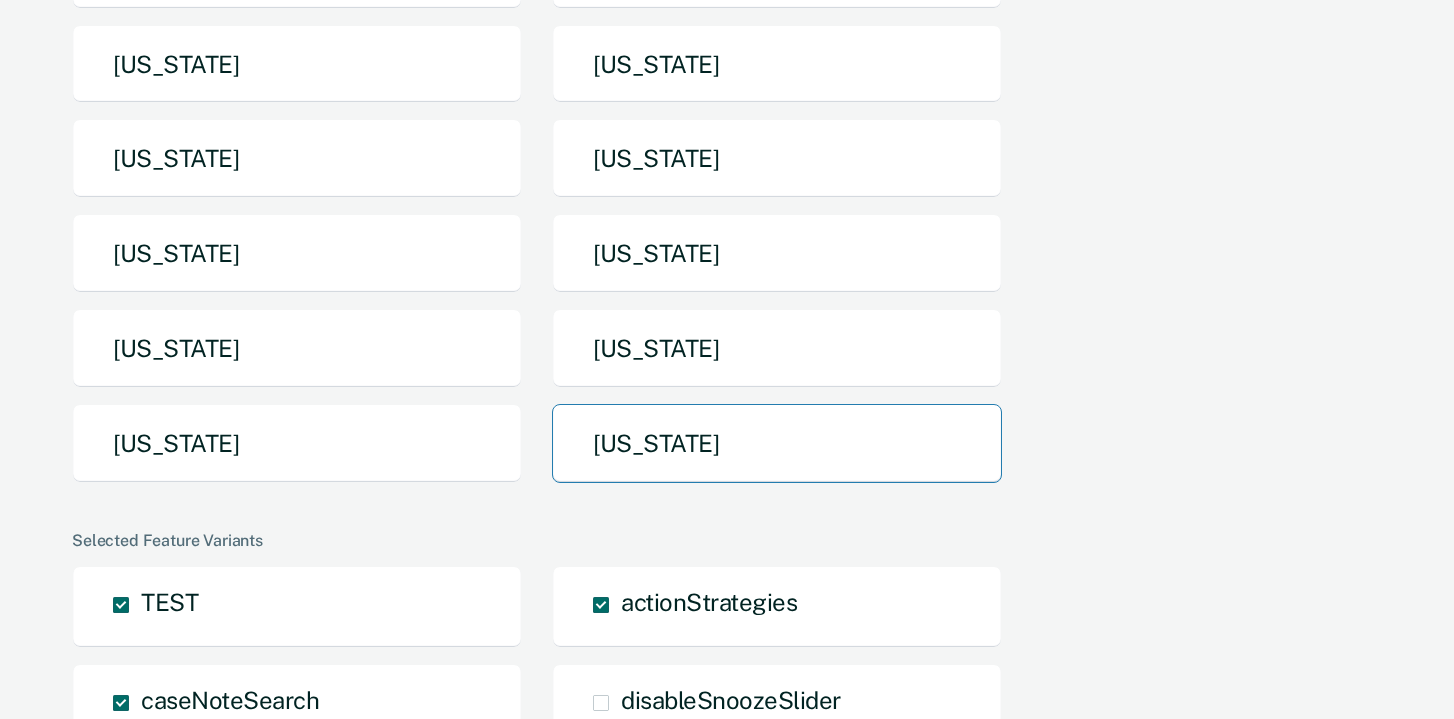 click on "[US_STATE]" at bounding box center [777, 443] 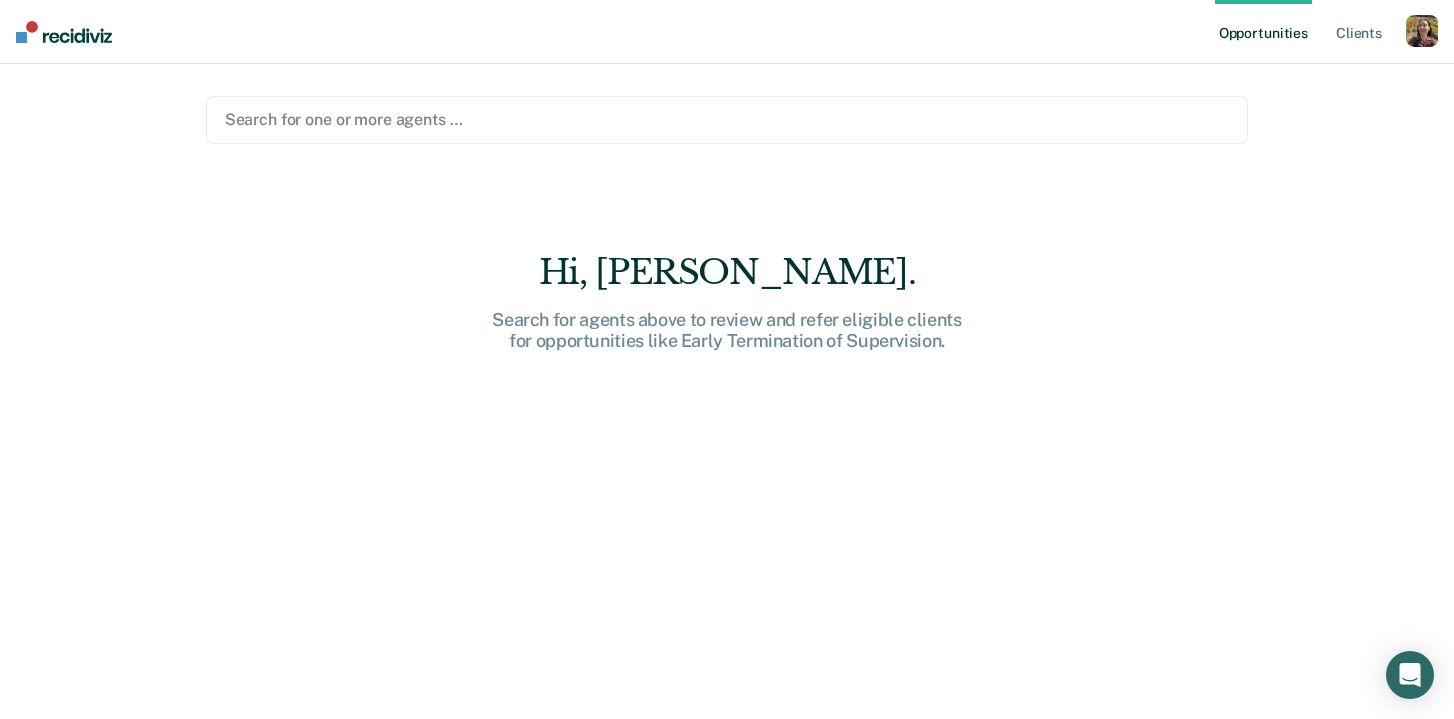 click at bounding box center [1422, 31] 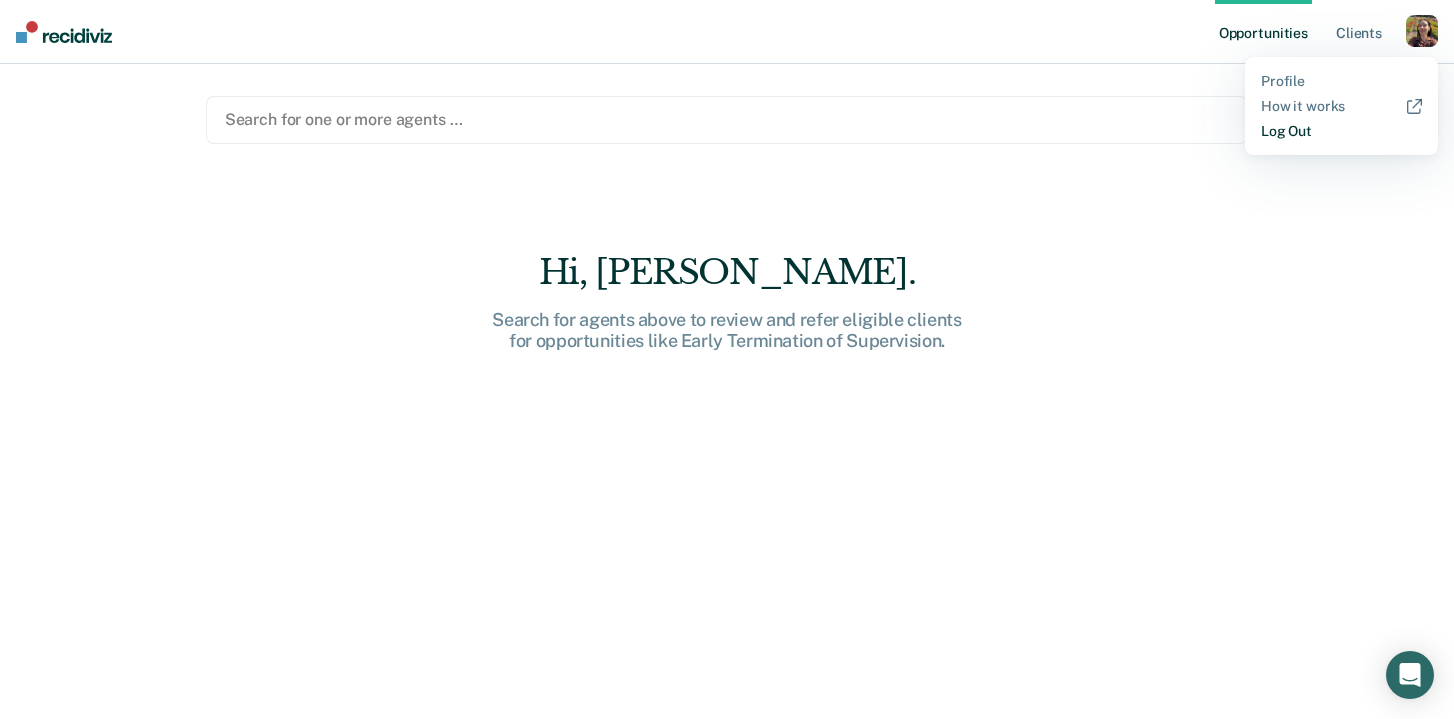 click on "Log Out" at bounding box center (1341, 131) 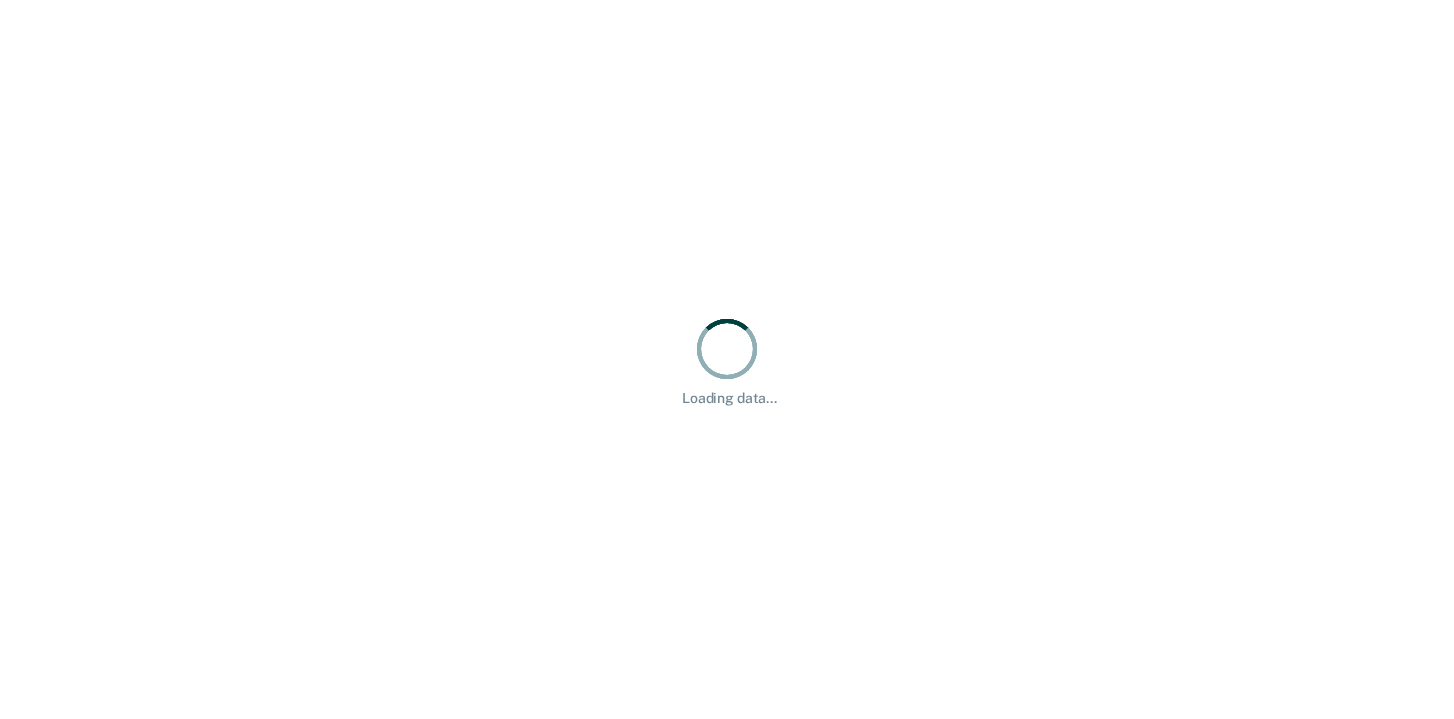 scroll, scrollTop: 0, scrollLeft: 0, axis: both 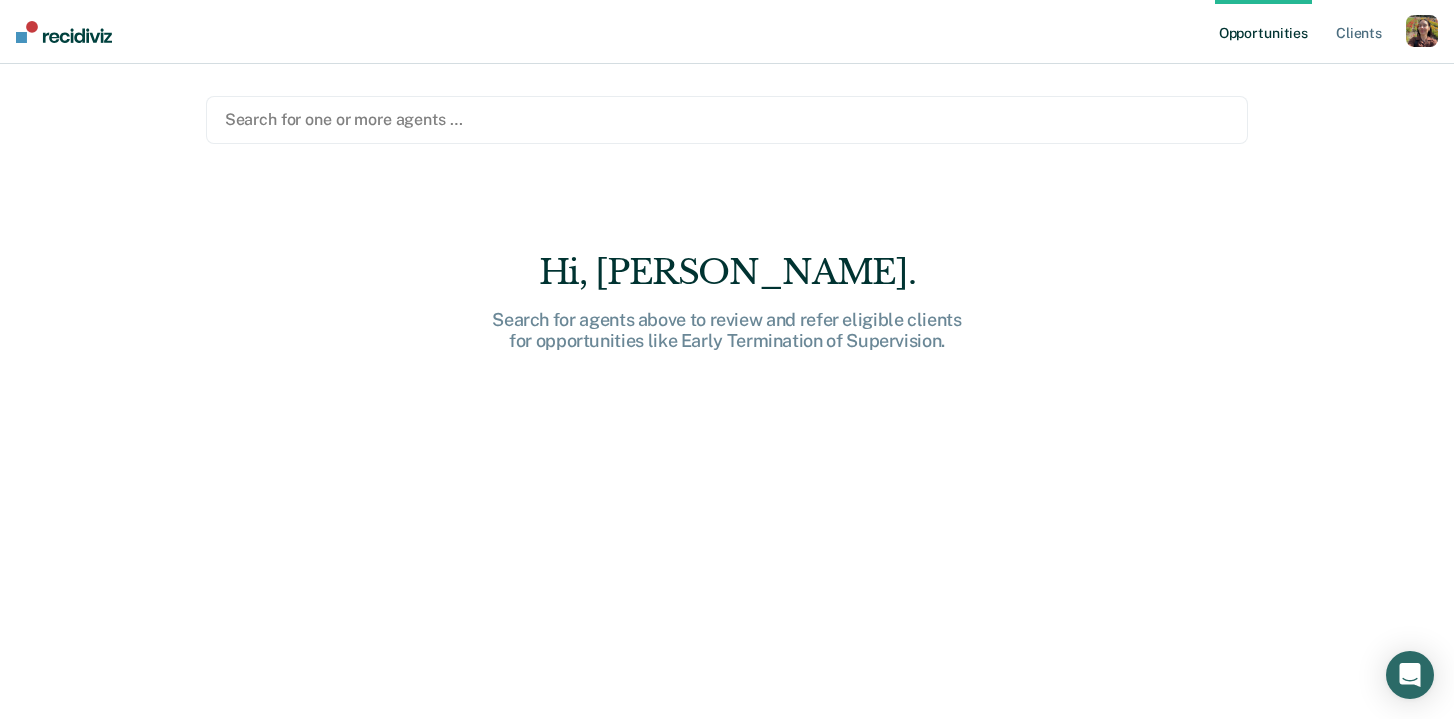 click at bounding box center (727, 119) 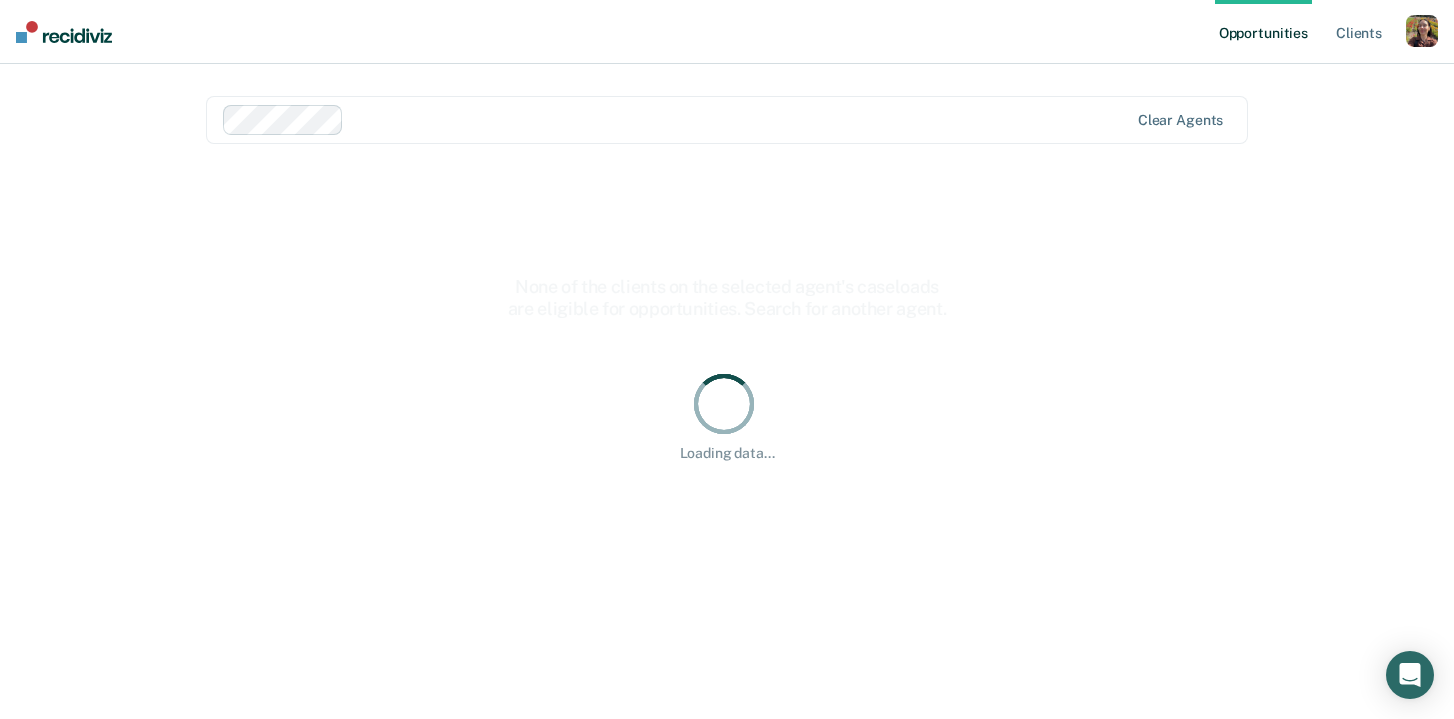 click at bounding box center [740, 119] 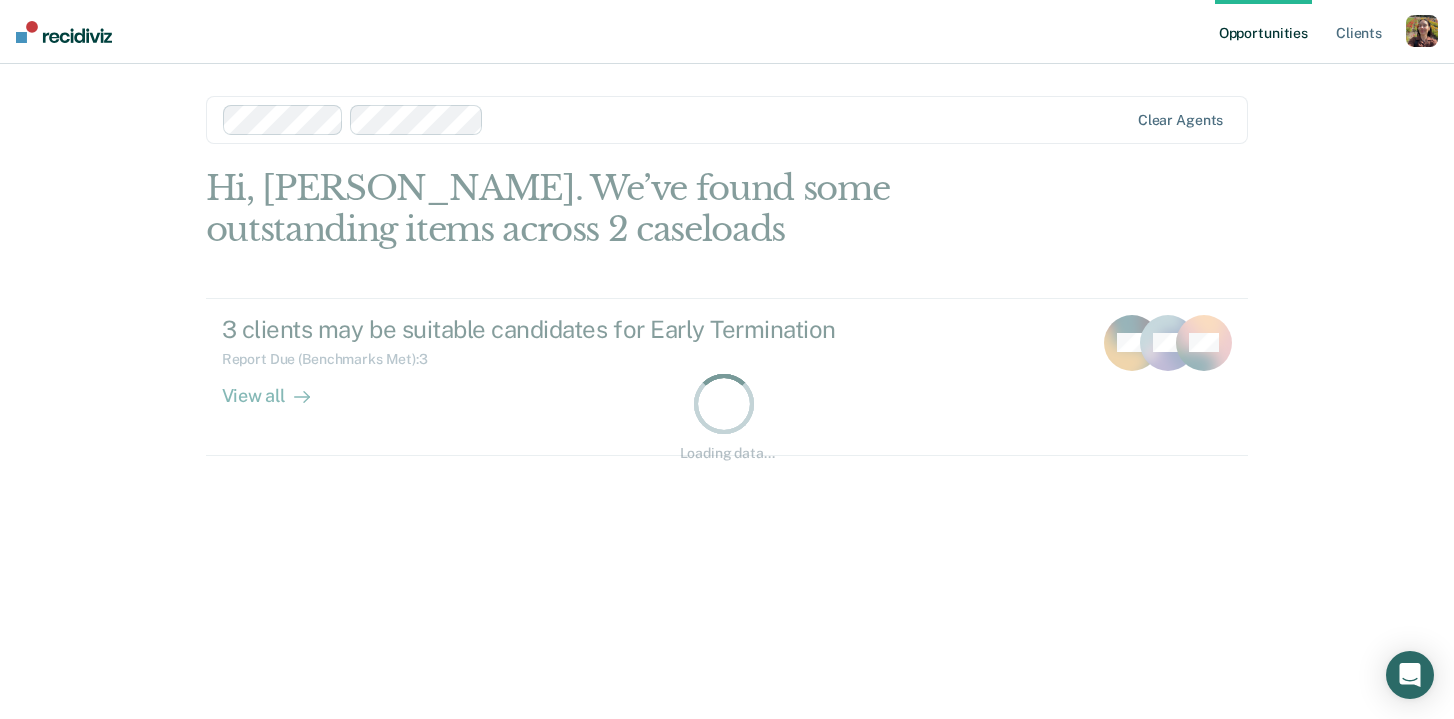 click at bounding box center [810, 119] 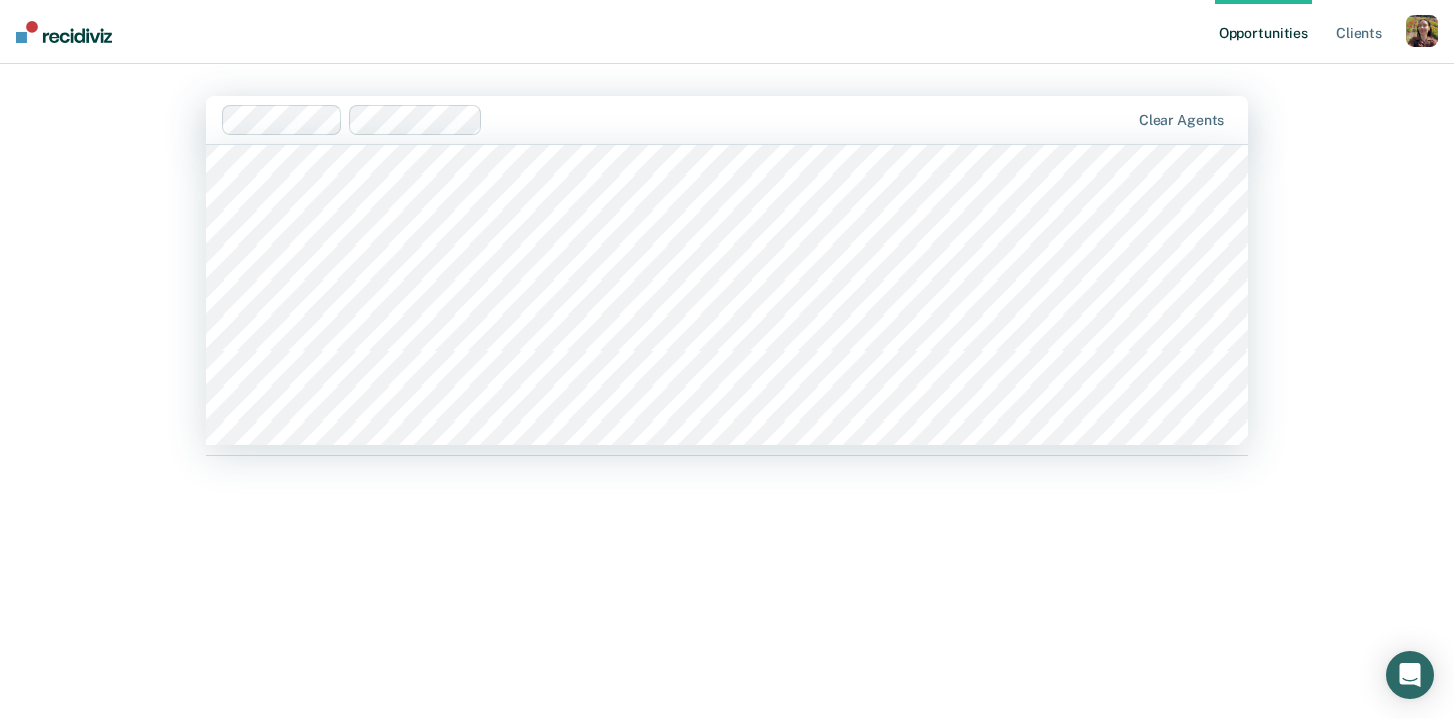 scroll, scrollTop: 2971, scrollLeft: 0, axis: vertical 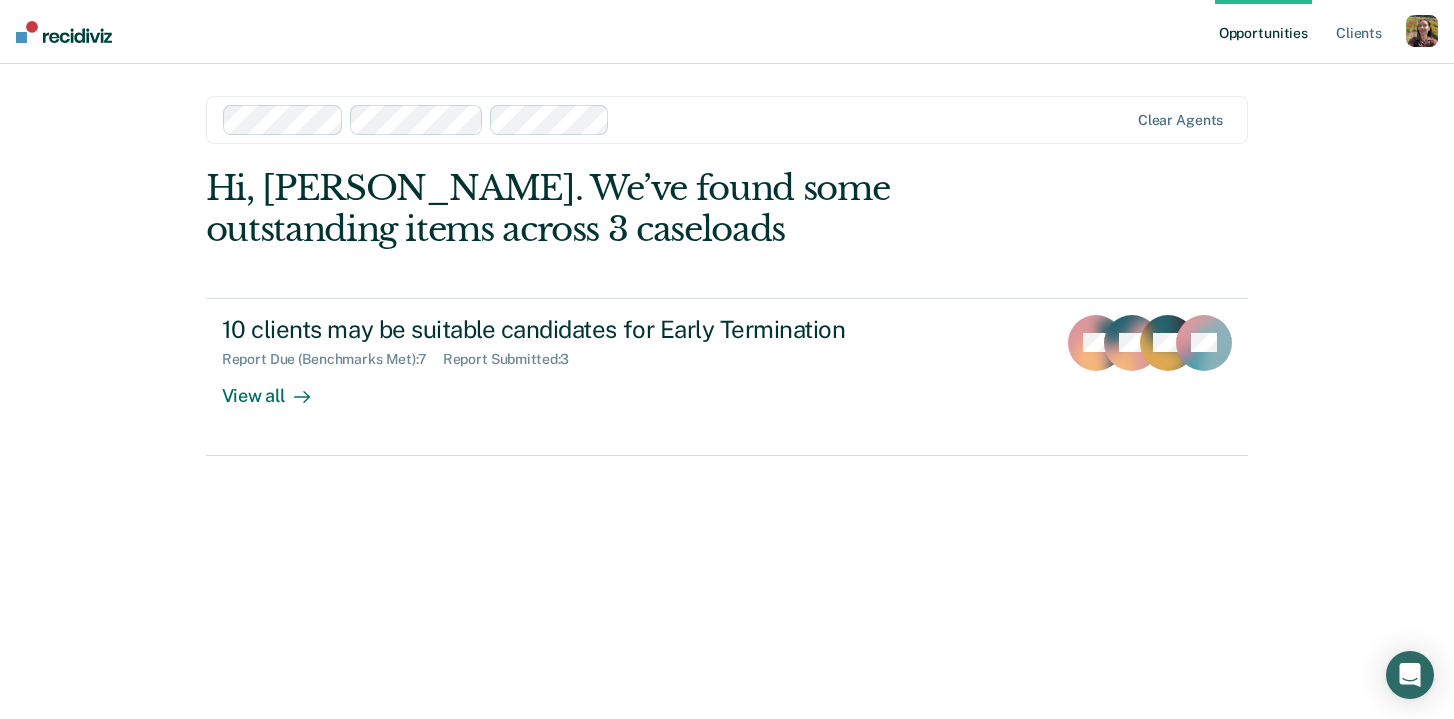 click at bounding box center (873, 119) 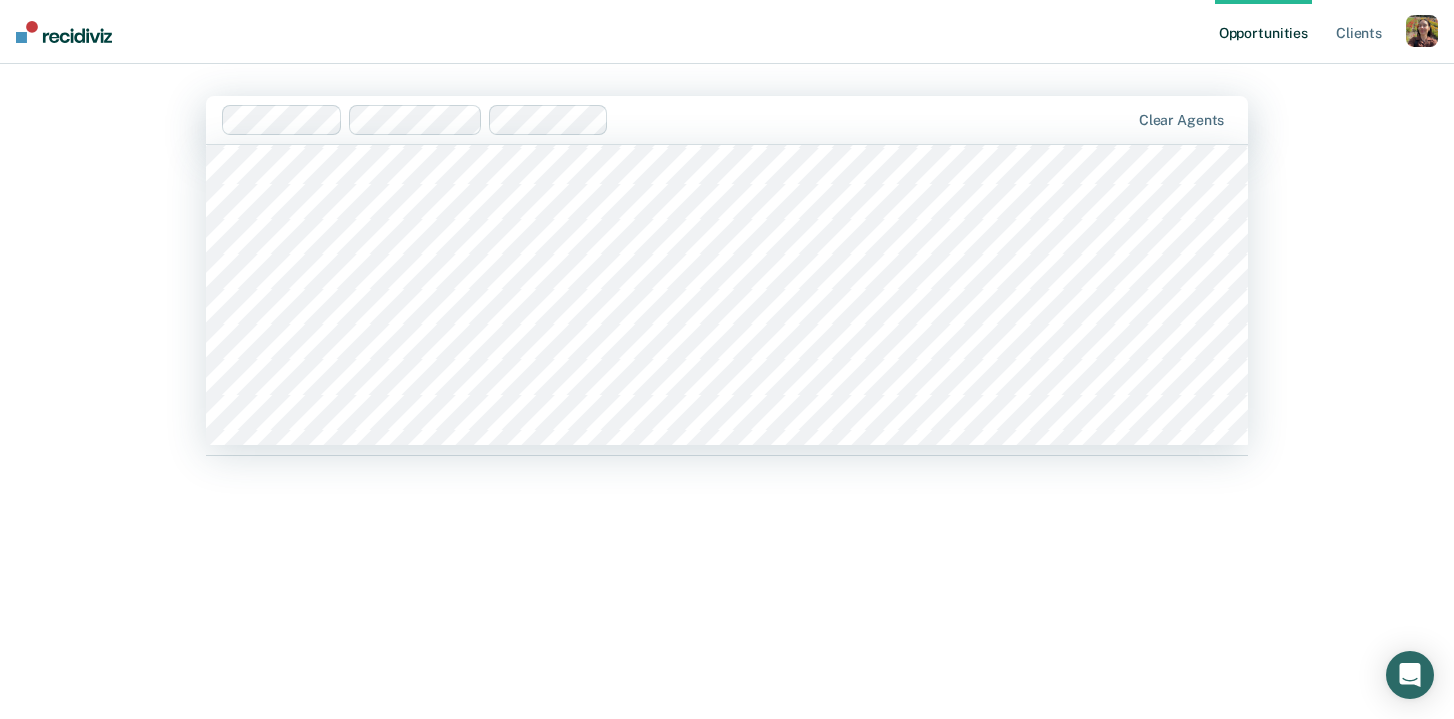 scroll, scrollTop: 8048, scrollLeft: 0, axis: vertical 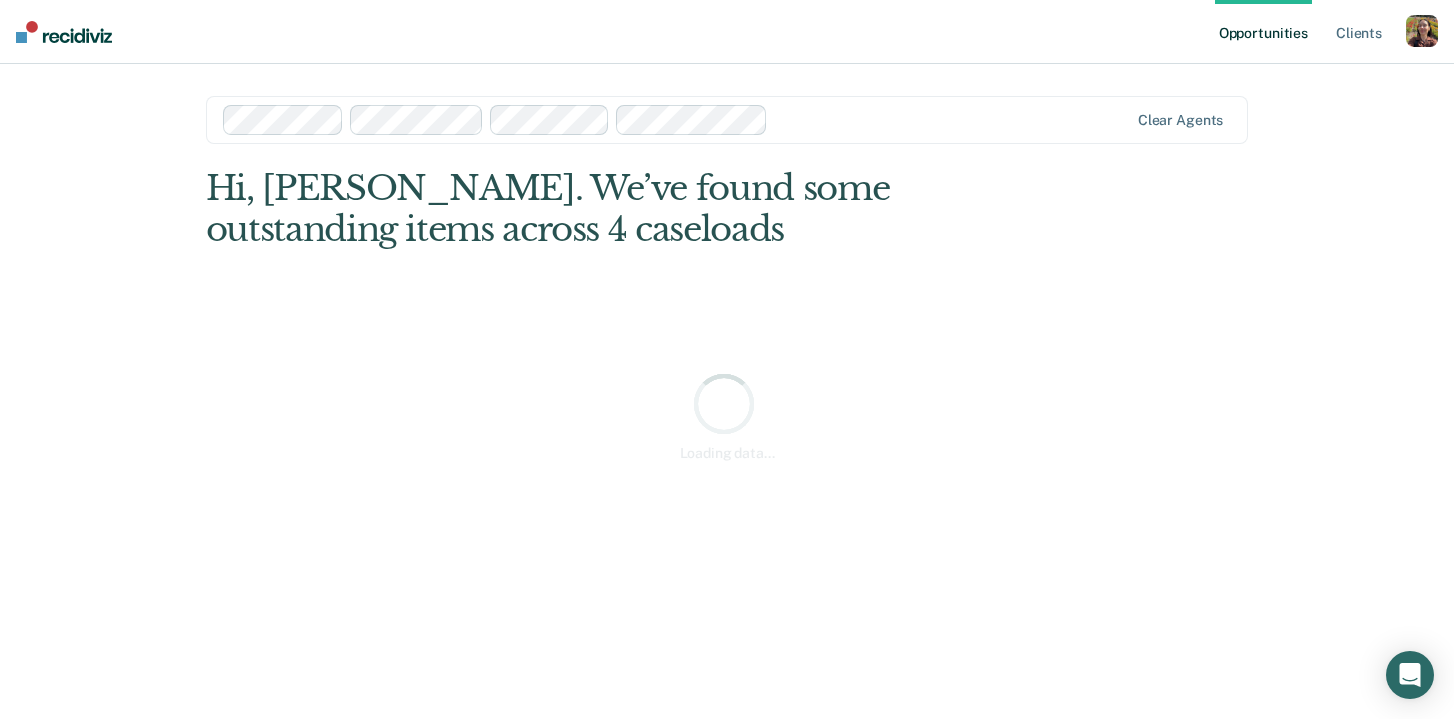 click at bounding box center [952, 119] 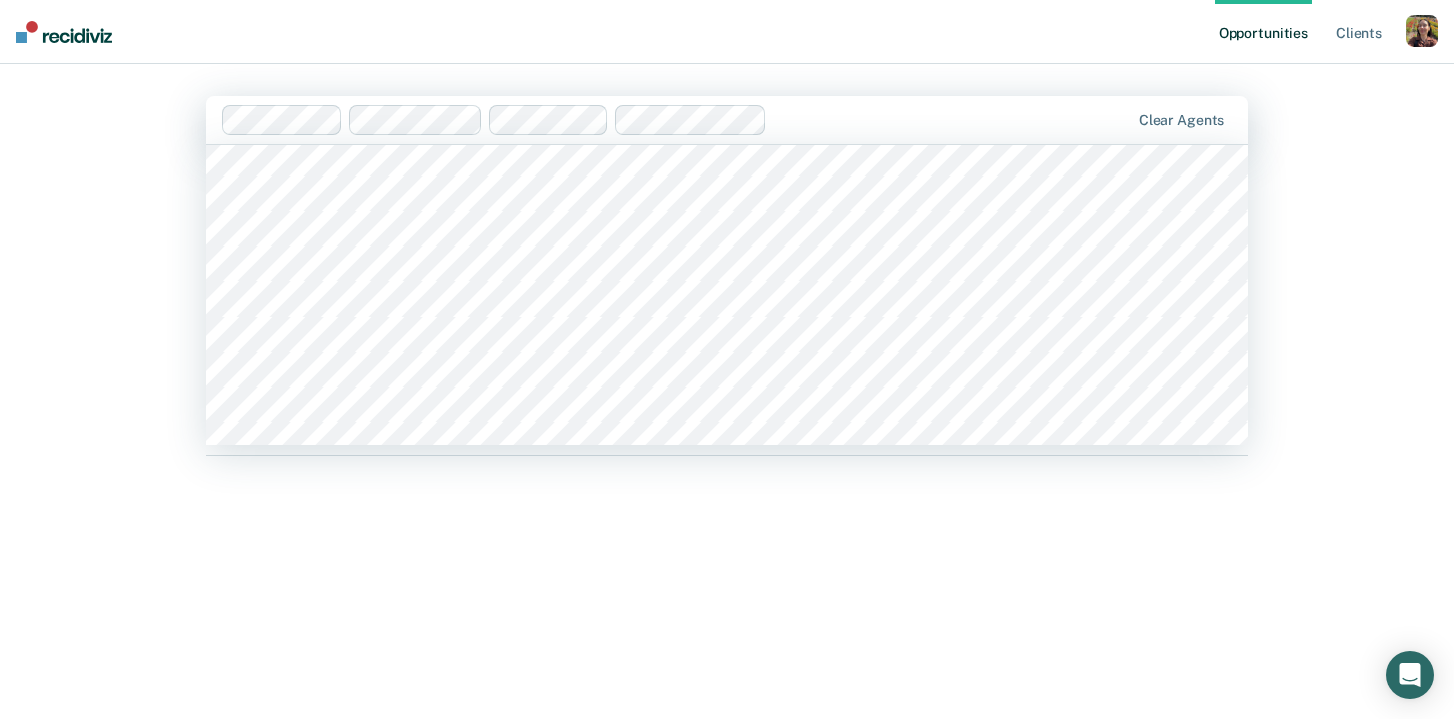 scroll, scrollTop: 11108, scrollLeft: 0, axis: vertical 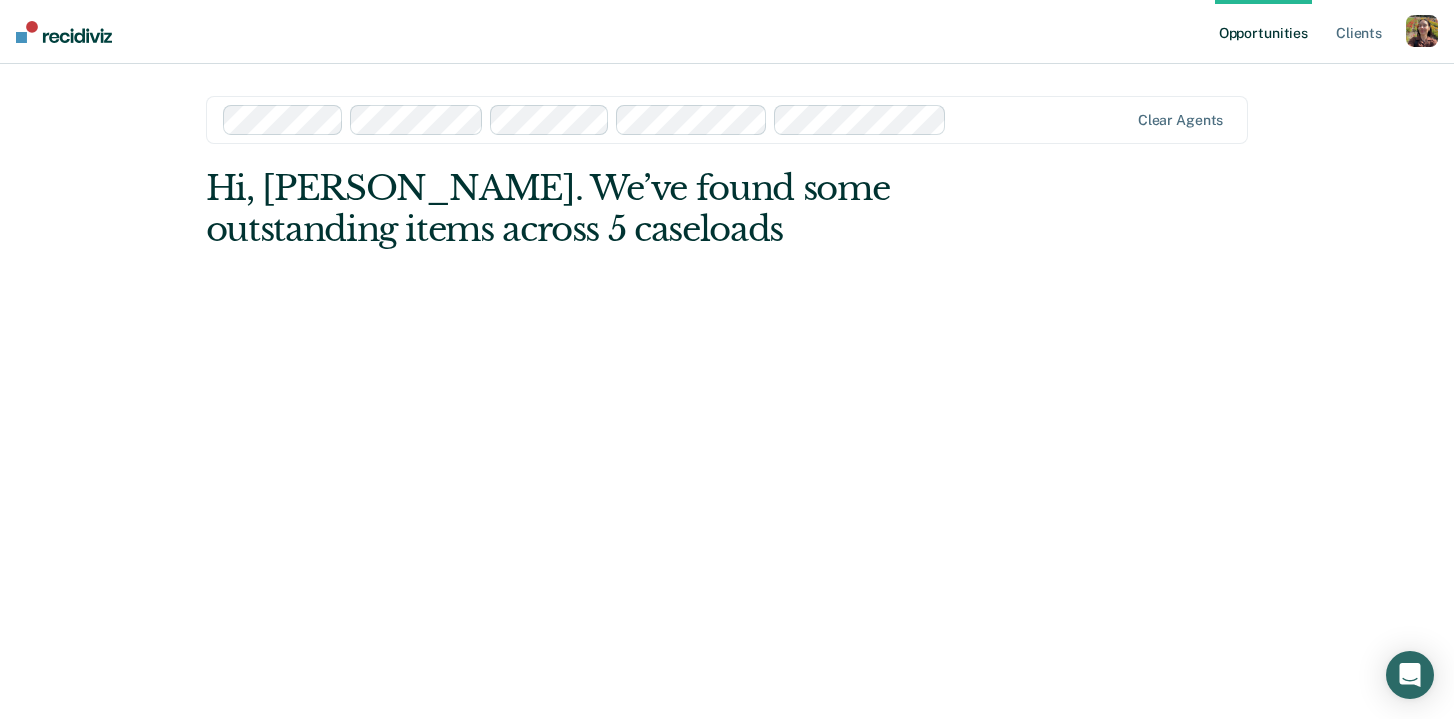 click at bounding box center [1041, 119] 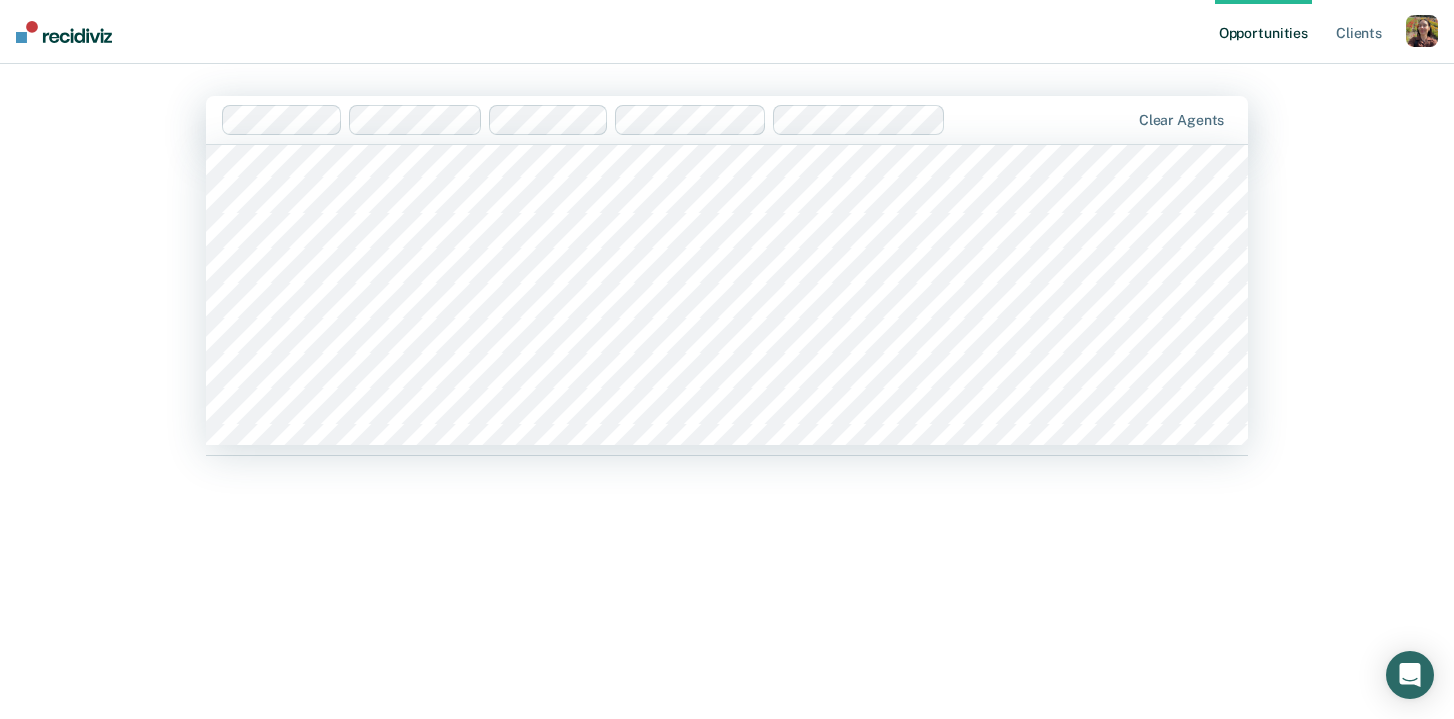 scroll, scrollTop: 11893, scrollLeft: 0, axis: vertical 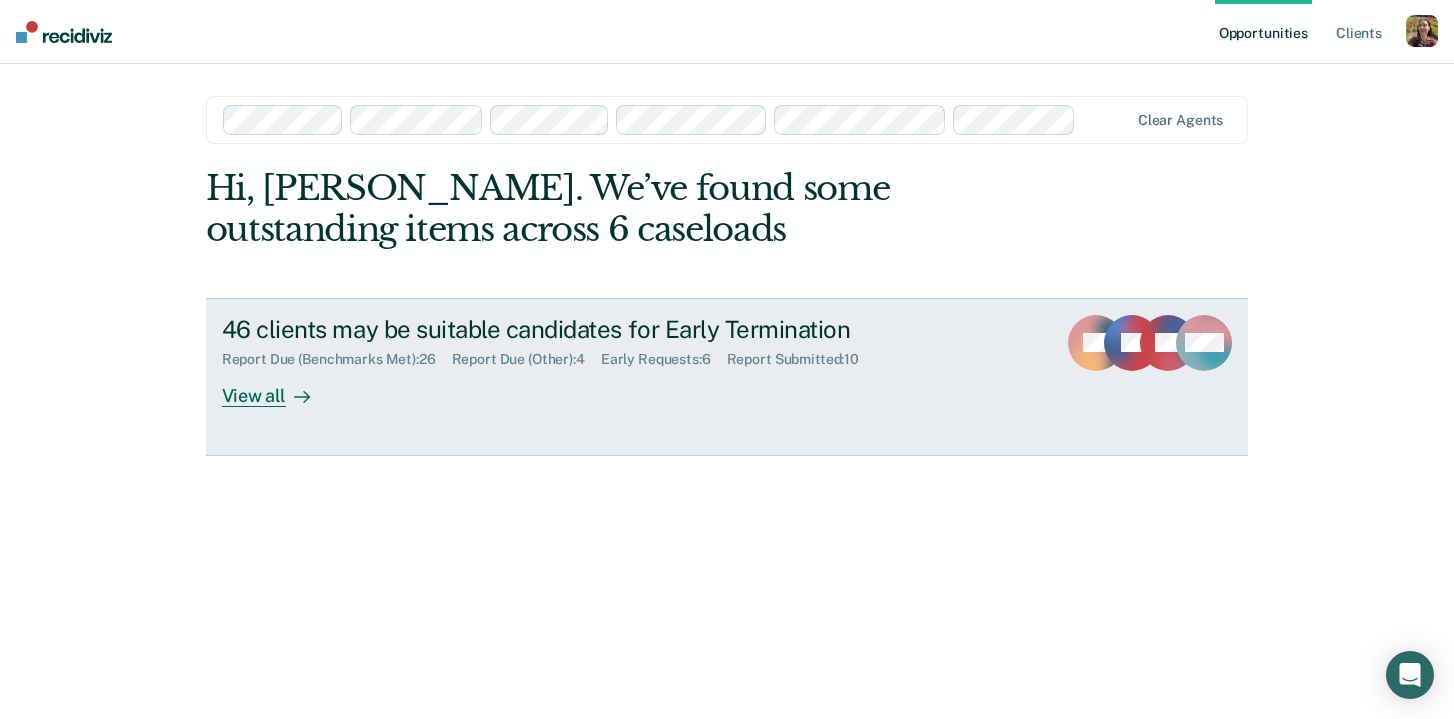 click on "View all" at bounding box center (278, 387) 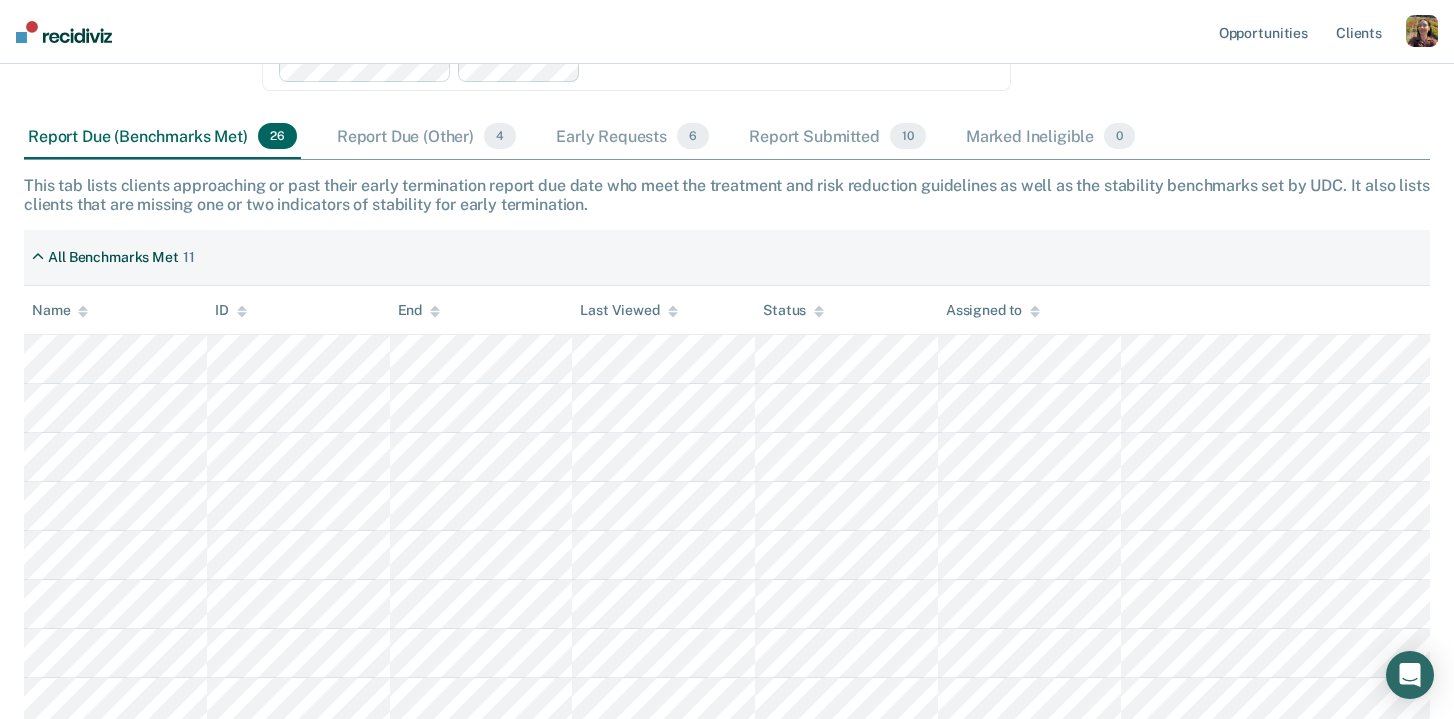 scroll, scrollTop: 262, scrollLeft: 0, axis: vertical 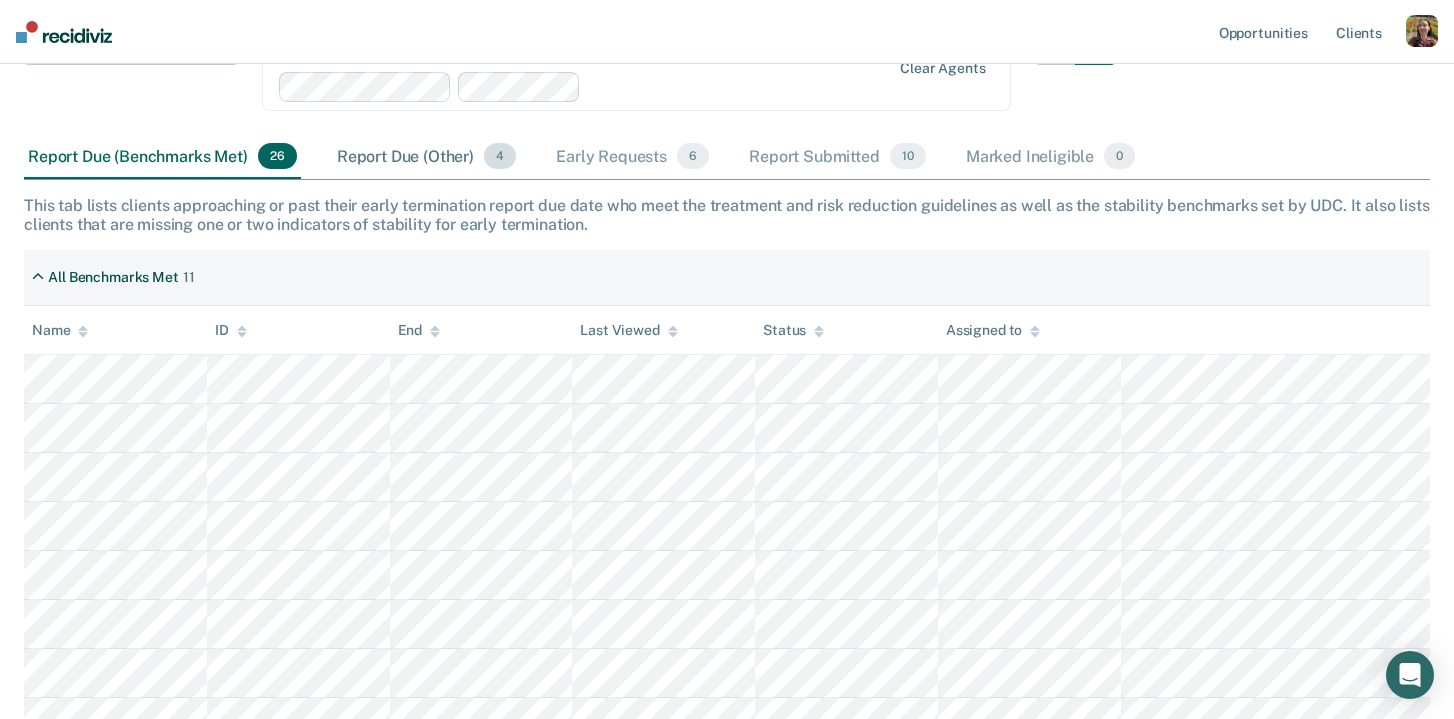 click on "Report Due (Other) 4" at bounding box center (426, 157) 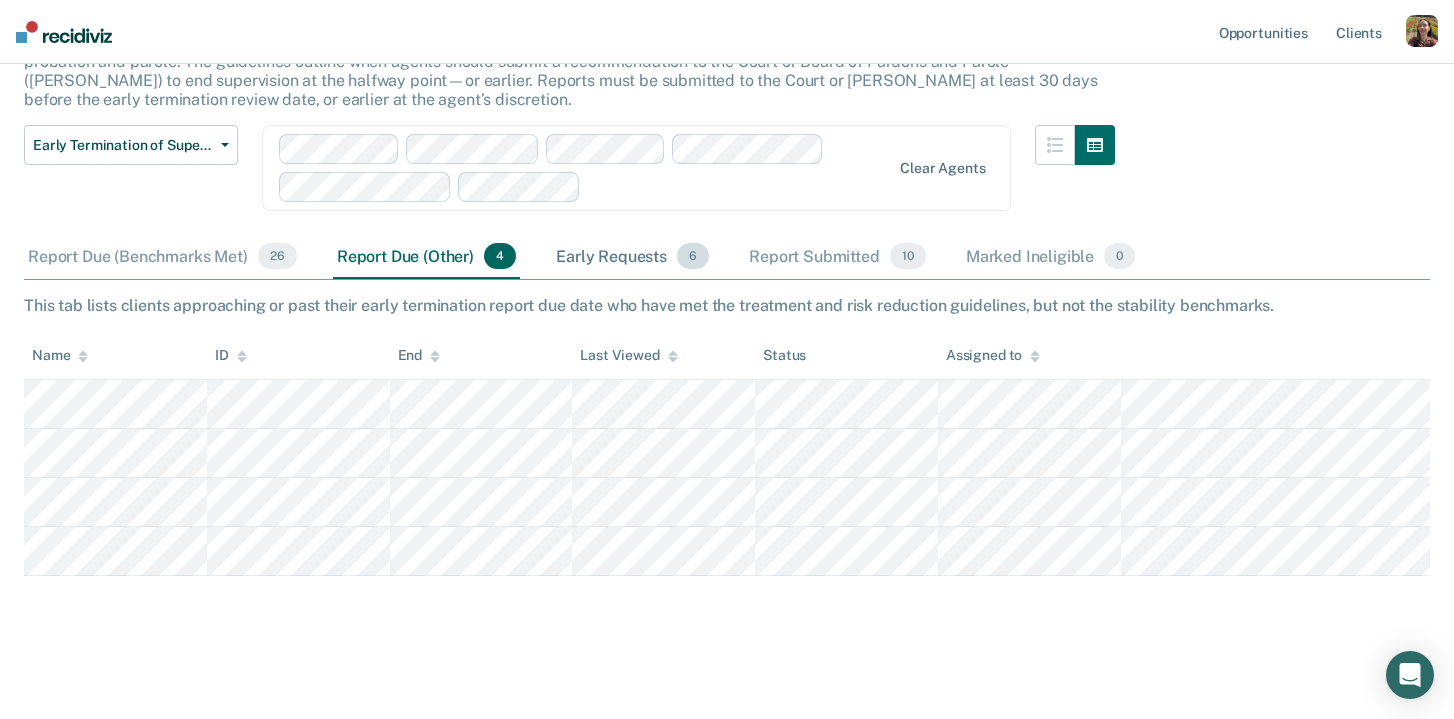 click on "Early Requests 6" at bounding box center [632, 257] 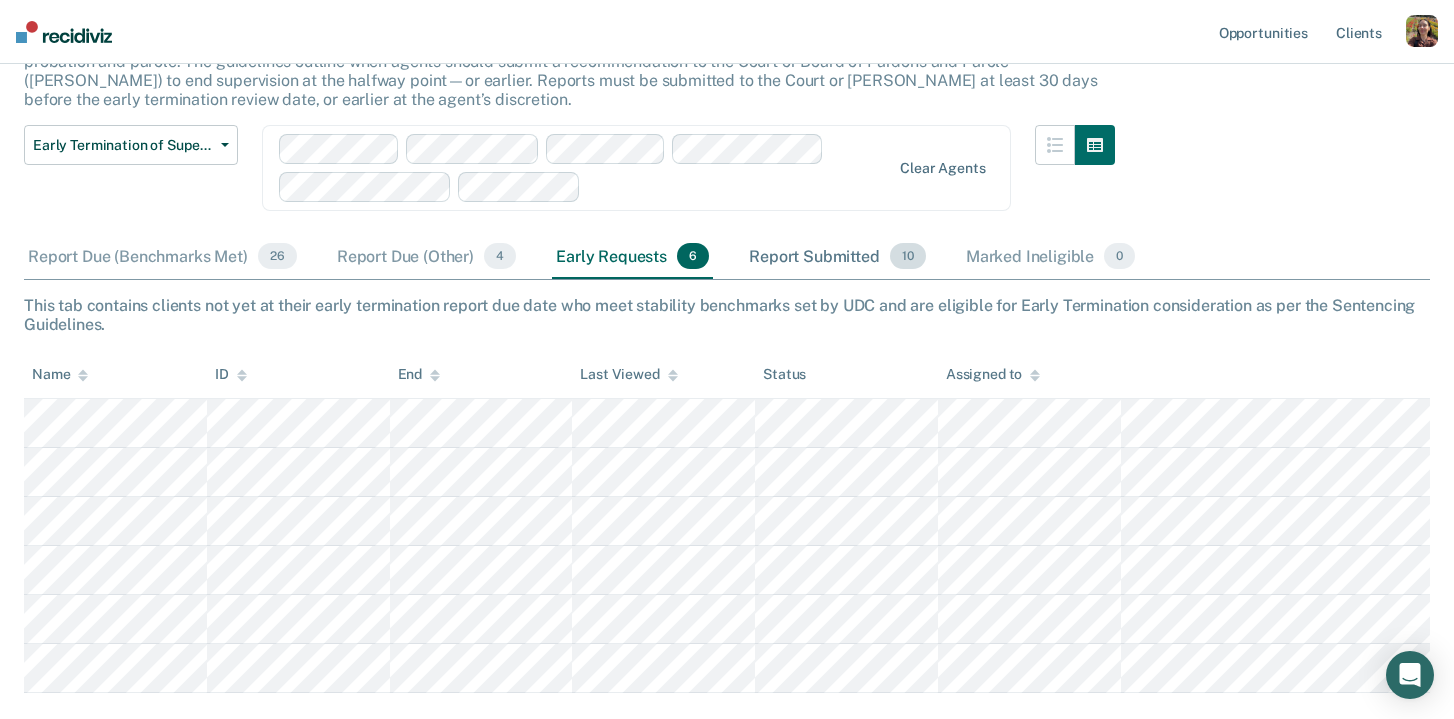 click on "Report Submitted 10" at bounding box center (837, 257) 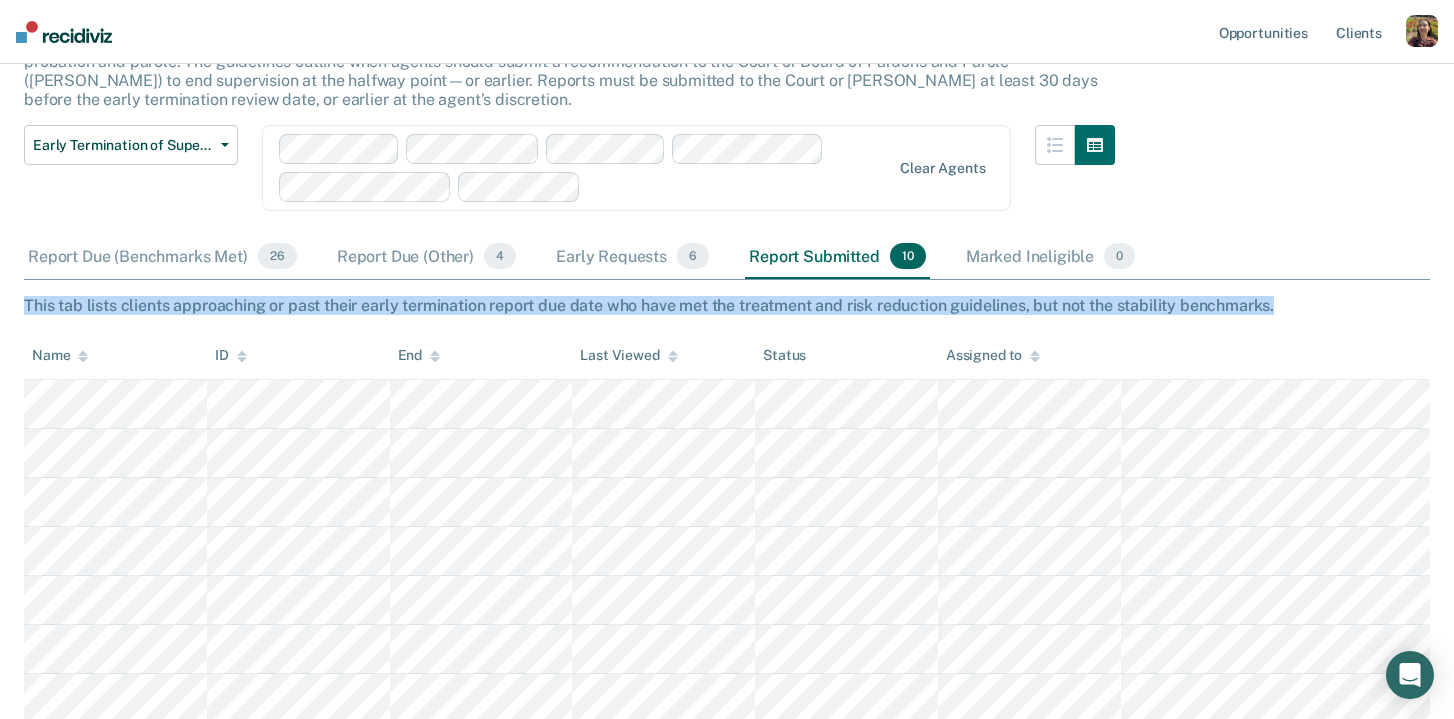 drag, startPoint x: 1329, startPoint y: 300, endPoint x: 495, endPoint y: 290, distance: 834.05994 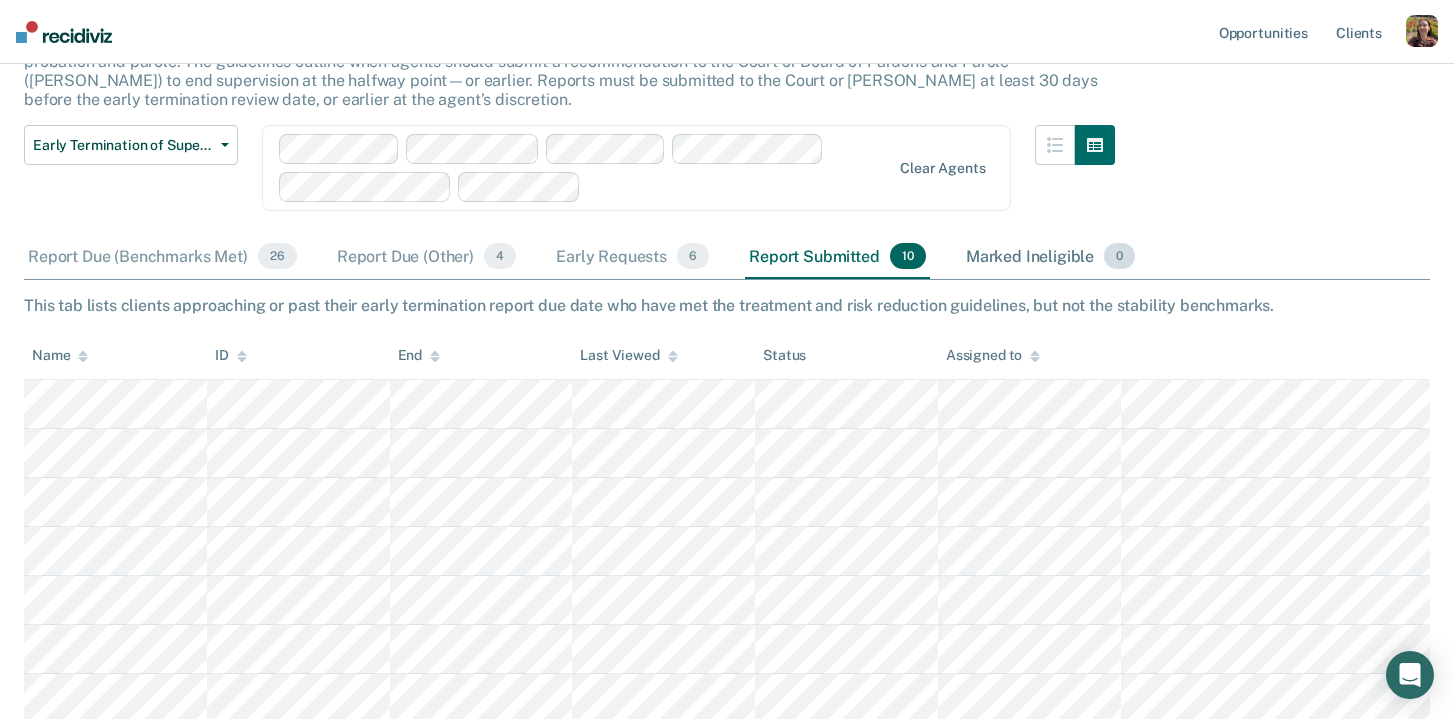 click on "Marked Ineligible 0" at bounding box center [1051, 257] 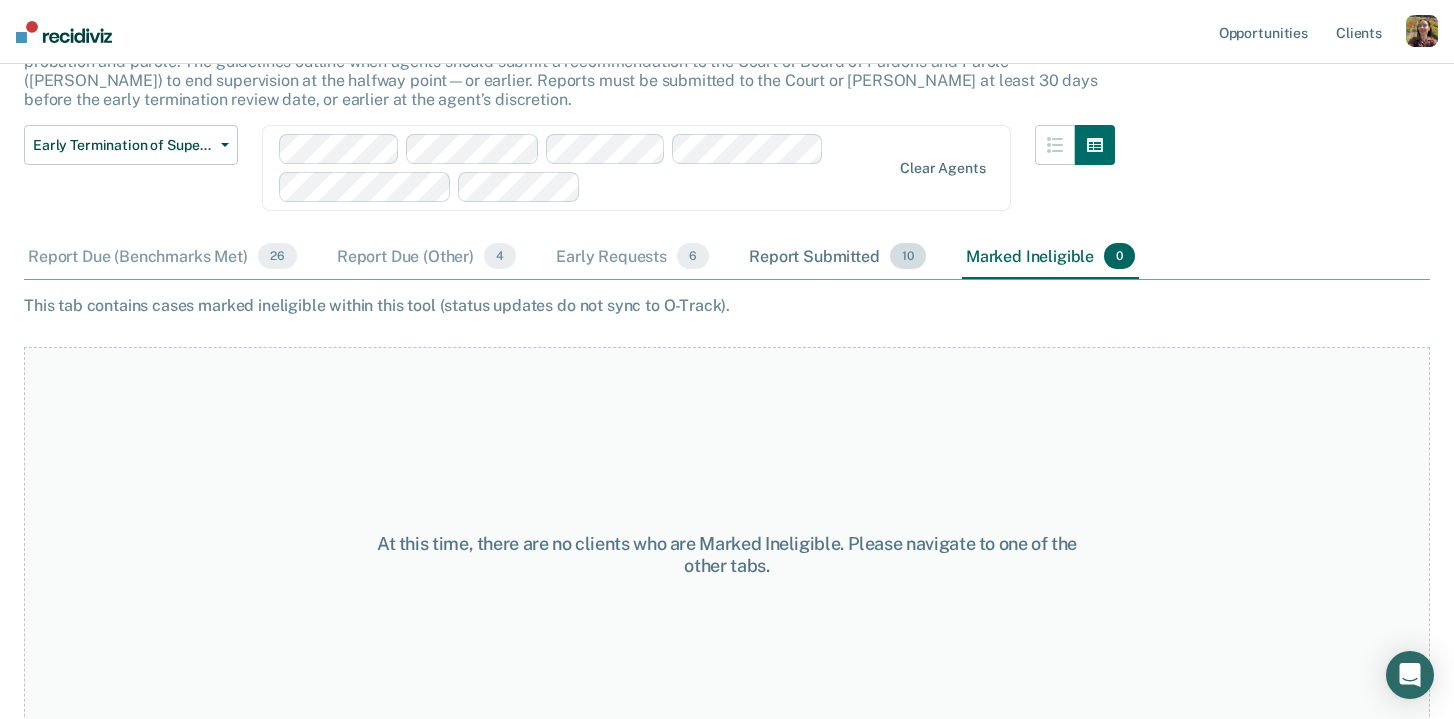 click on "Report Submitted 10" at bounding box center (837, 257) 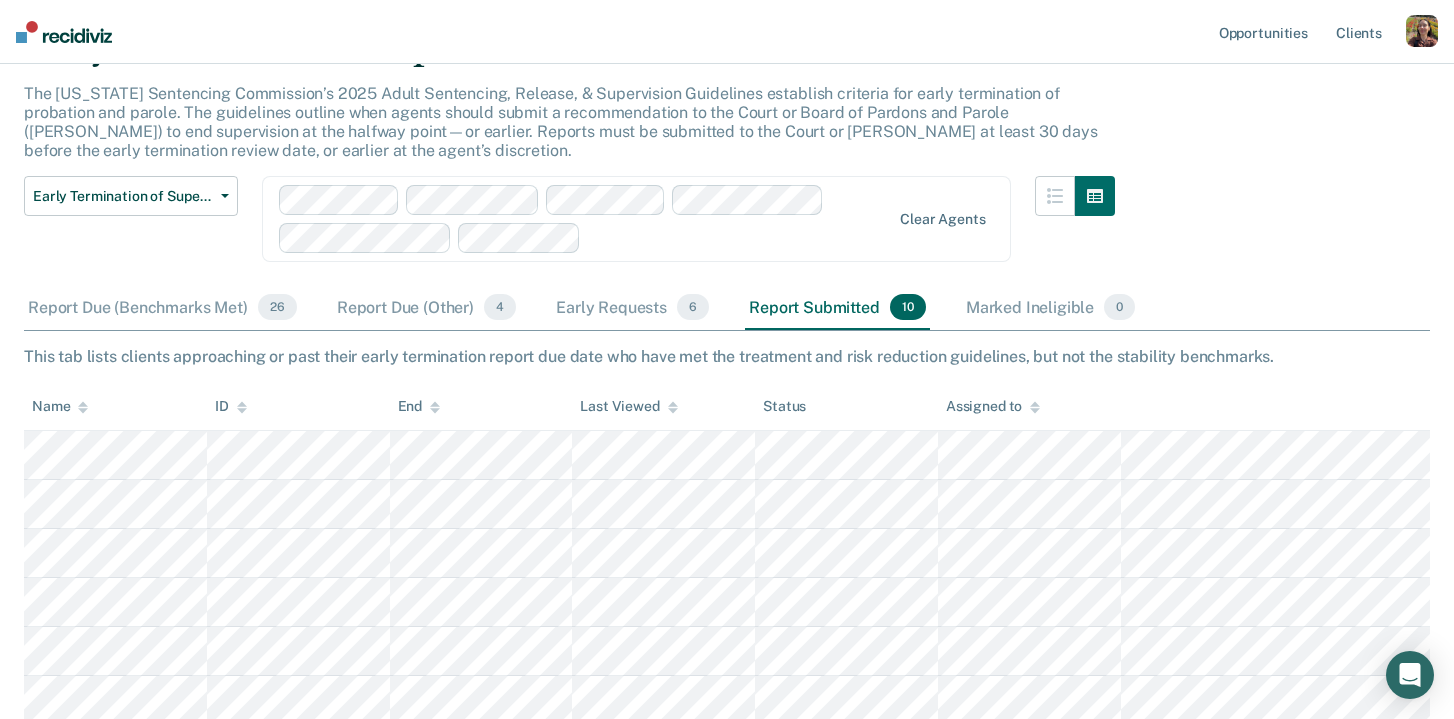 scroll, scrollTop: 0, scrollLeft: 0, axis: both 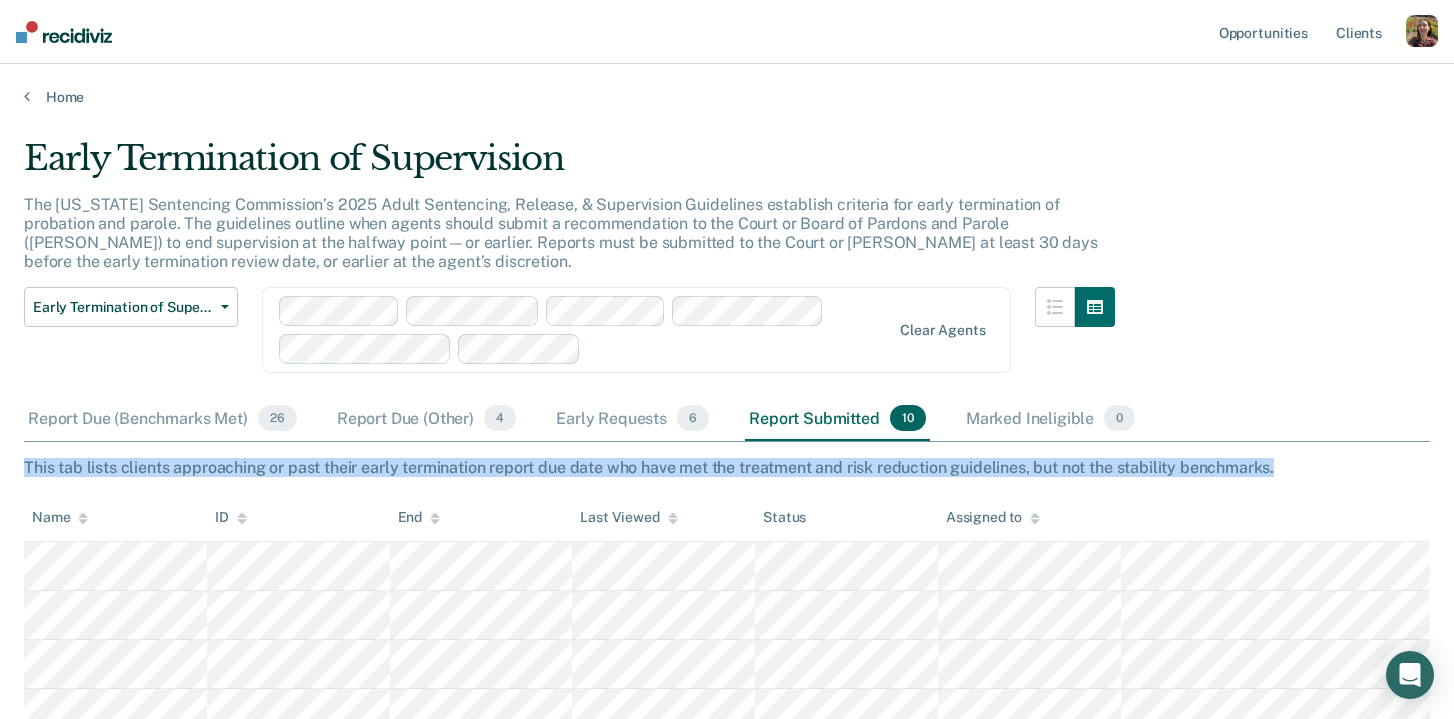 drag, startPoint x: 1308, startPoint y: 461, endPoint x: -3, endPoint y: 456, distance: 1311.0095 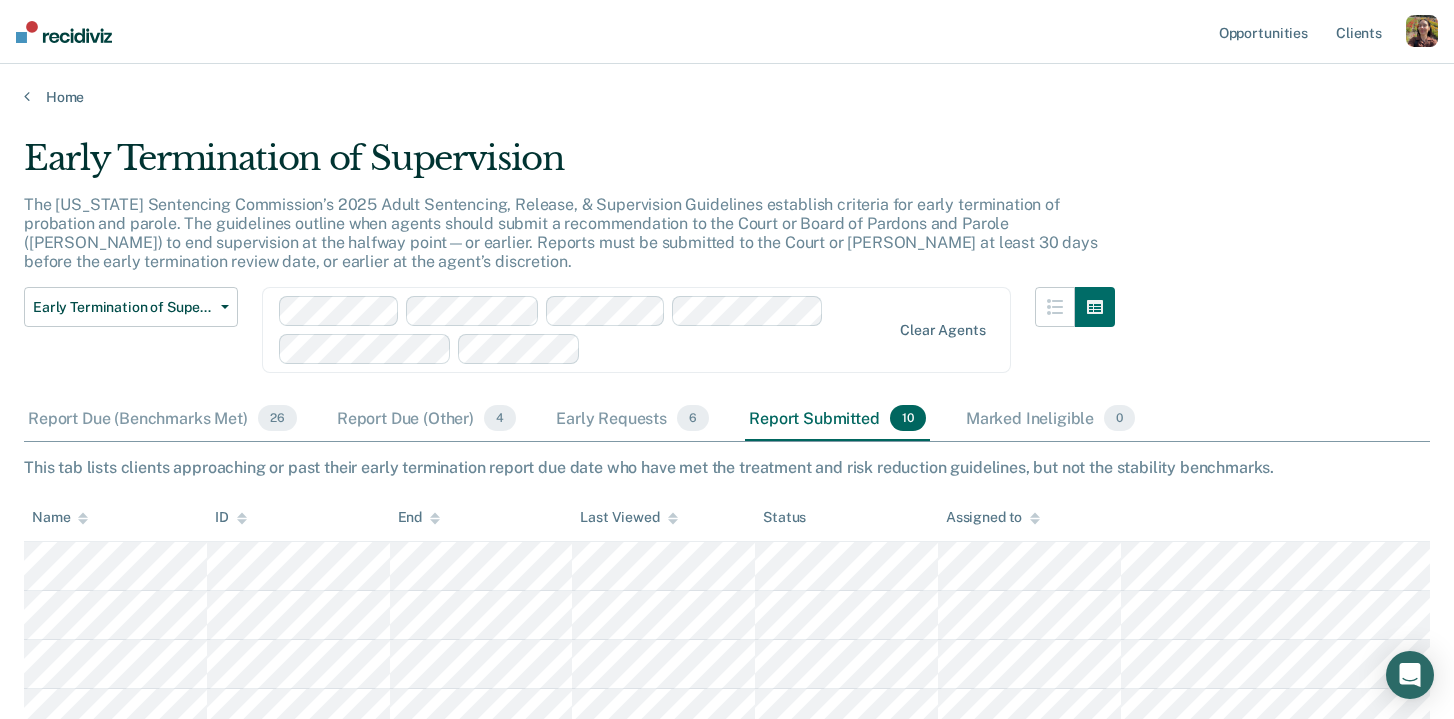 click on "Early Termination of Supervision   The Utah Sentencing Commission’s 2025 Adult Sentencing, Release, & Supervision Guidelines establish criteria for early termination of probation and parole. The guidelines outline when agents should submit a recommendation to the Court or Board of Pardons and Parole (BOPP) to end supervision at the halfway point—or earlier. Reports must be submitted to the Court or BOPP at least 30 days before the early termination review date, or earlier at the agent’s discretion. Early Termination of Supervision Early Termination of Supervision Clear   agents Report Due (Benchmarks Met) 26 Report Due (Other) 4 Early Requests 6 Report Submitted 10 Marked Ineligible 0
To pick up a draggable item, press the space bar.
While dragging, use the arrow keys to move the item.
Press space again to drop the item in its new position, or press escape to cancel.
Name ID End Last Viewed Status Assigned to" at bounding box center [727, 582] 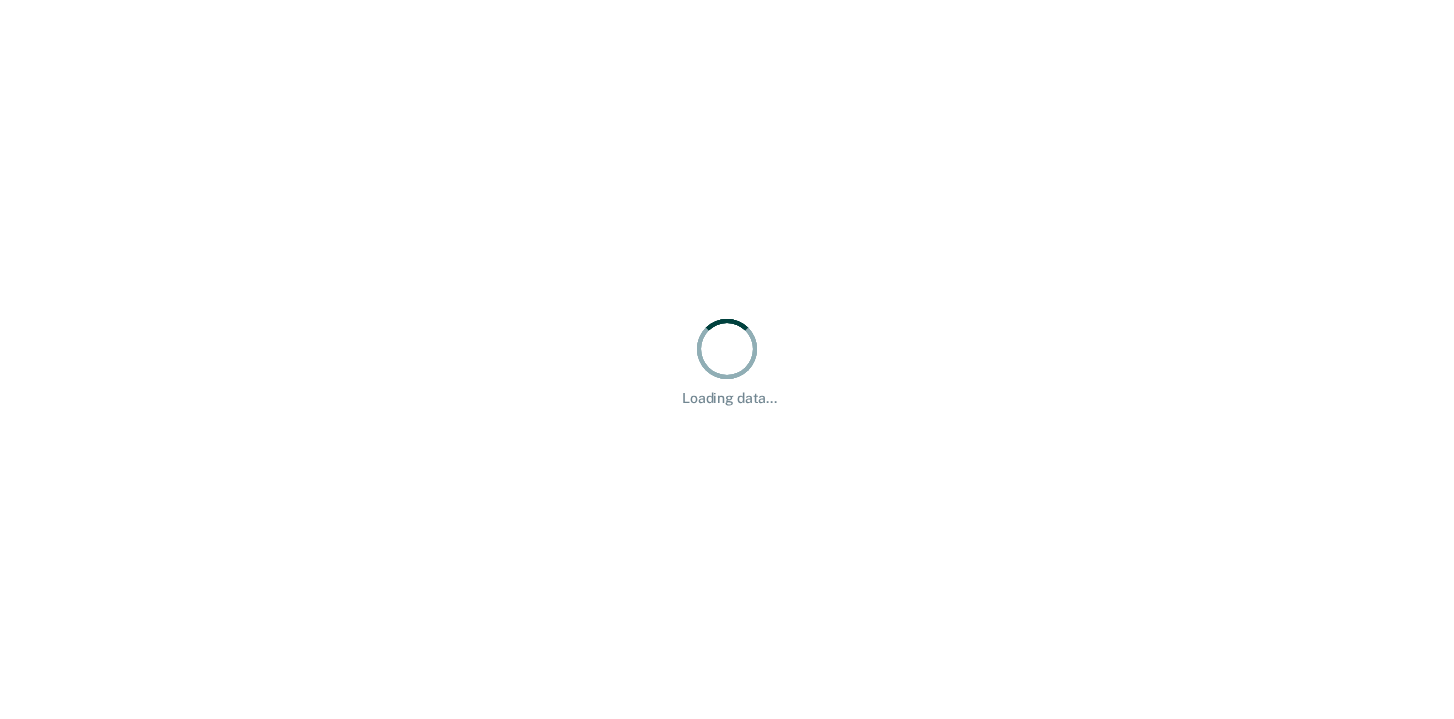 scroll, scrollTop: 0, scrollLeft: 0, axis: both 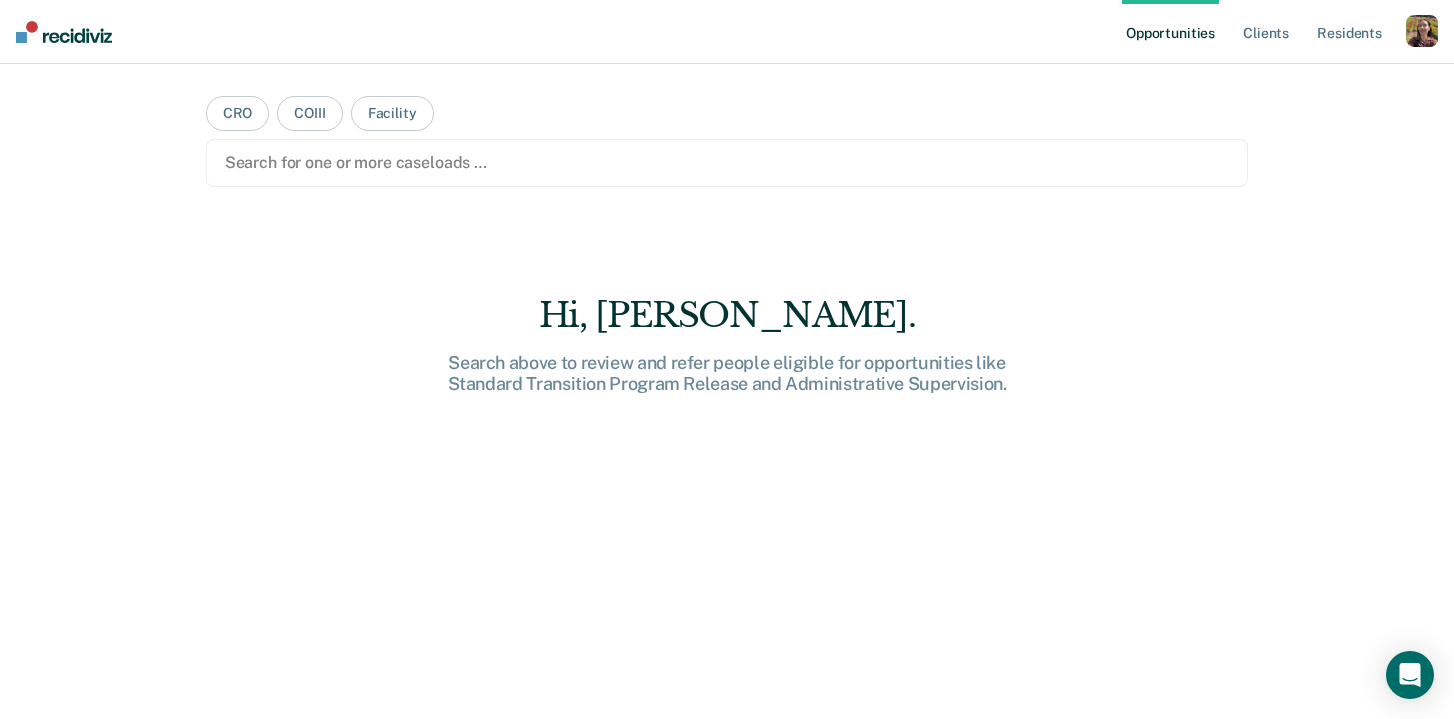 click at bounding box center [1422, 31] 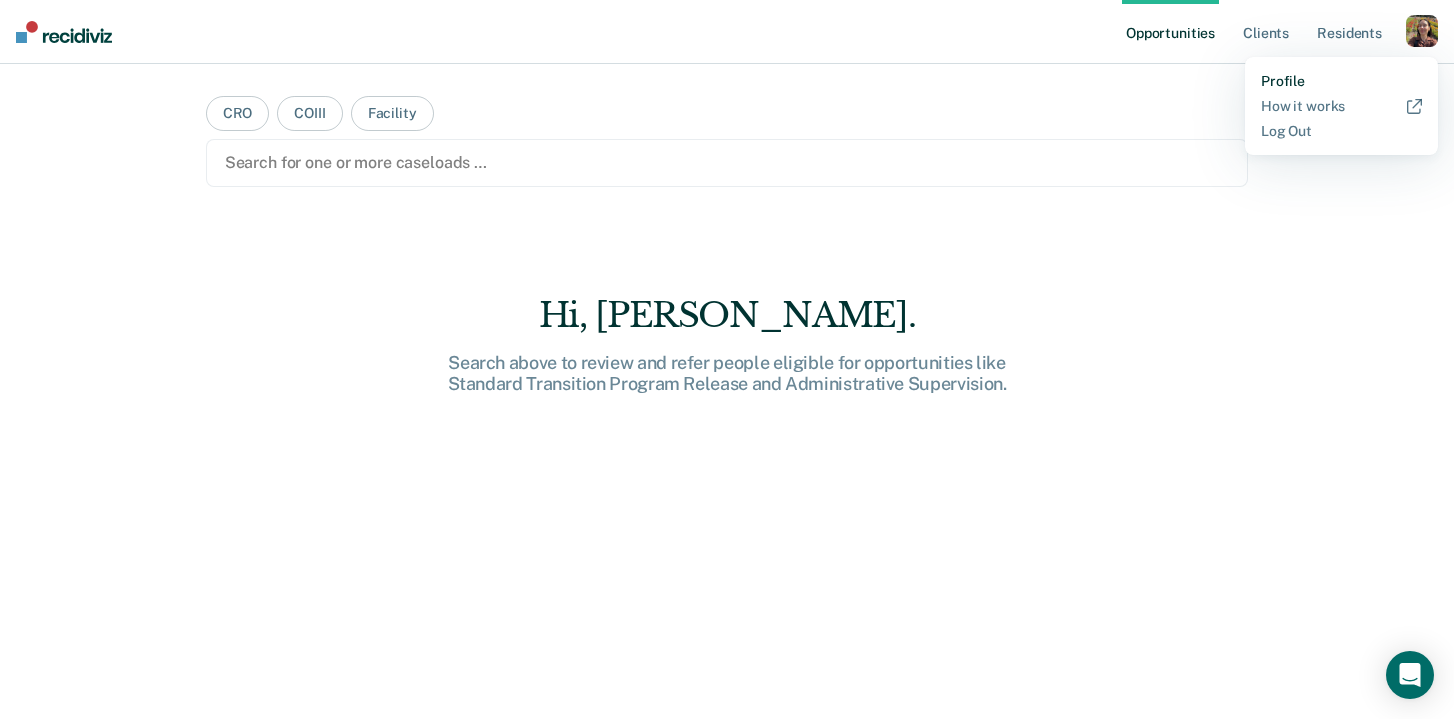 click on "Profile" at bounding box center (1341, 81) 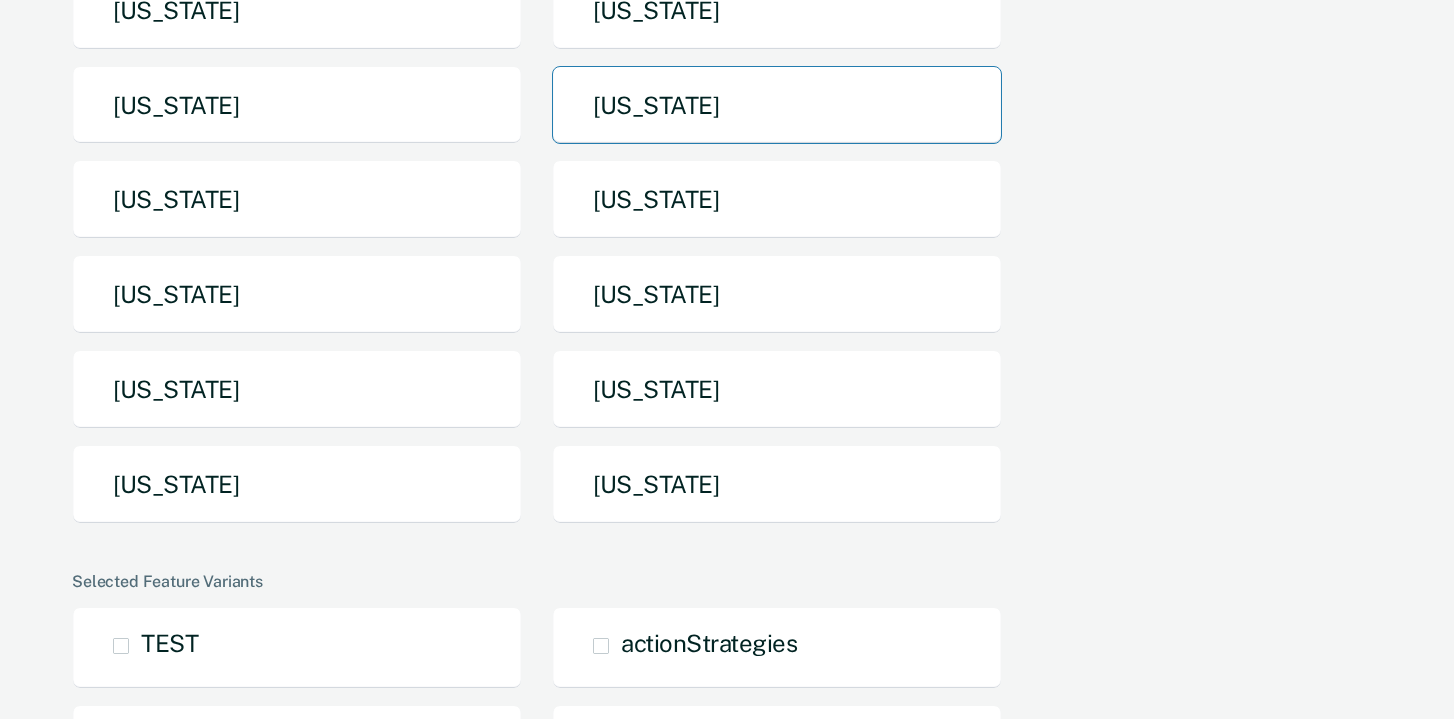 scroll, scrollTop: 705, scrollLeft: 0, axis: vertical 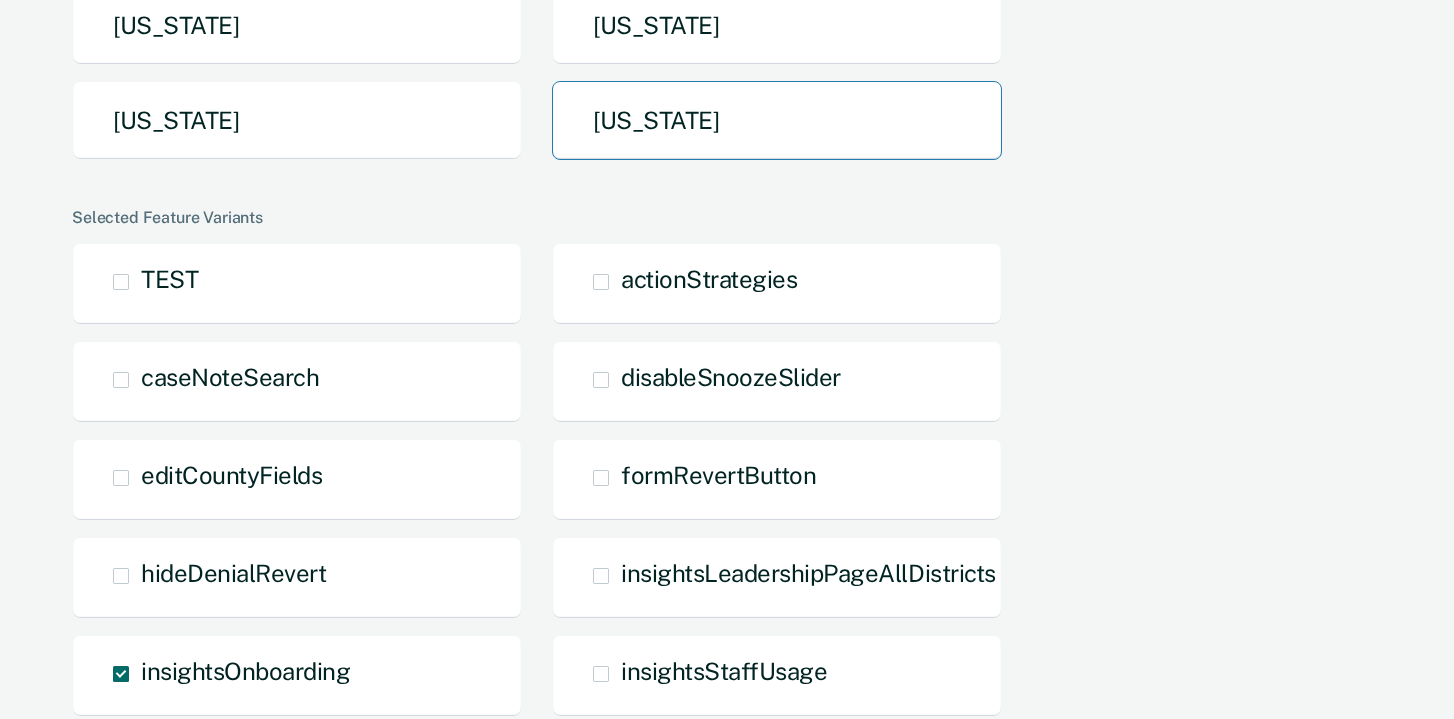 click on "[US_STATE]" at bounding box center (777, 120) 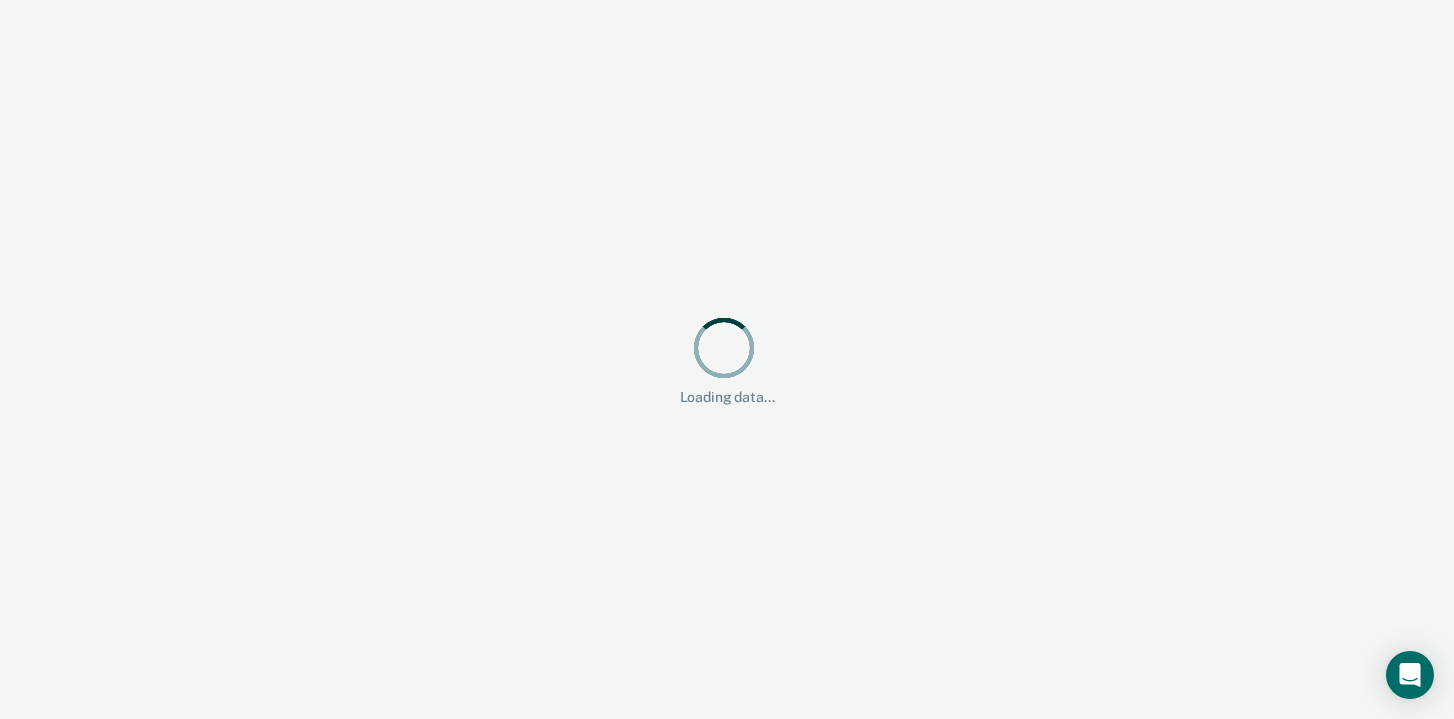 scroll, scrollTop: 0, scrollLeft: 0, axis: both 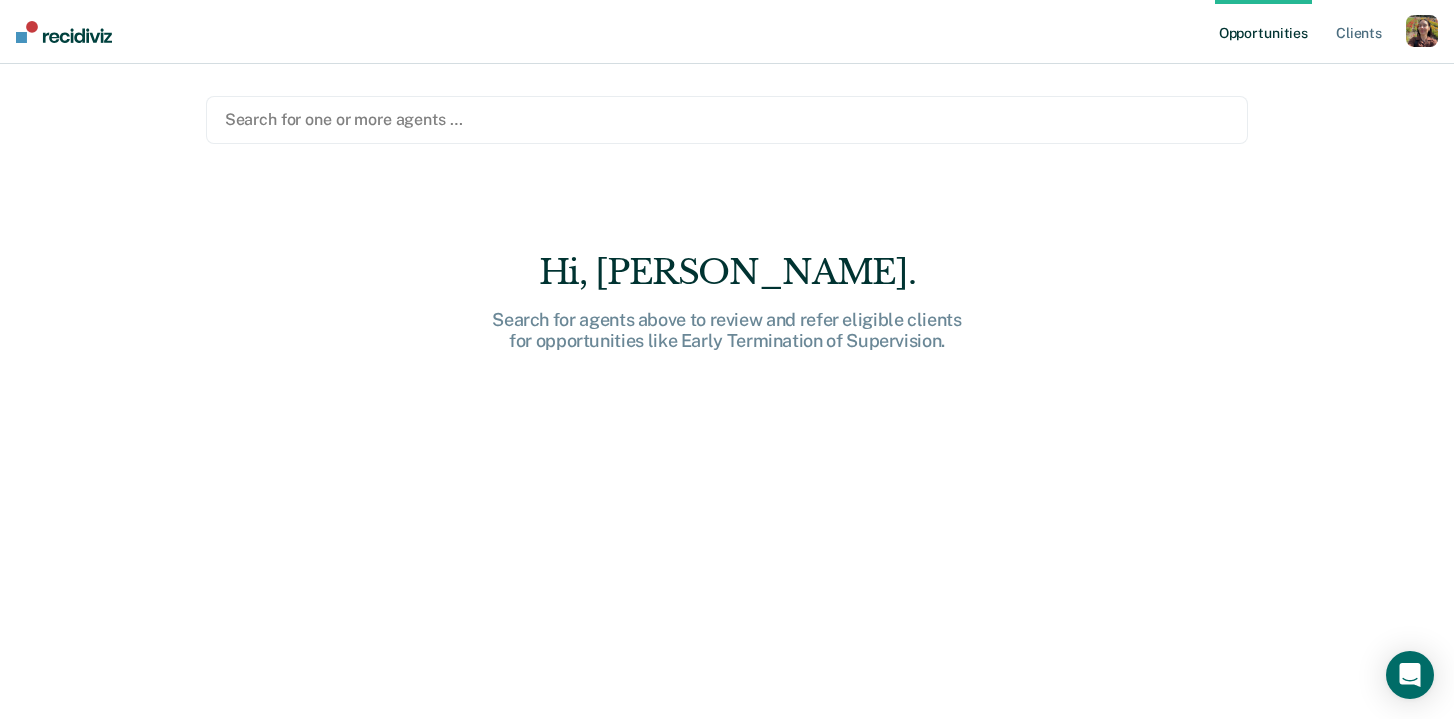 drag, startPoint x: 731, startPoint y: 119, endPoint x: 725, endPoint y: 136, distance: 18.027756 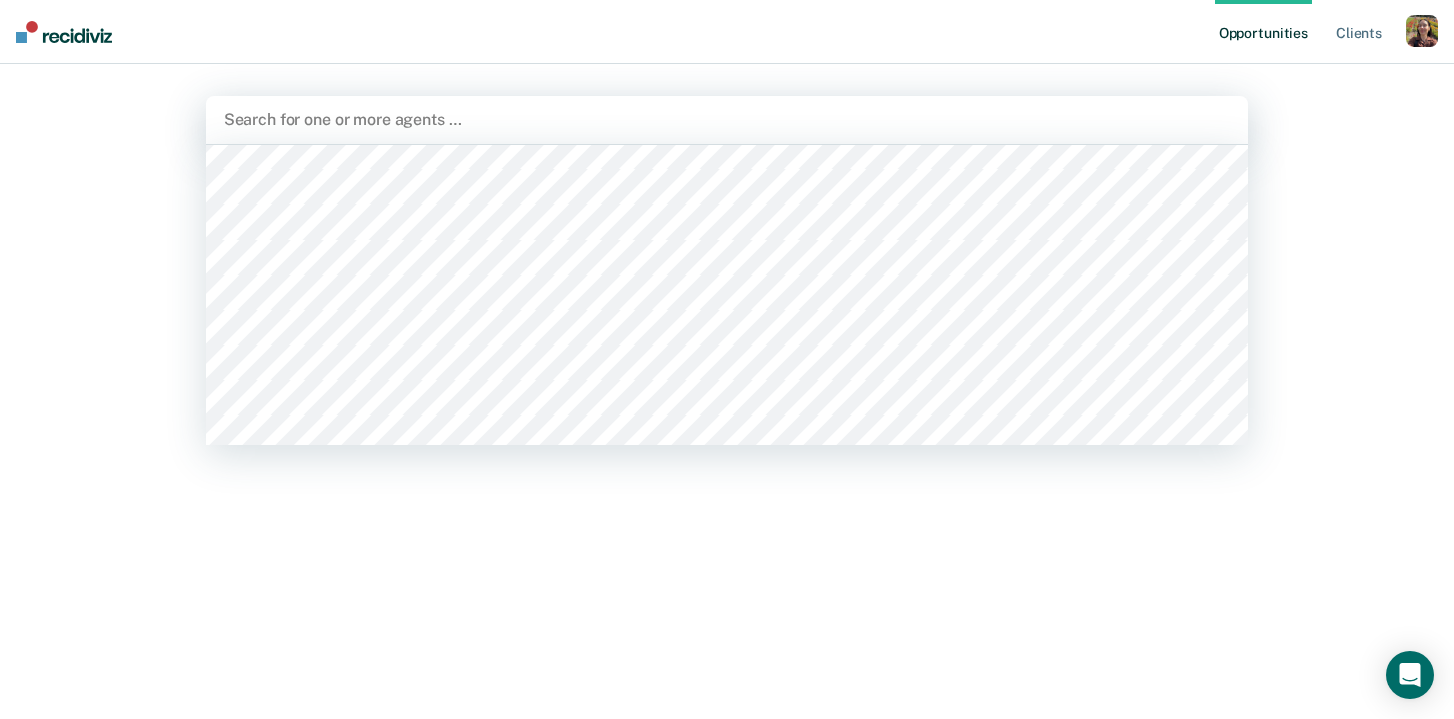 scroll, scrollTop: 1321, scrollLeft: 0, axis: vertical 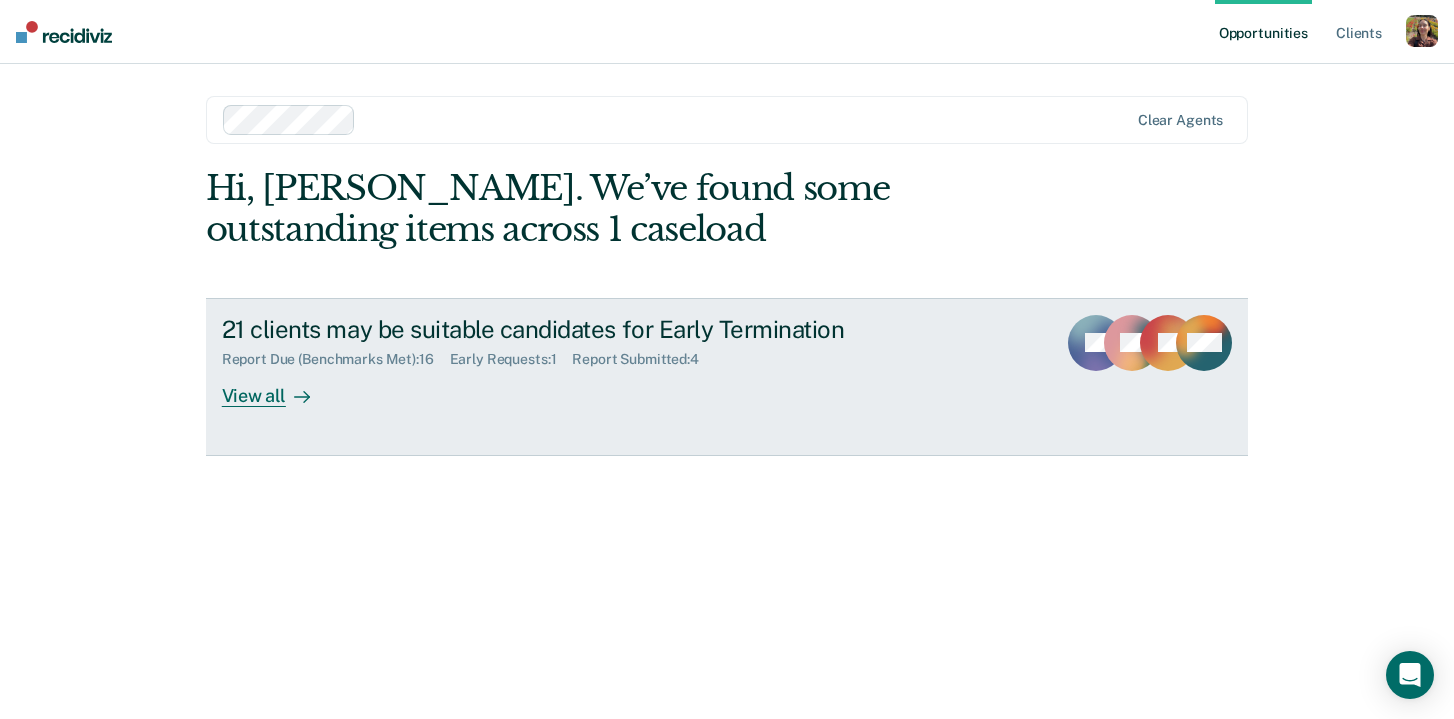 click on "21 clients may be suitable candidates for Early Termination Report Due (Benchmarks Met) :  16 Early Requests :  1 Report Submitted :  4 View all   SL CL AJ + 18" at bounding box center (727, 377) 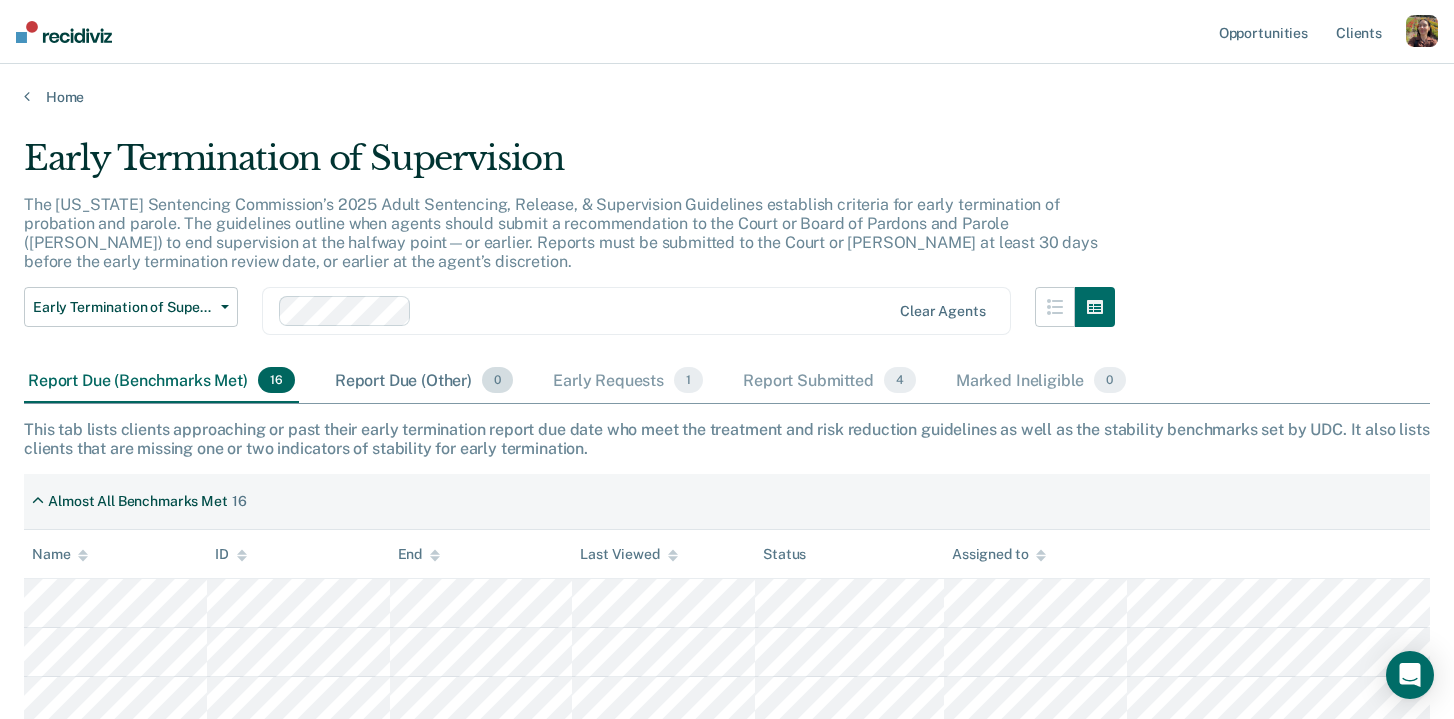 click on "Report Due (Other) 0" at bounding box center (424, 381) 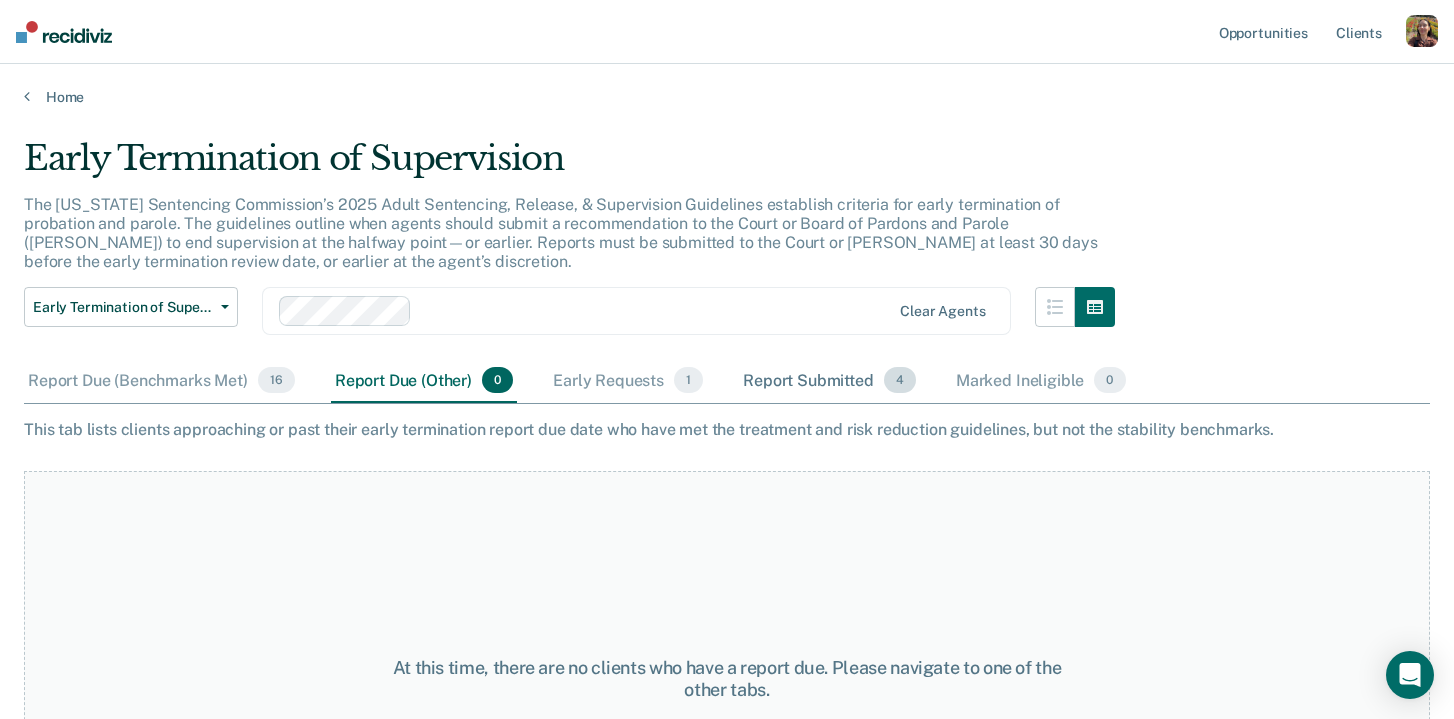 click on "Report Submitted 4" at bounding box center (829, 381) 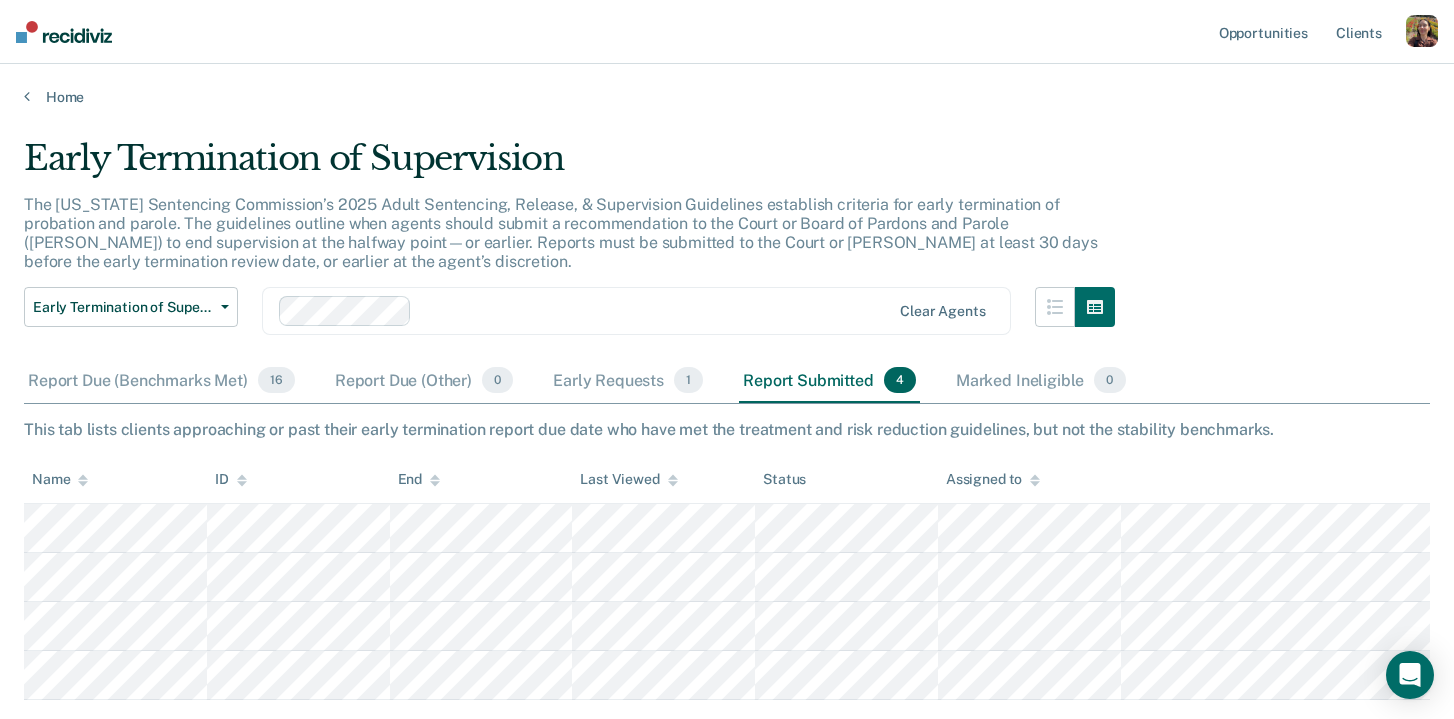 click on "This tab lists clients approaching or past their early termination report due date who have met the treatment and risk reduction guidelines, but not the stability benchmarks." at bounding box center [727, 429] 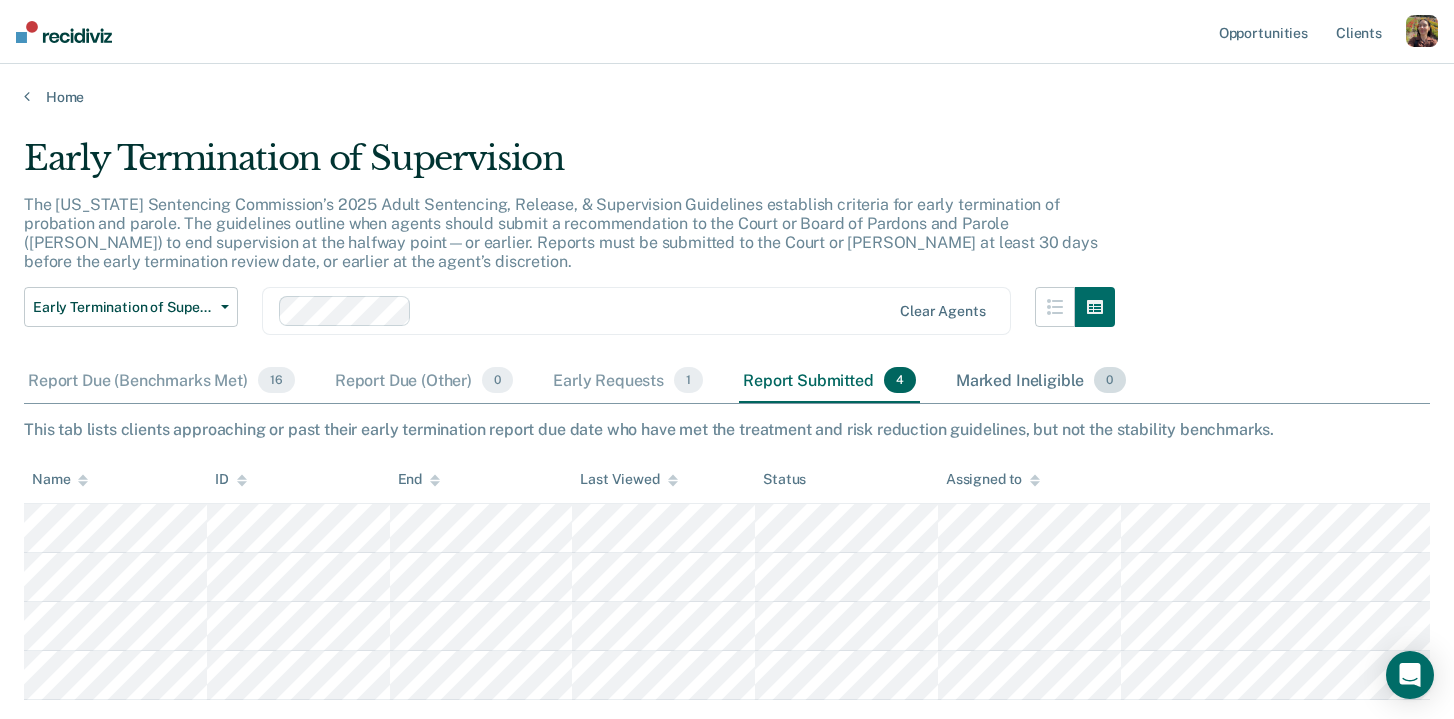 click on "Marked Ineligible 0" at bounding box center [1041, 381] 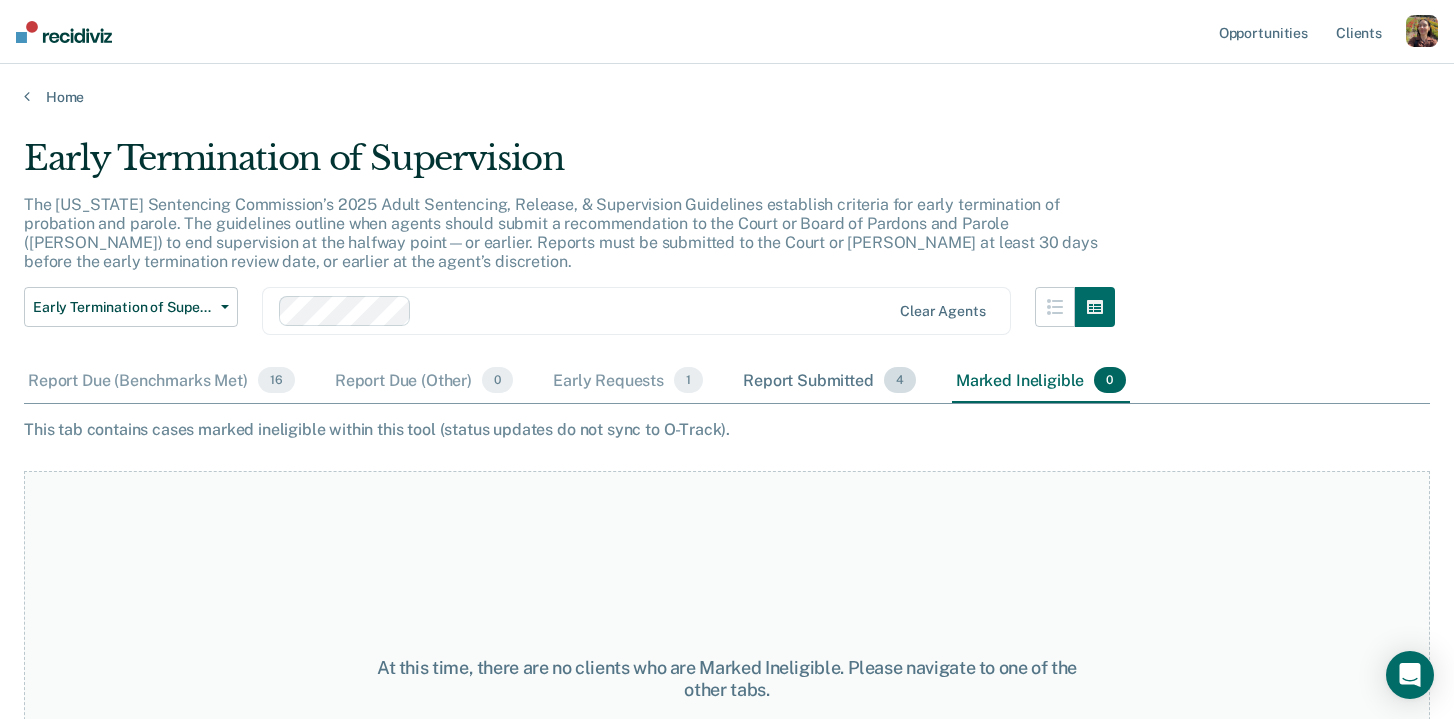 click on "4" at bounding box center [900, 380] 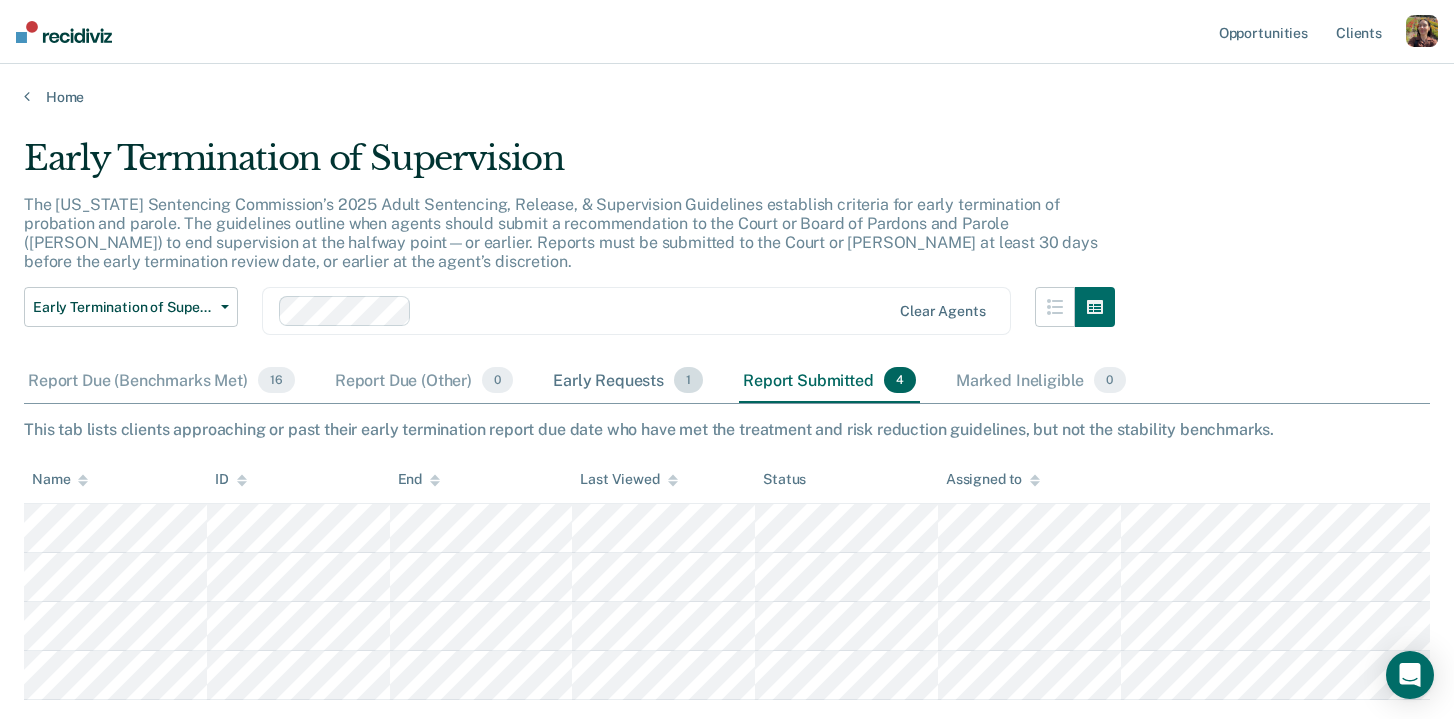 click on "Early Requests 1" at bounding box center (628, 381) 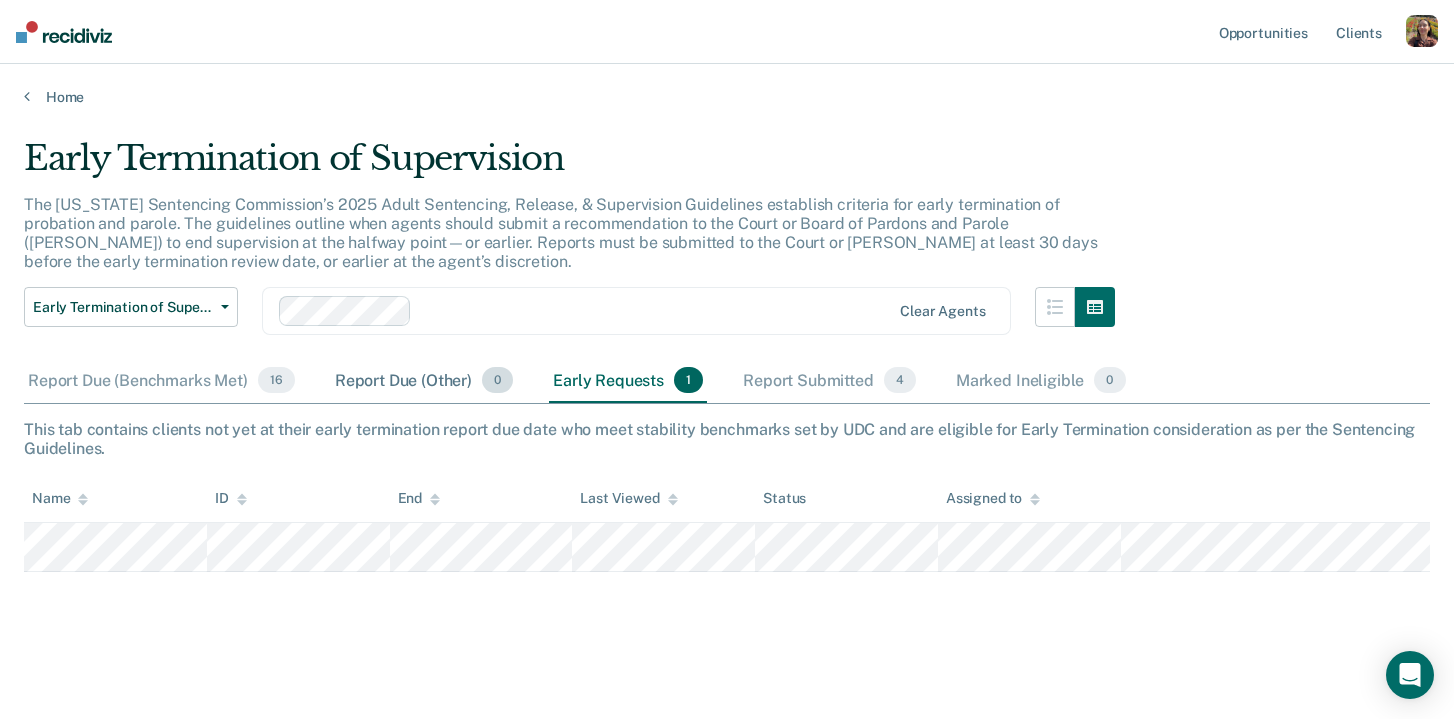 click on "Report Due (Other) 0" at bounding box center [424, 381] 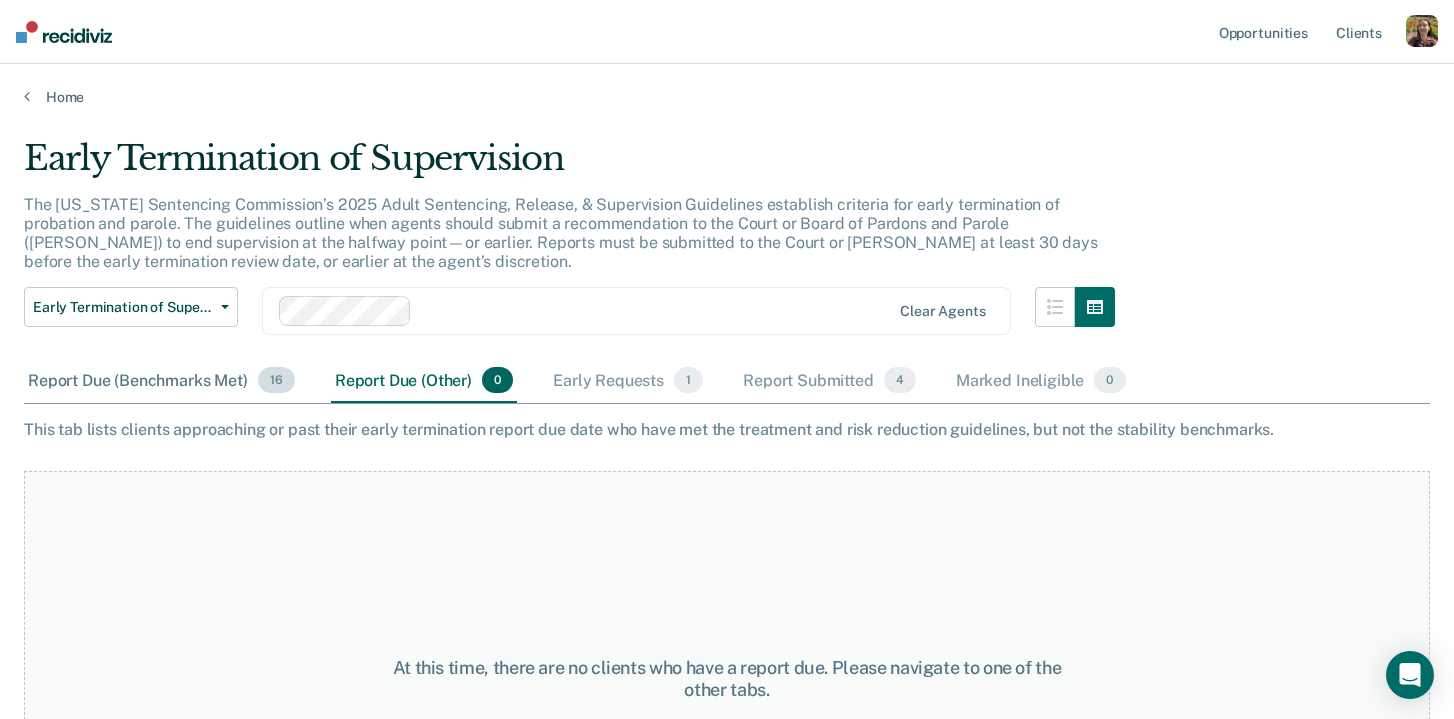 click on "Report Due (Benchmarks Met) 16" at bounding box center (161, 381) 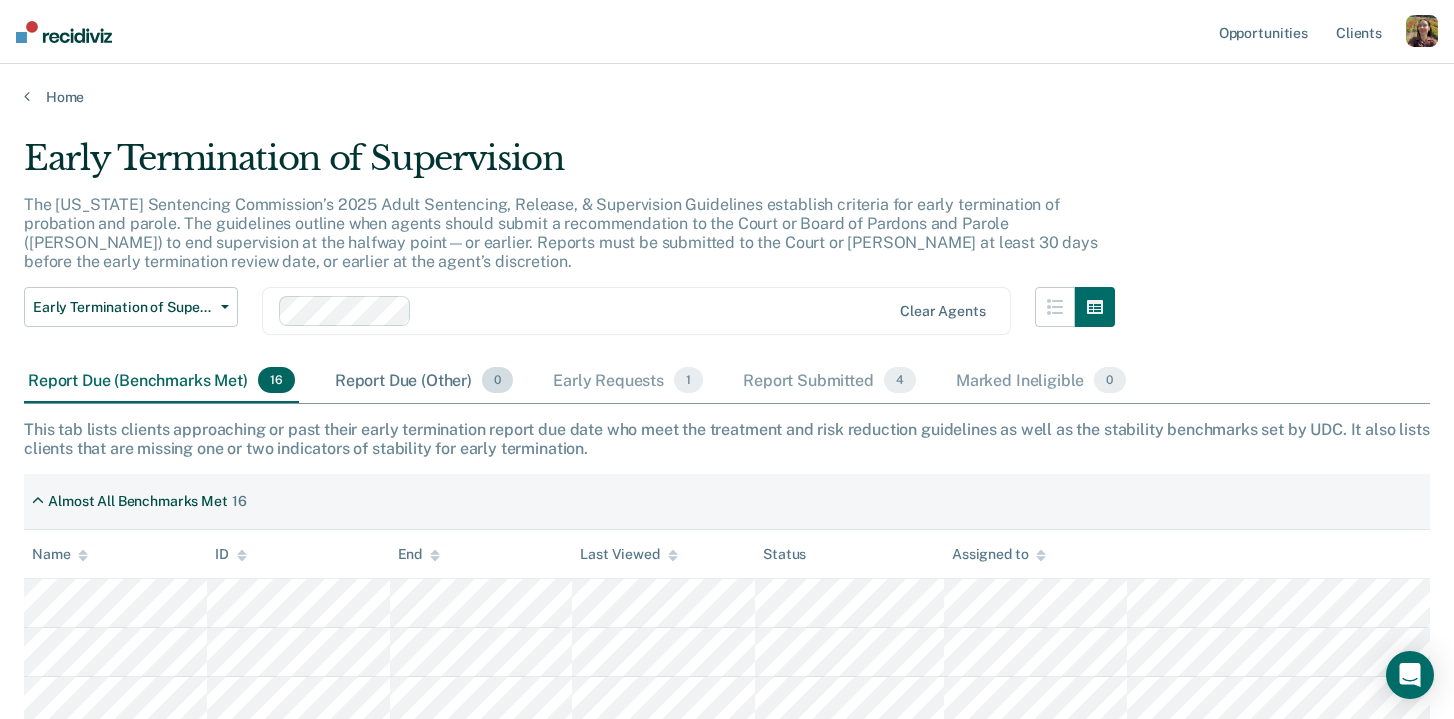 click on "Report Due (Other) 0" at bounding box center (424, 381) 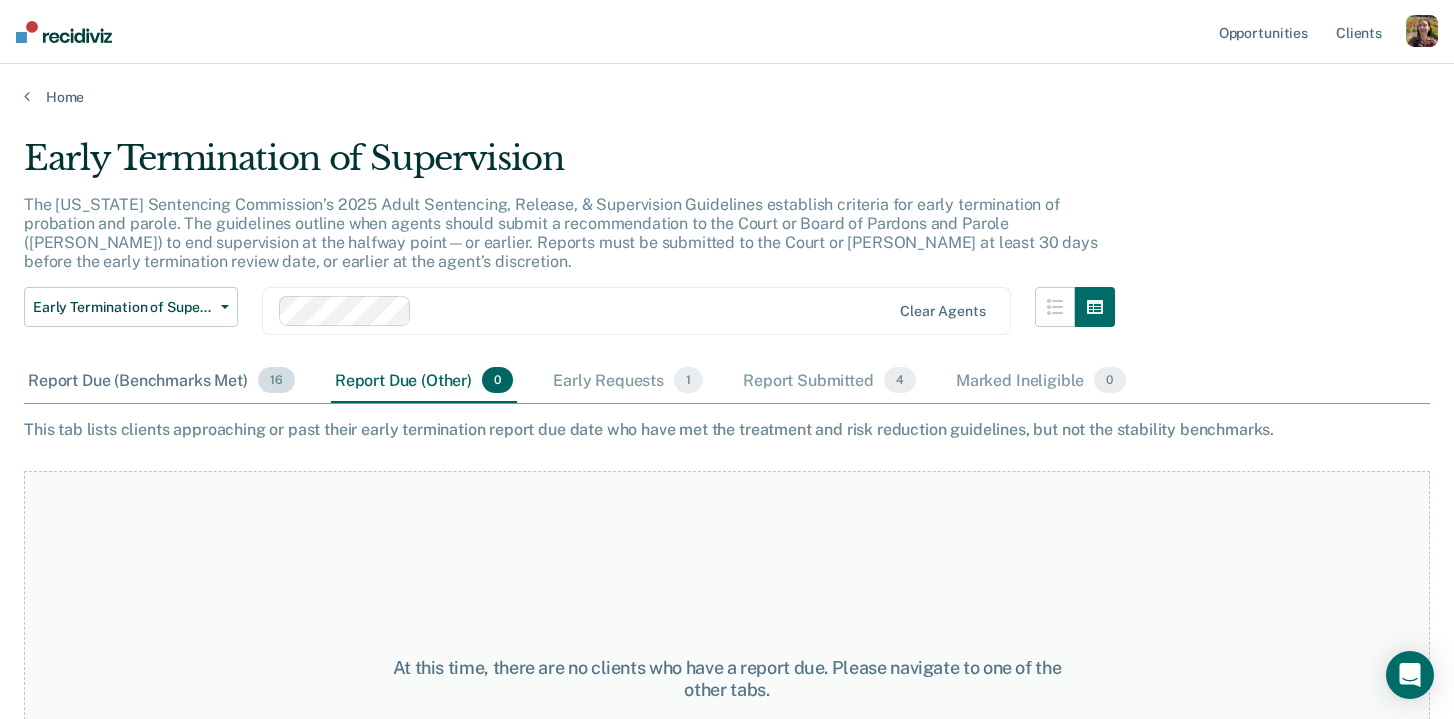 click on "Report Due (Benchmarks Met) 16" at bounding box center (161, 381) 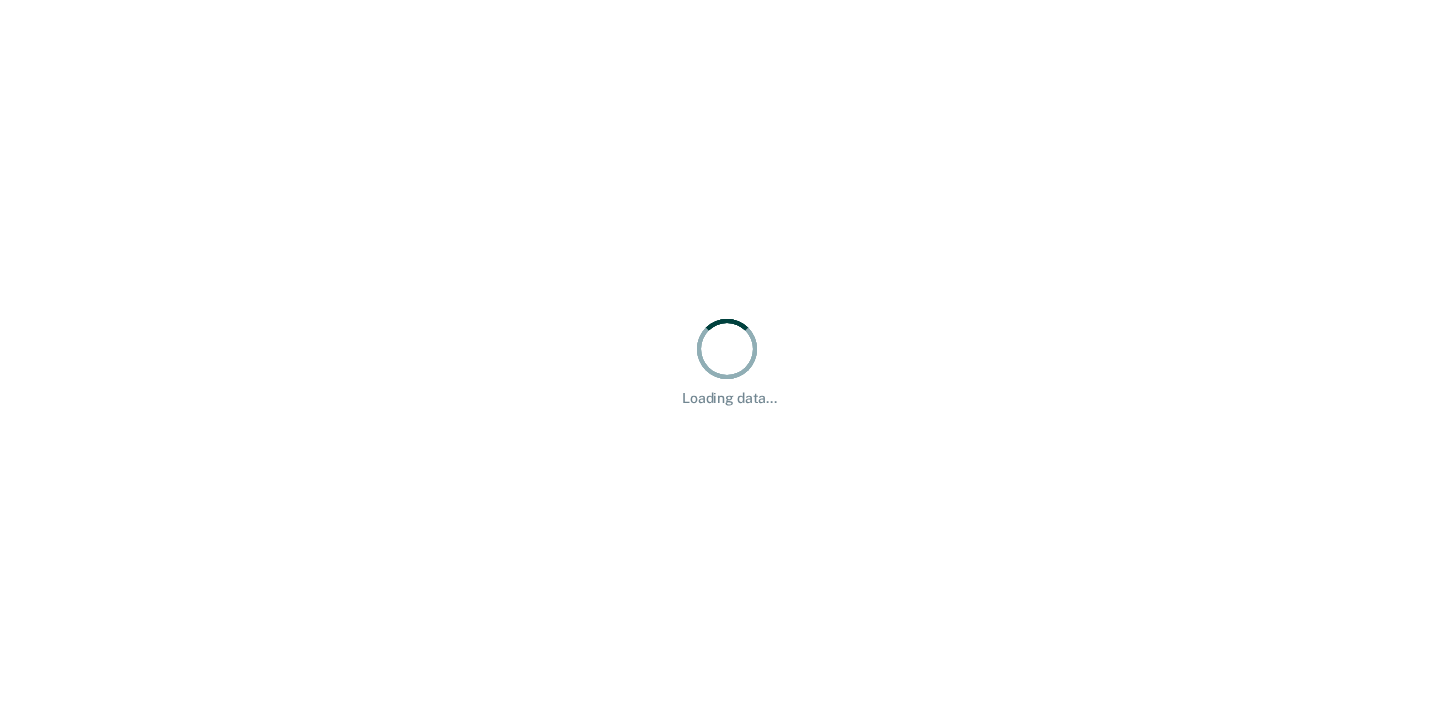 scroll, scrollTop: 0, scrollLeft: 0, axis: both 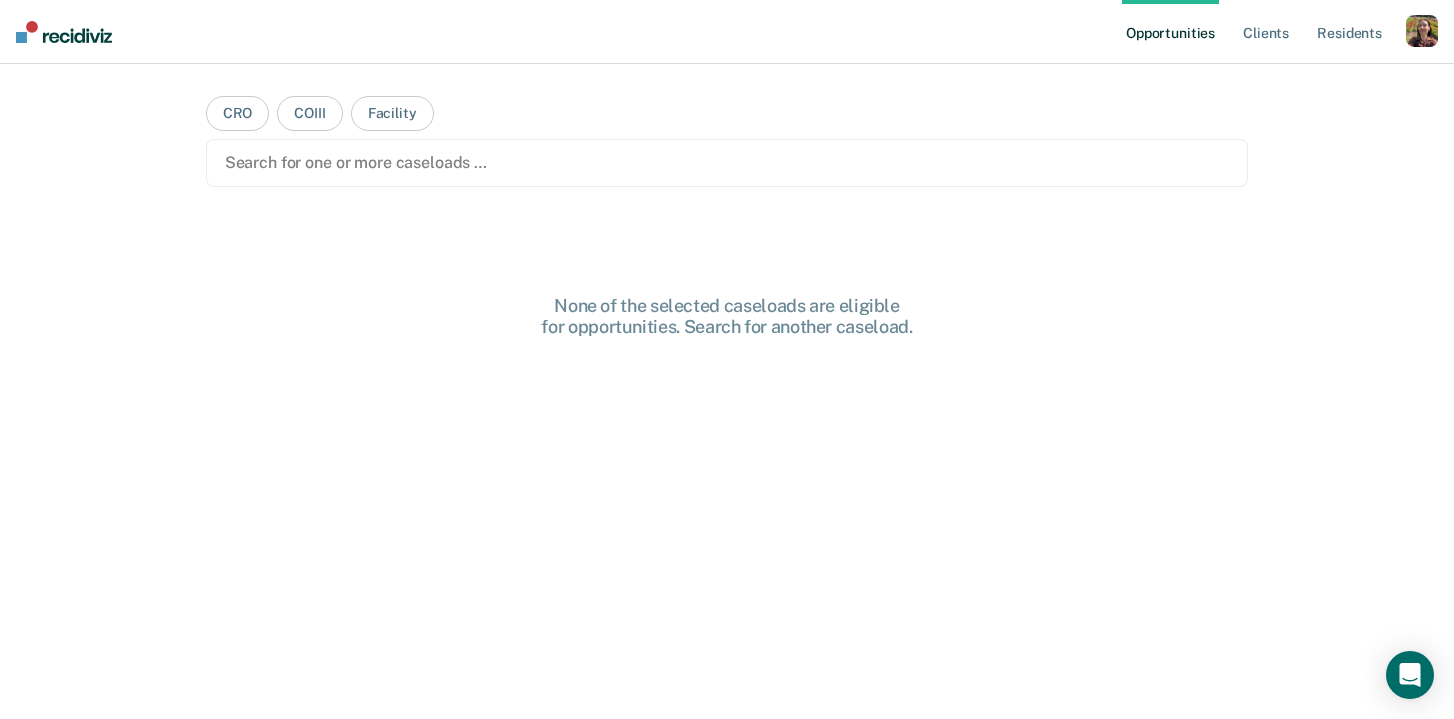 click at bounding box center [1422, 31] 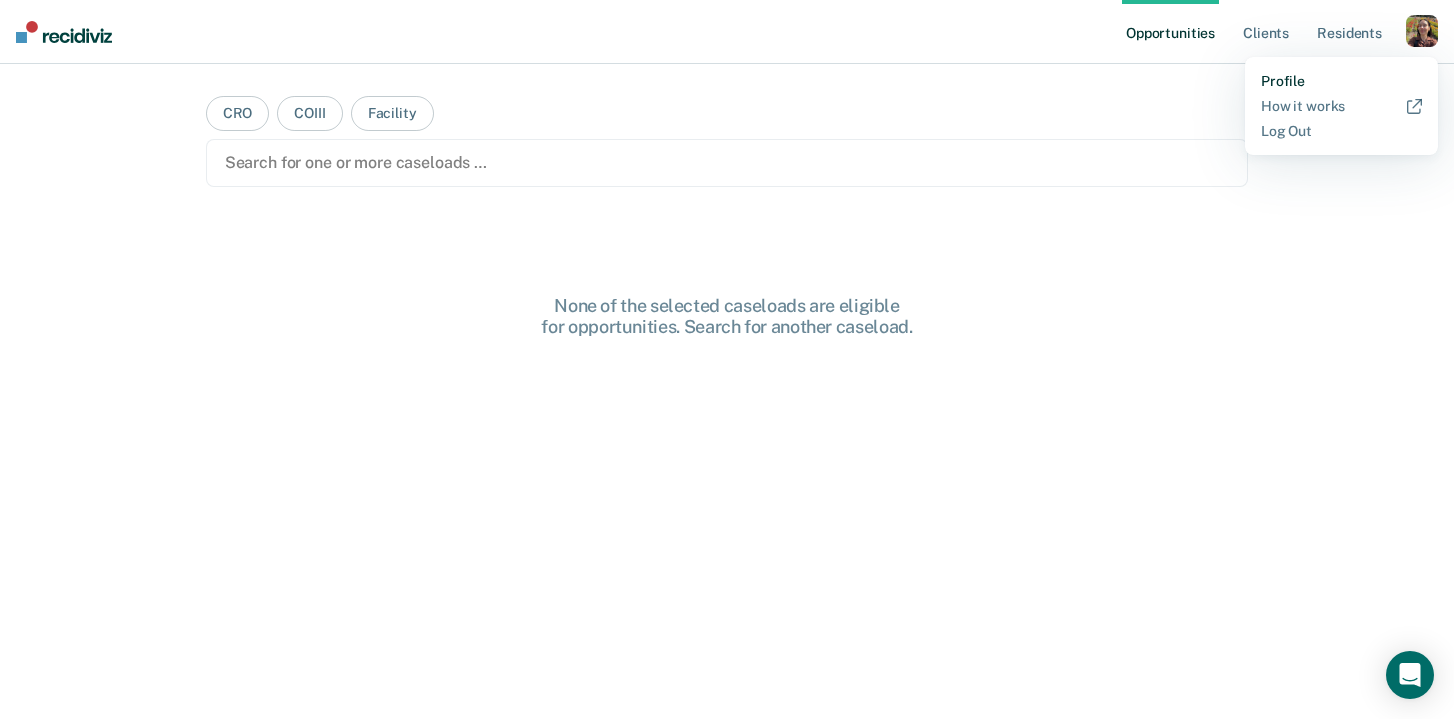 click on "Profile" at bounding box center [1341, 81] 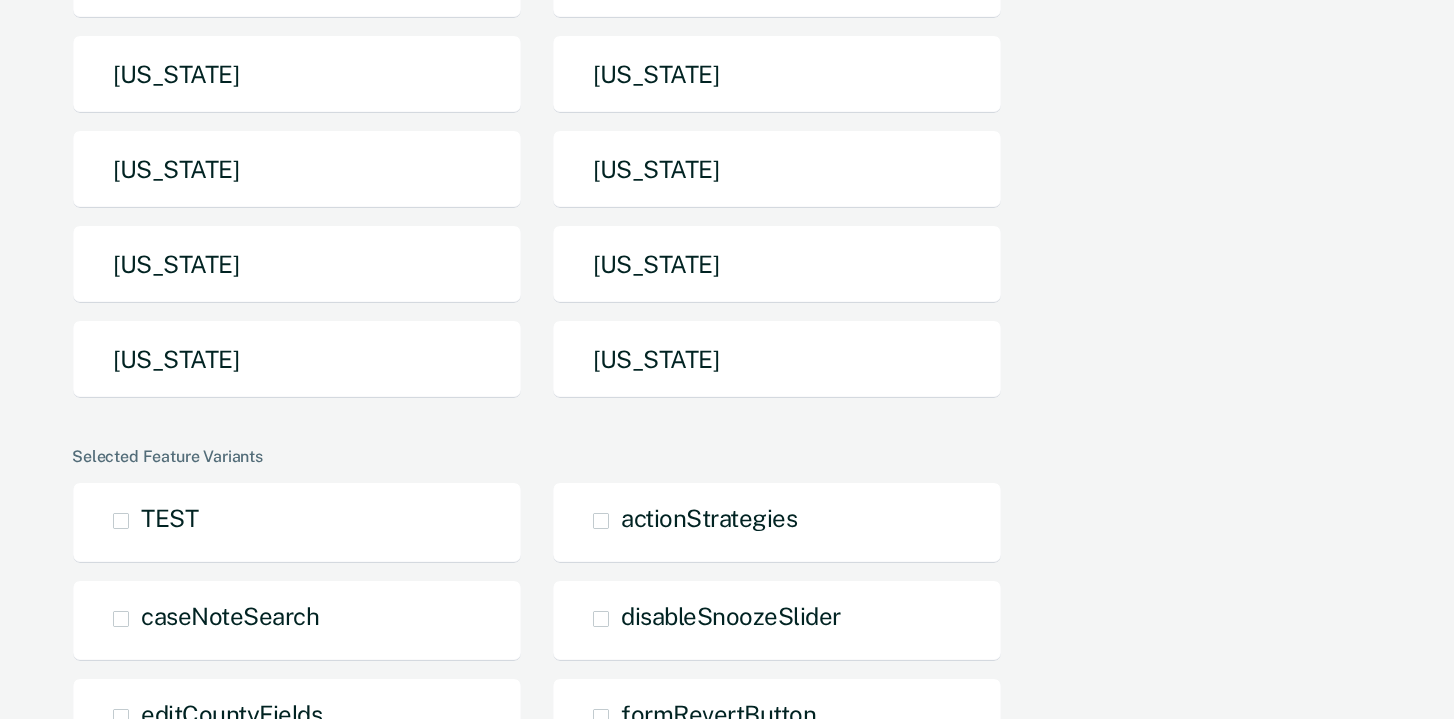 scroll, scrollTop: 431, scrollLeft: 0, axis: vertical 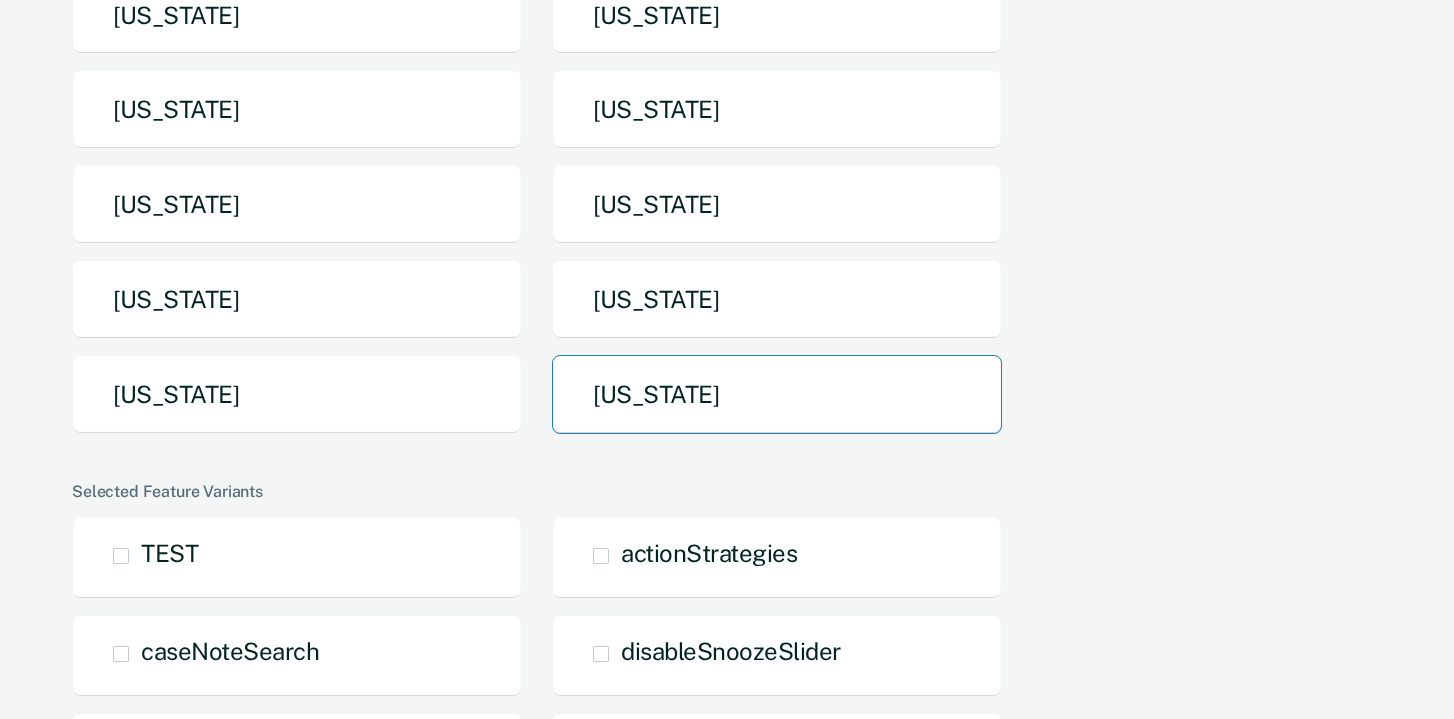 click on "[US_STATE]" at bounding box center [777, 394] 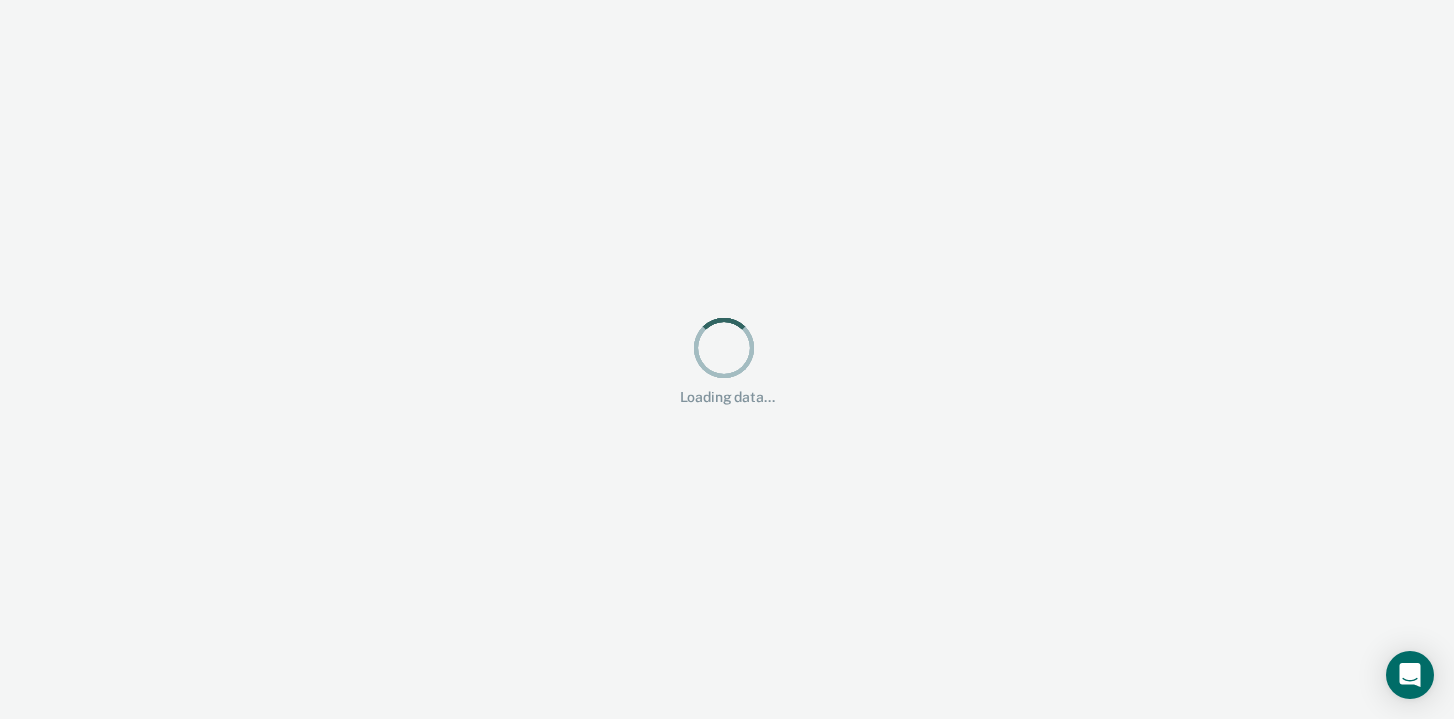 scroll, scrollTop: 0, scrollLeft: 0, axis: both 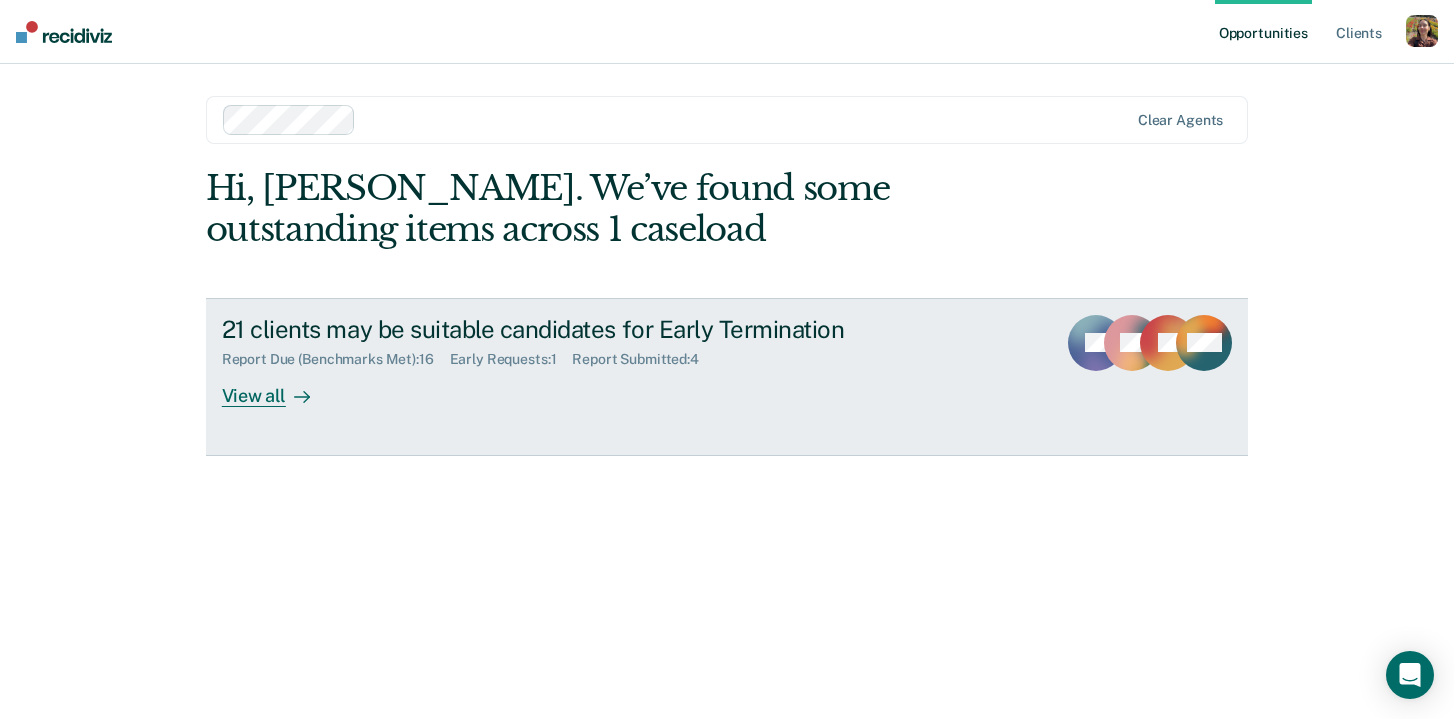 click on "21 clients may be suitable candidates for Early Termination Report Due (Benchmarks Met) :  16 Early Requests :  1 Report Submitted :  4 View all   SL CL AJ + 18" at bounding box center [727, 377] 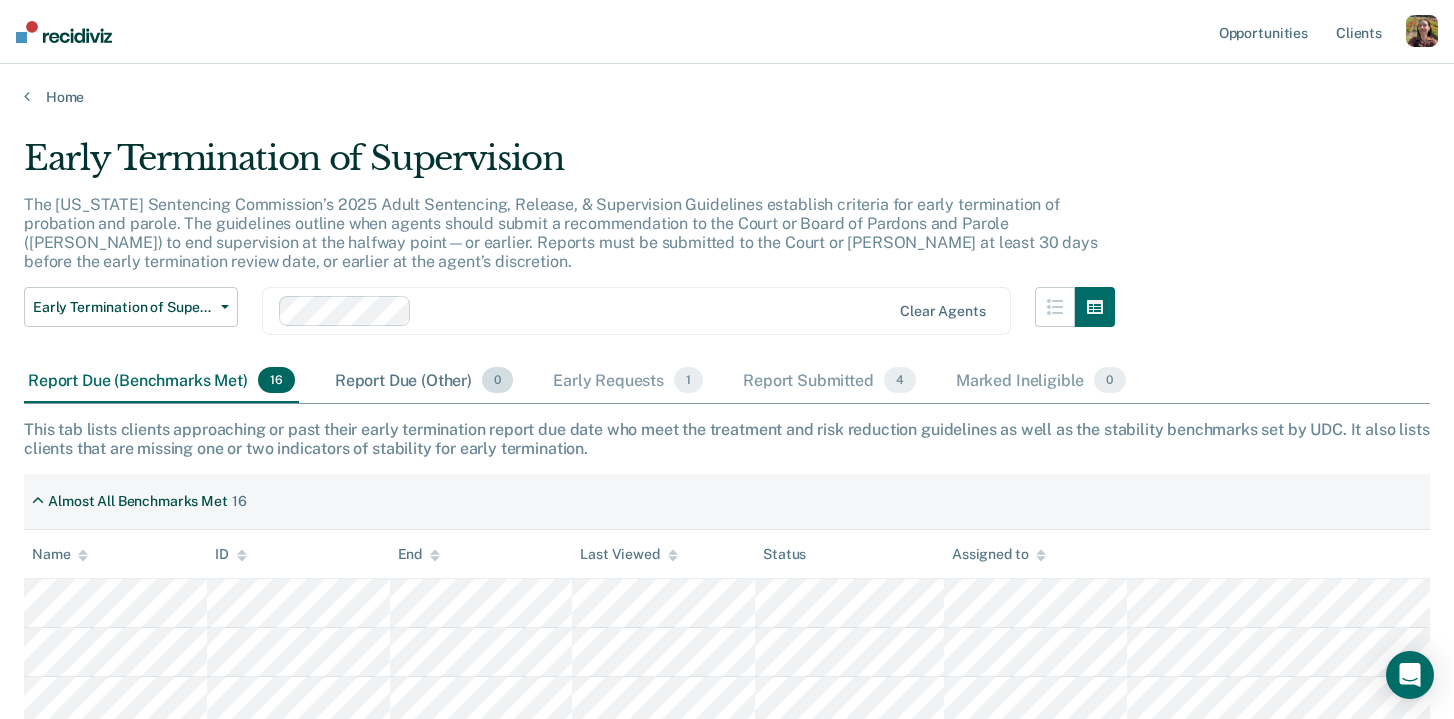 click on "Report Due (Other) 0" at bounding box center (424, 381) 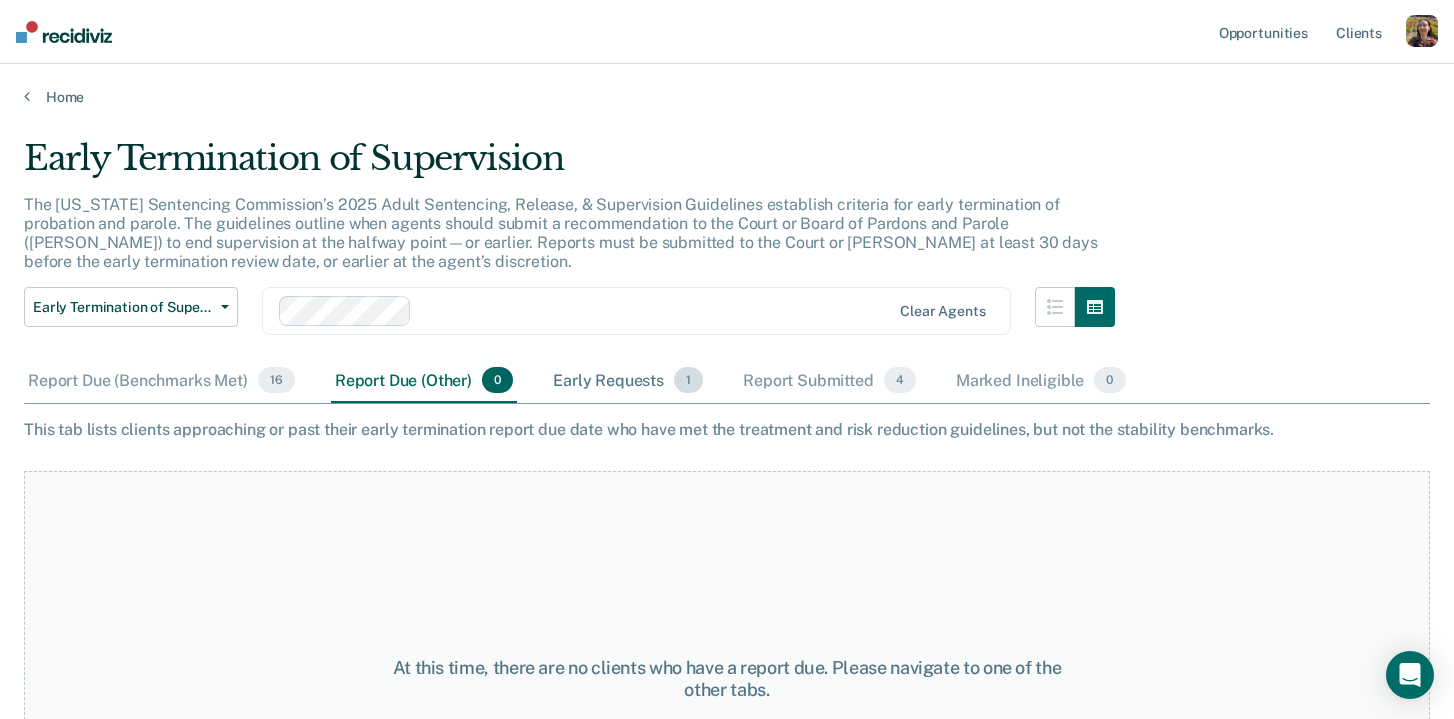 click on "Early Requests 1" at bounding box center (628, 381) 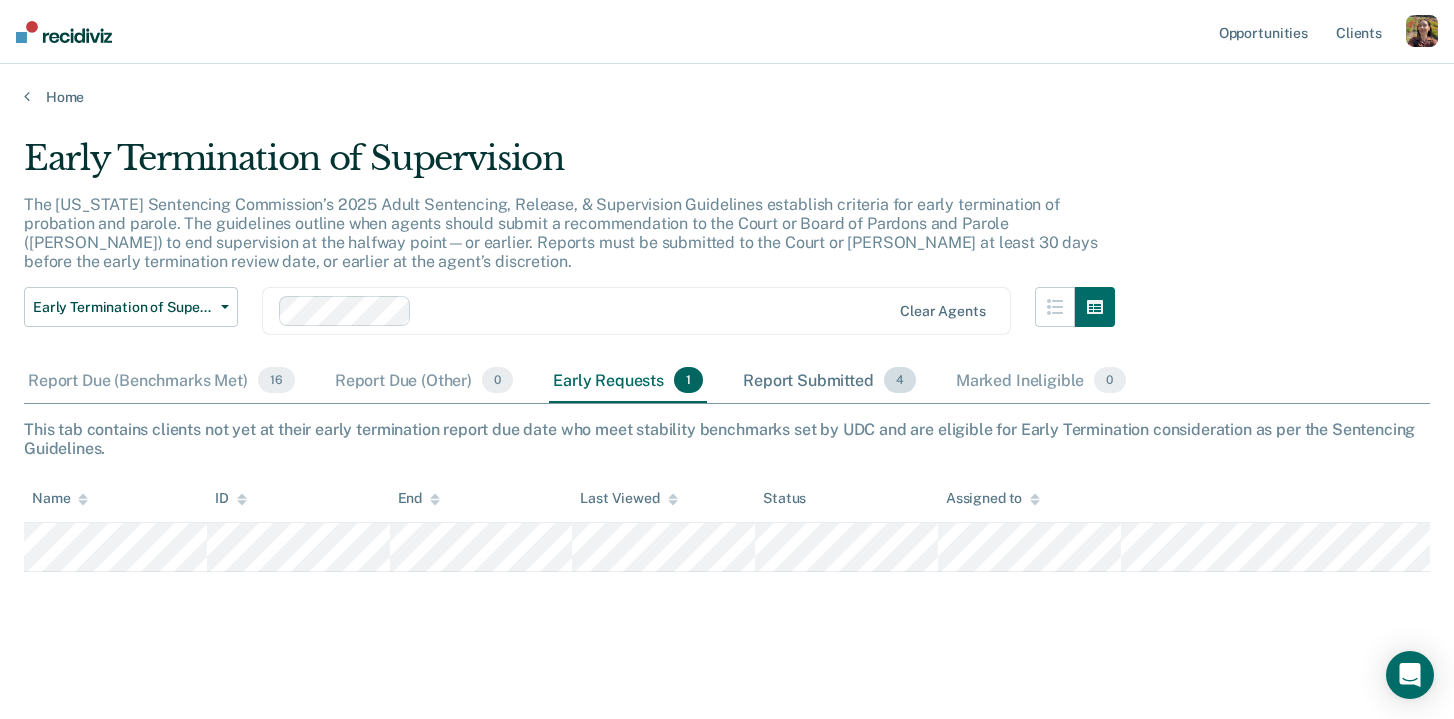 click on "Report Submitted 4" at bounding box center [829, 381] 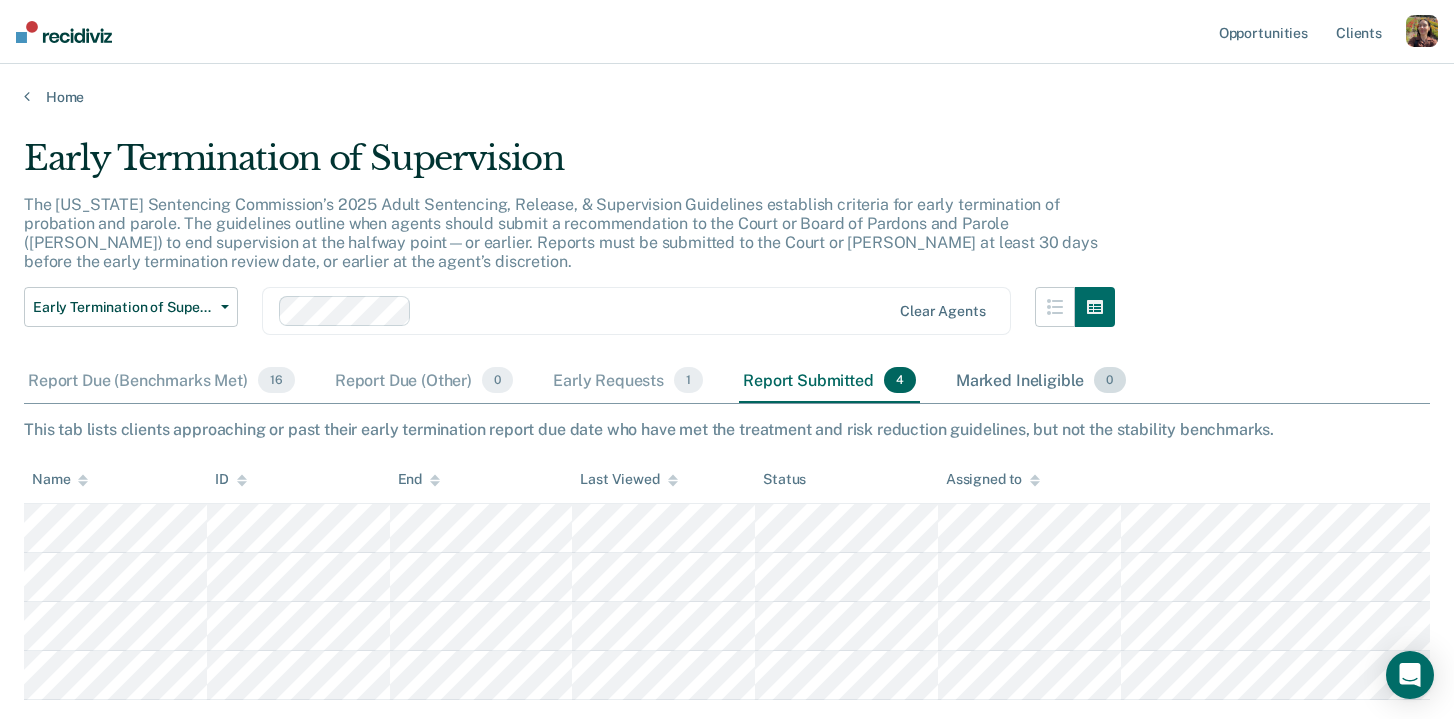 click on "Marked Ineligible 0" at bounding box center [1041, 381] 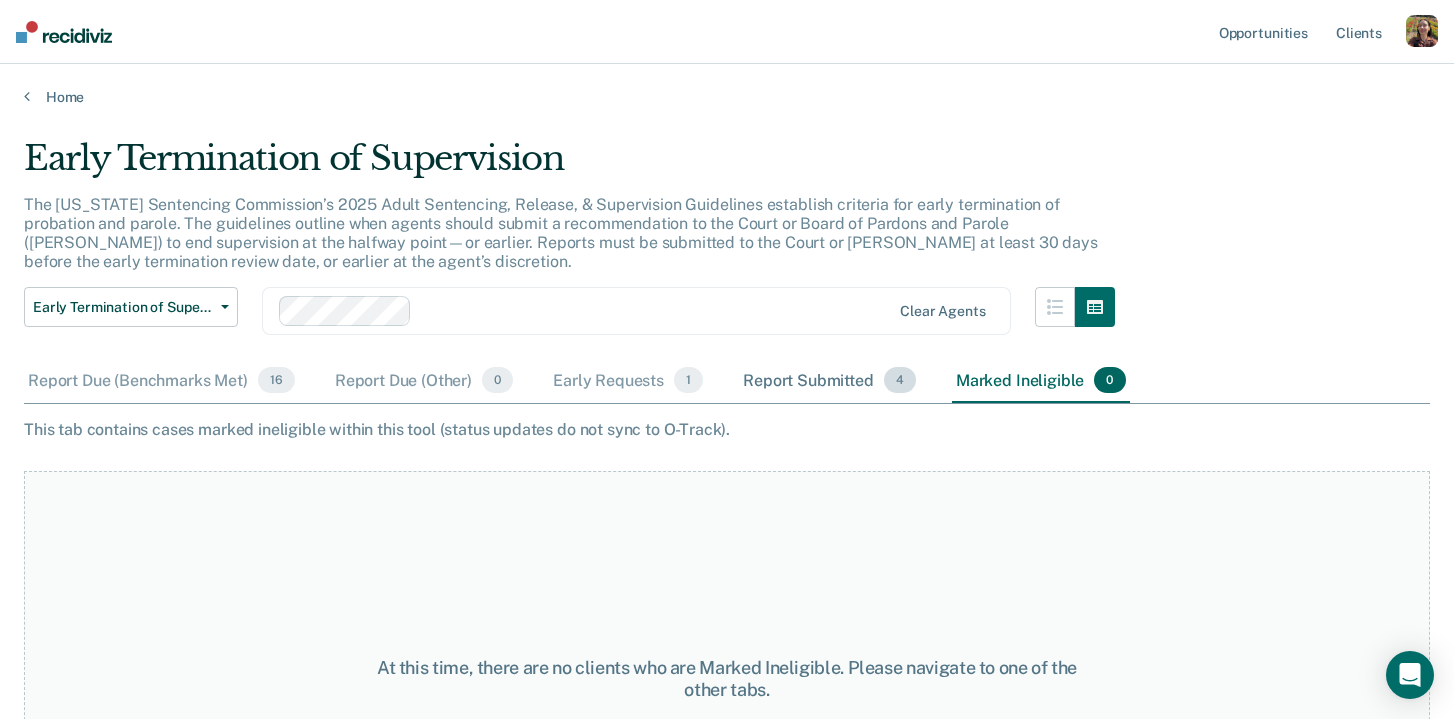 click on "Report Submitted 4" at bounding box center (829, 381) 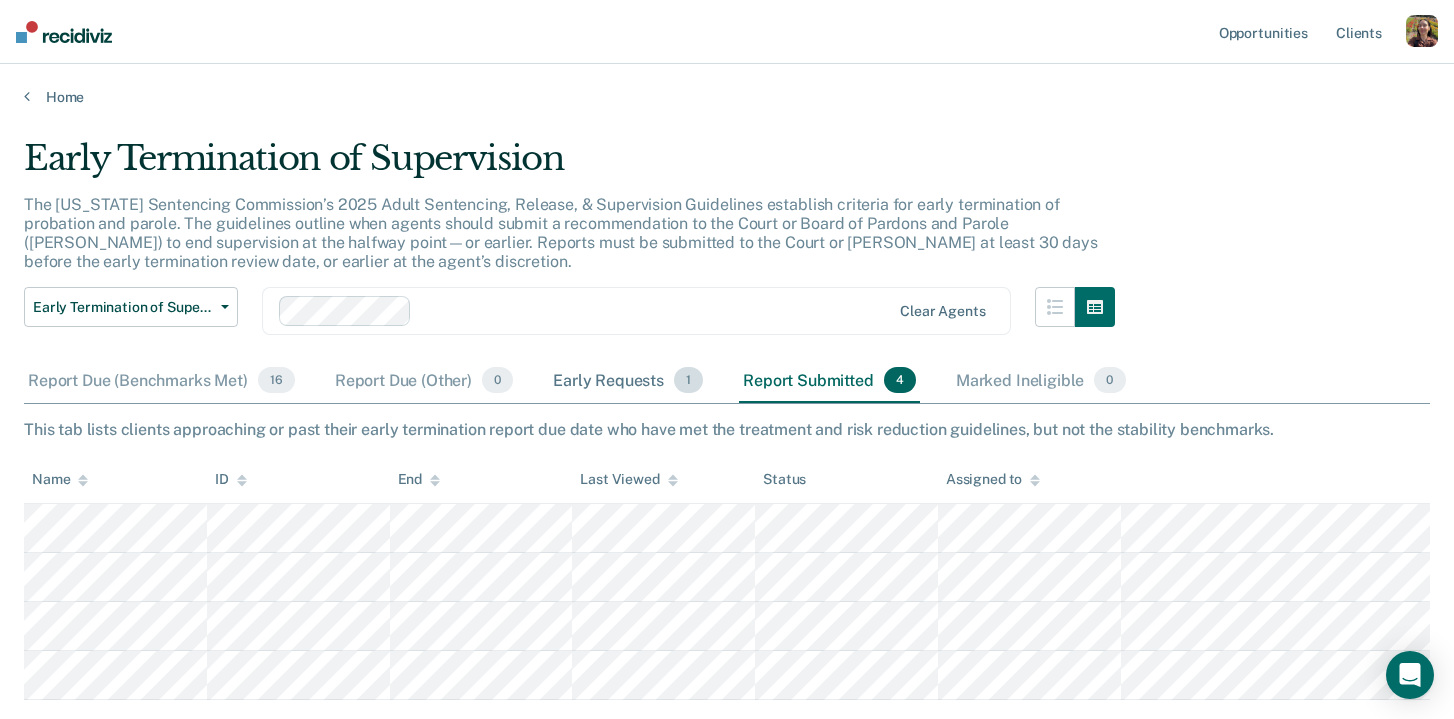 click on "Early Requests 1" at bounding box center (628, 381) 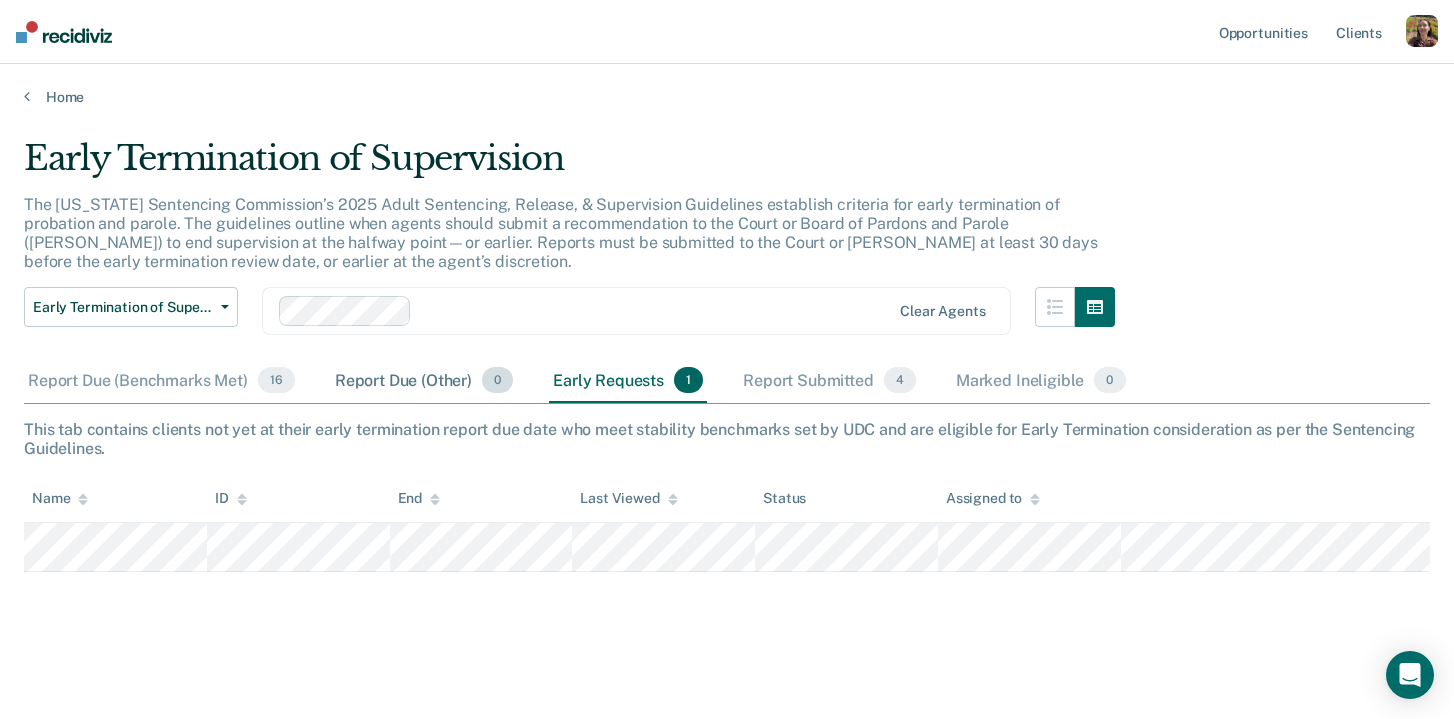 click on "Report Due (Other) 0" at bounding box center (424, 381) 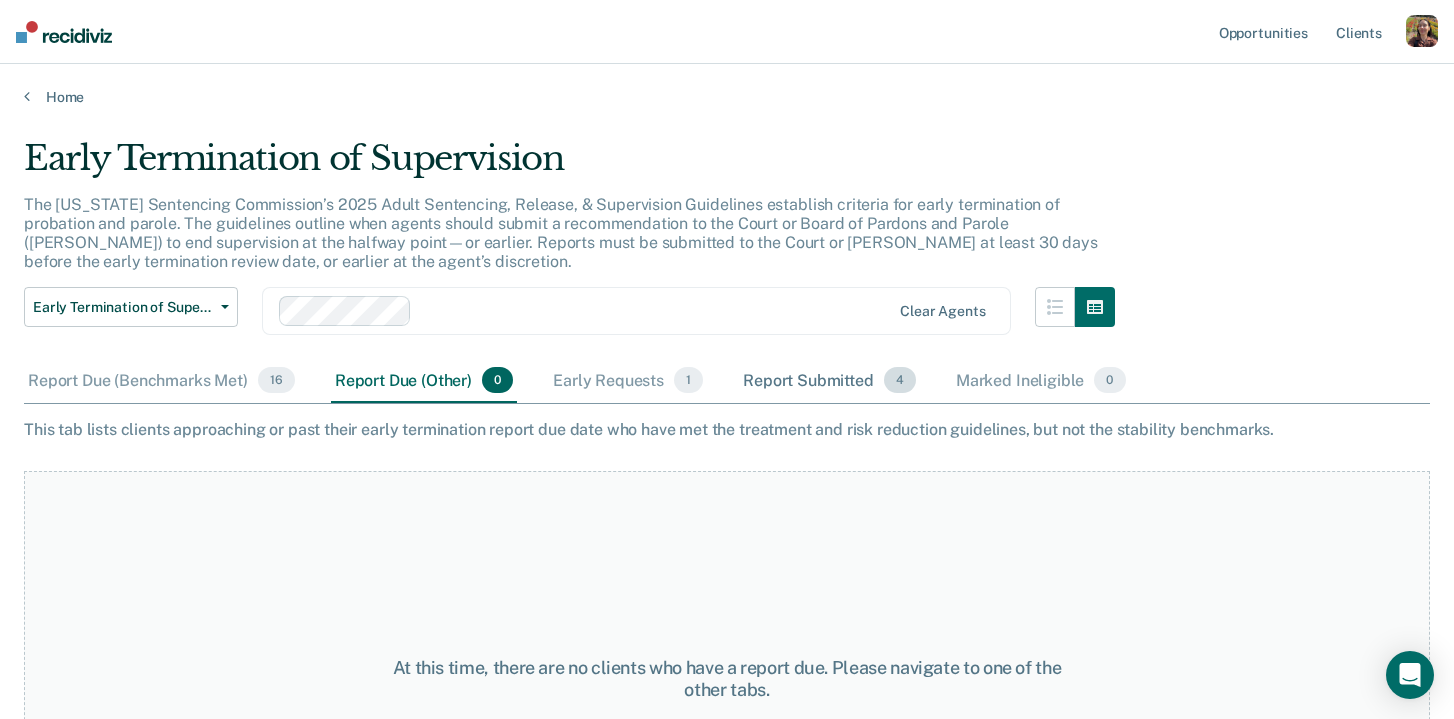 click on "Report Submitted 4" at bounding box center [829, 381] 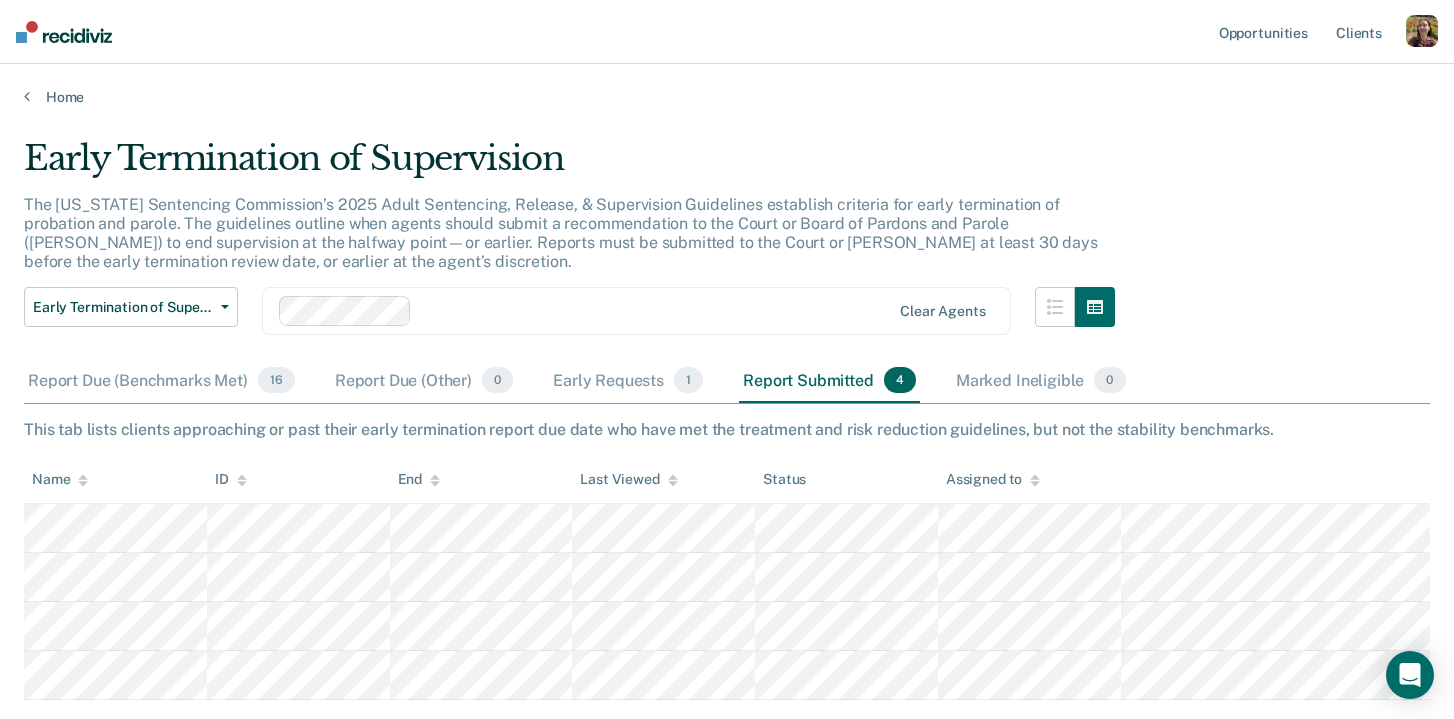click on "Profile How it works Log Out" at bounding box center (1422, 34) 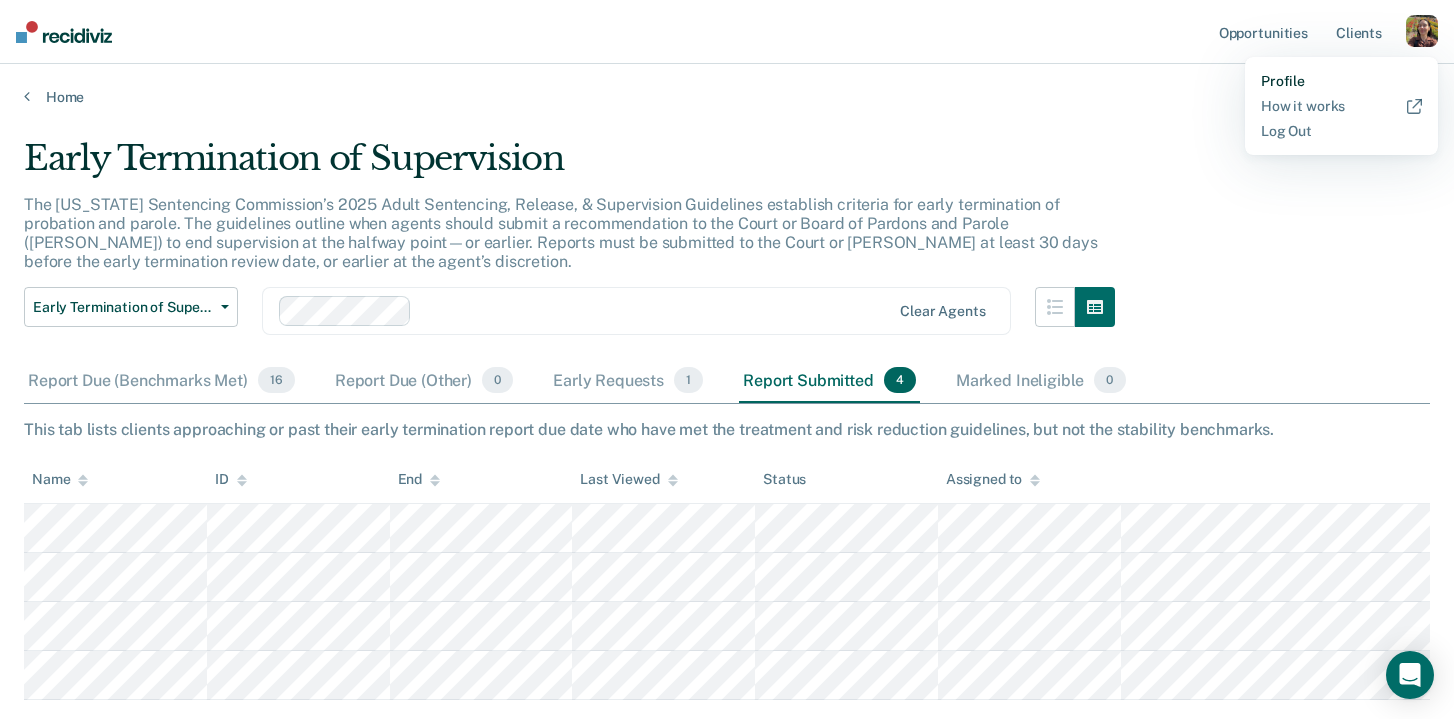 click on "Profile" at bounding box center [1341, 81] 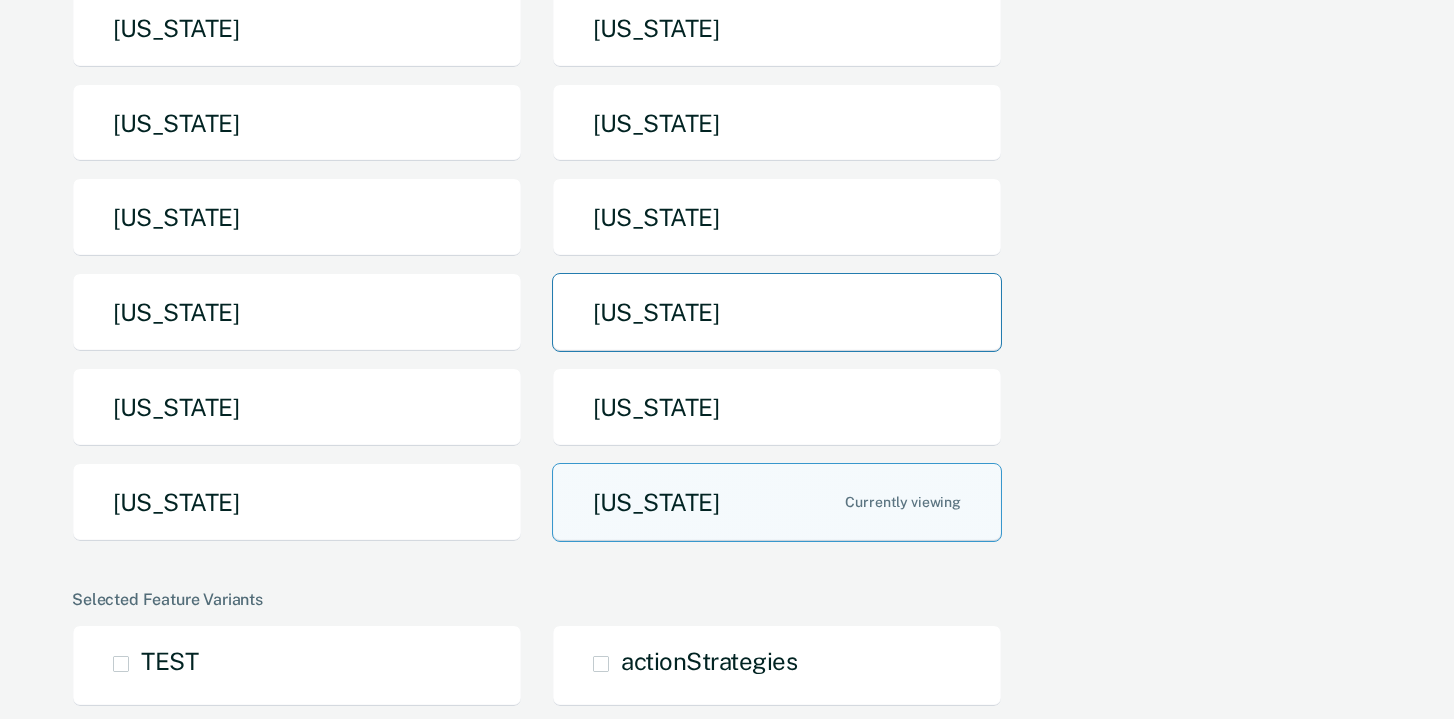 scroll, scrollTop: 300, scrollLeft: 0, axis: vertical 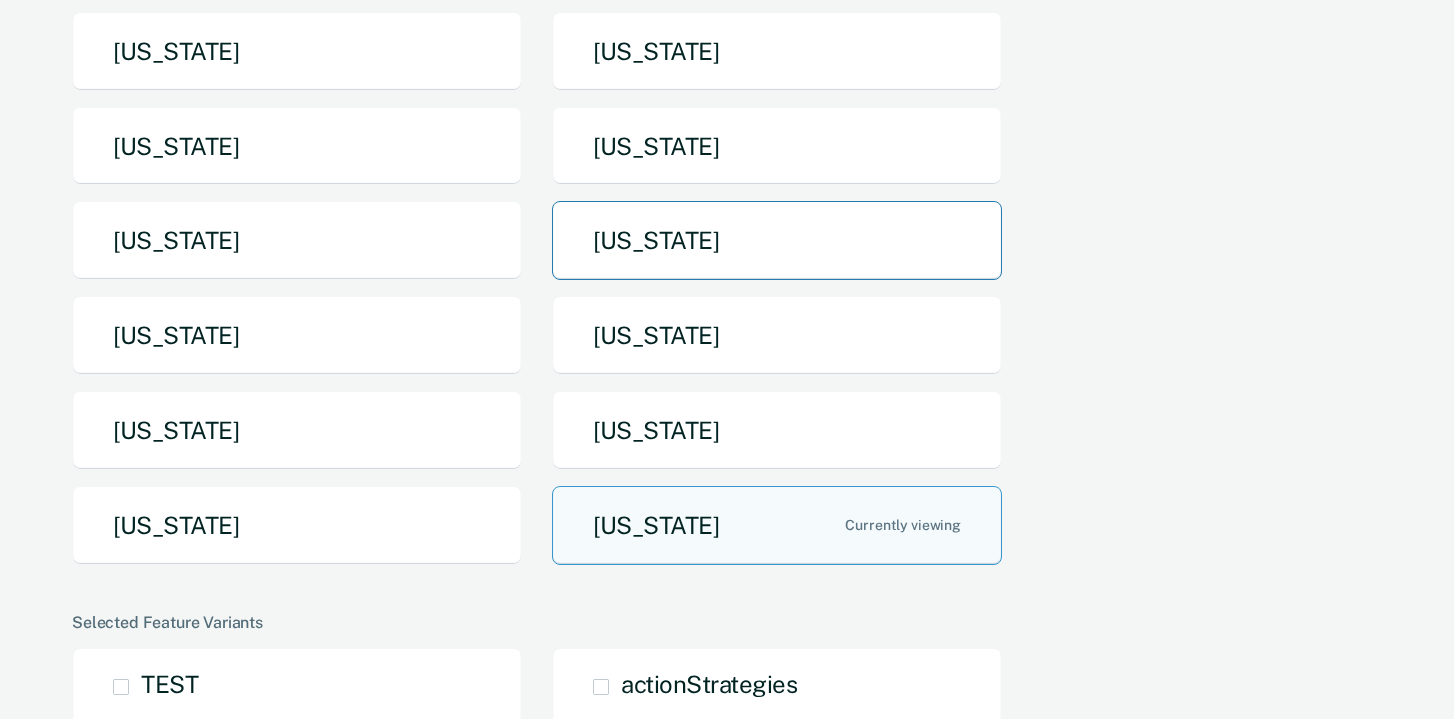 click on "[US_STATE]" at bounding box center [777, 240] 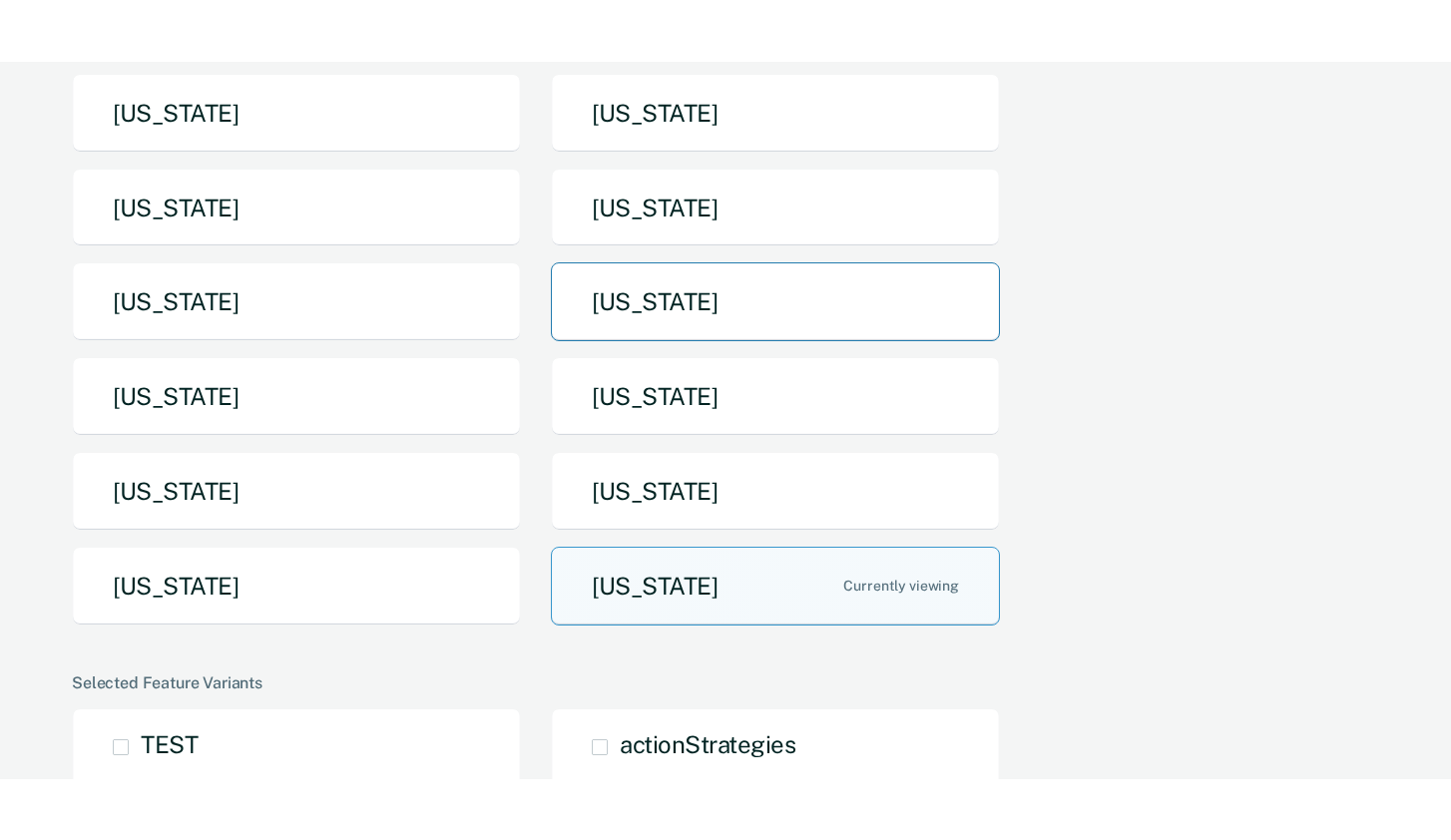 scroll, scrollTop: 0, scrollLeft: 0, axis: both 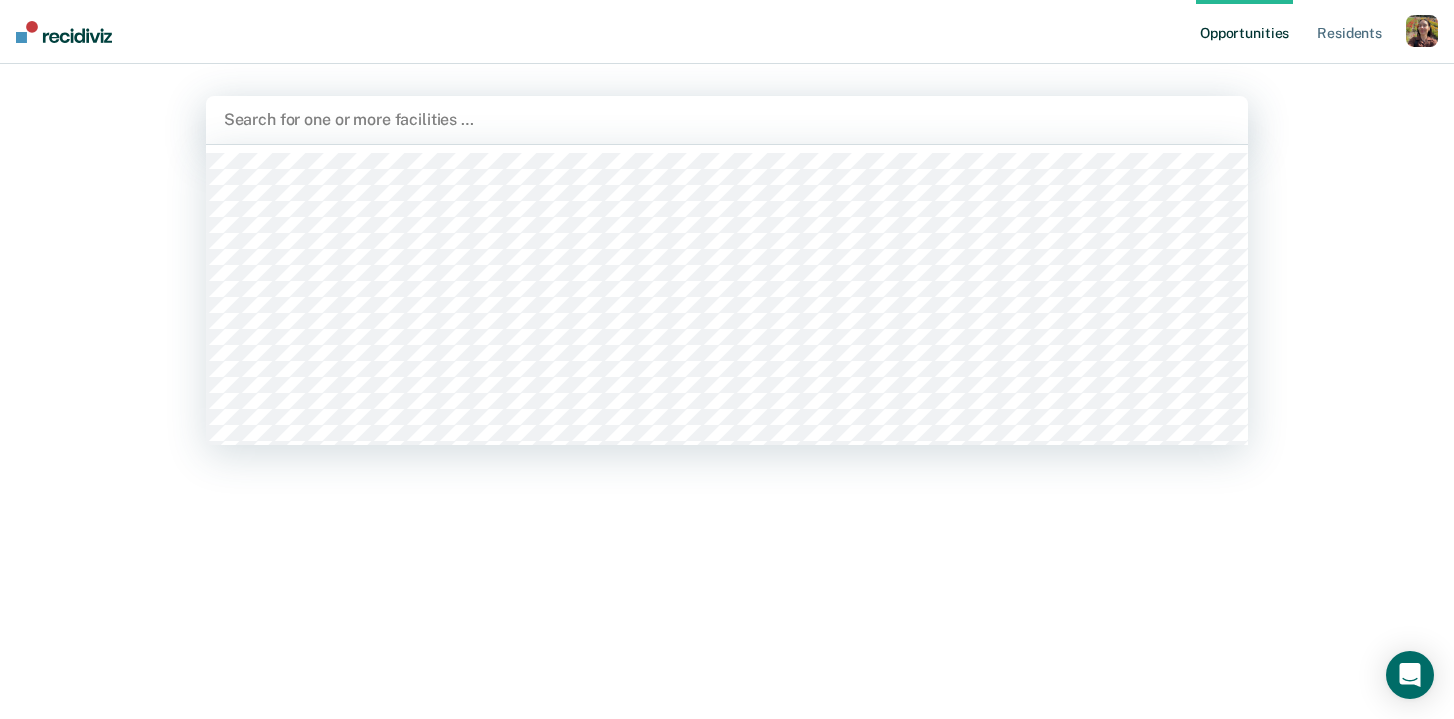 click on "Search for one or more facilities …" at bounding box center (727, 120) 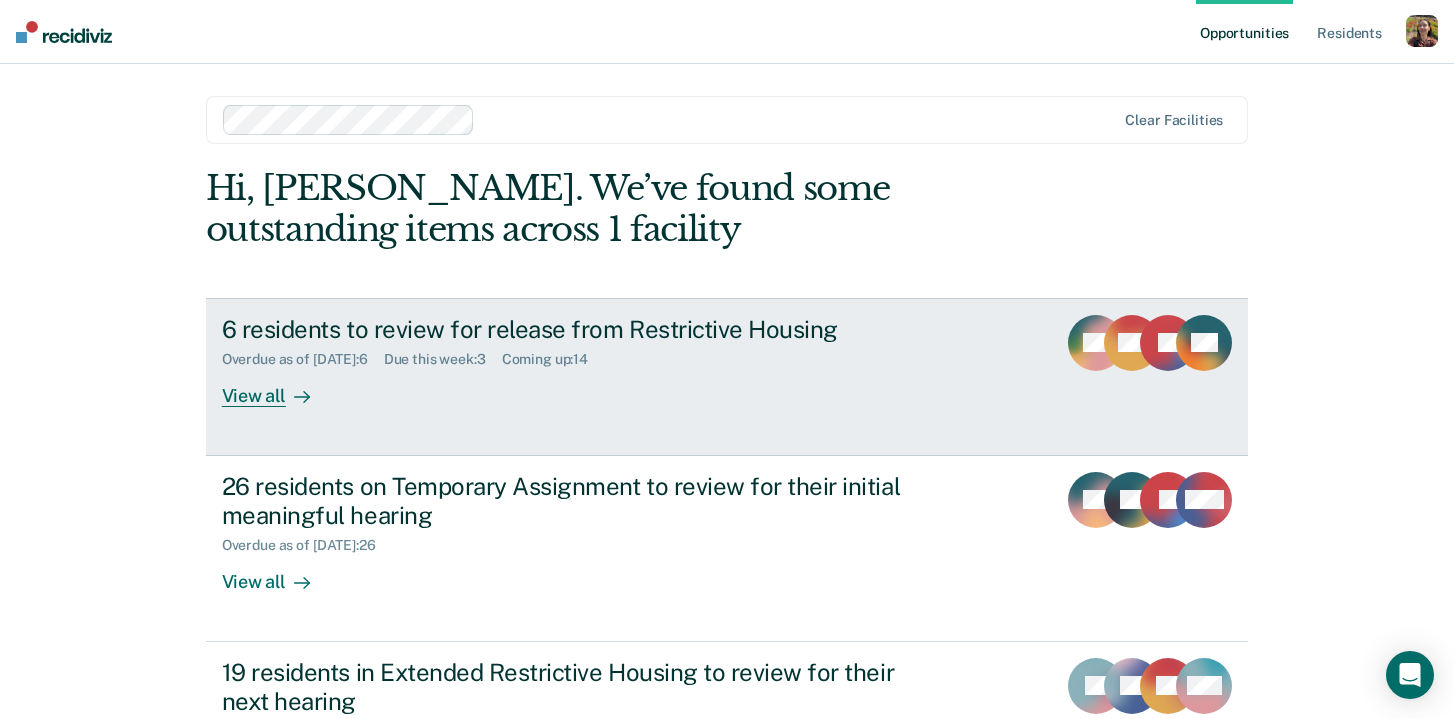 click on "View all" at bounding box center (278, 387) 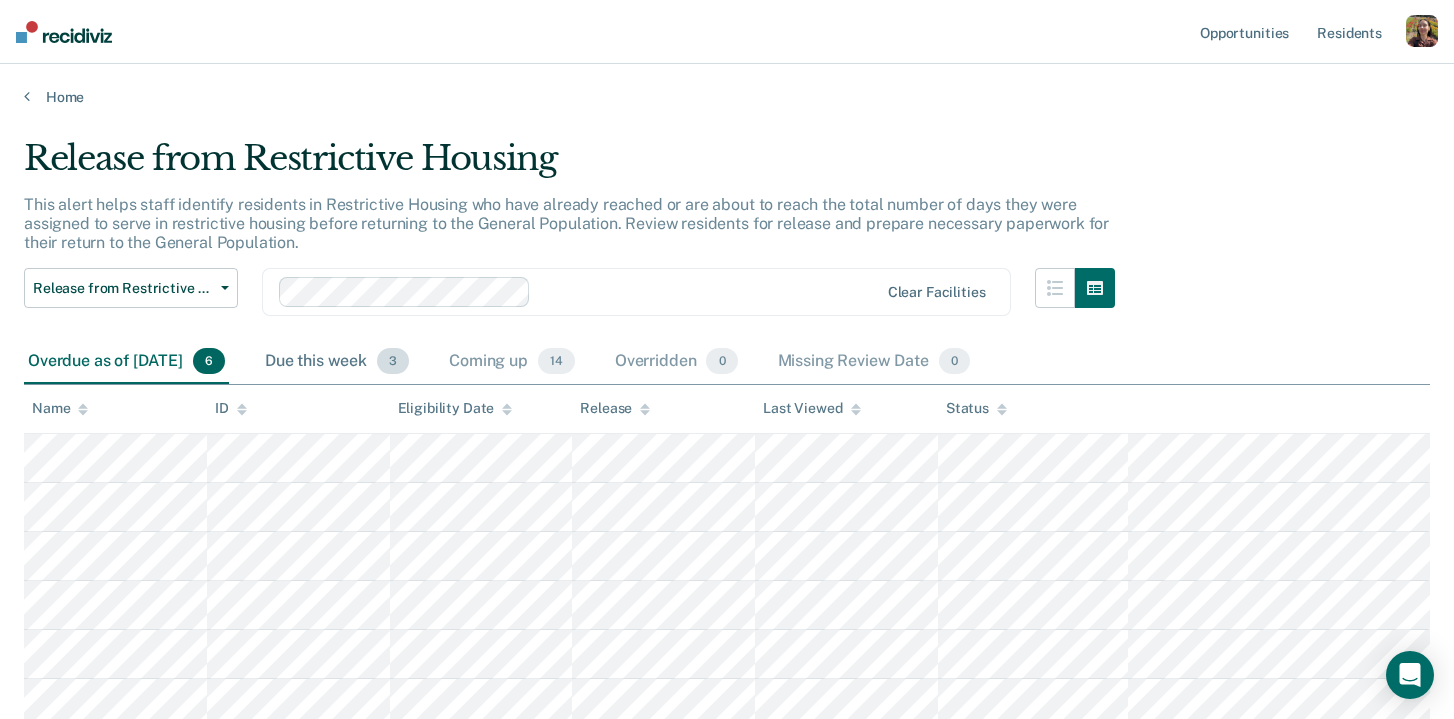 click on "Due this week 3" at bounding box center [337, 362] 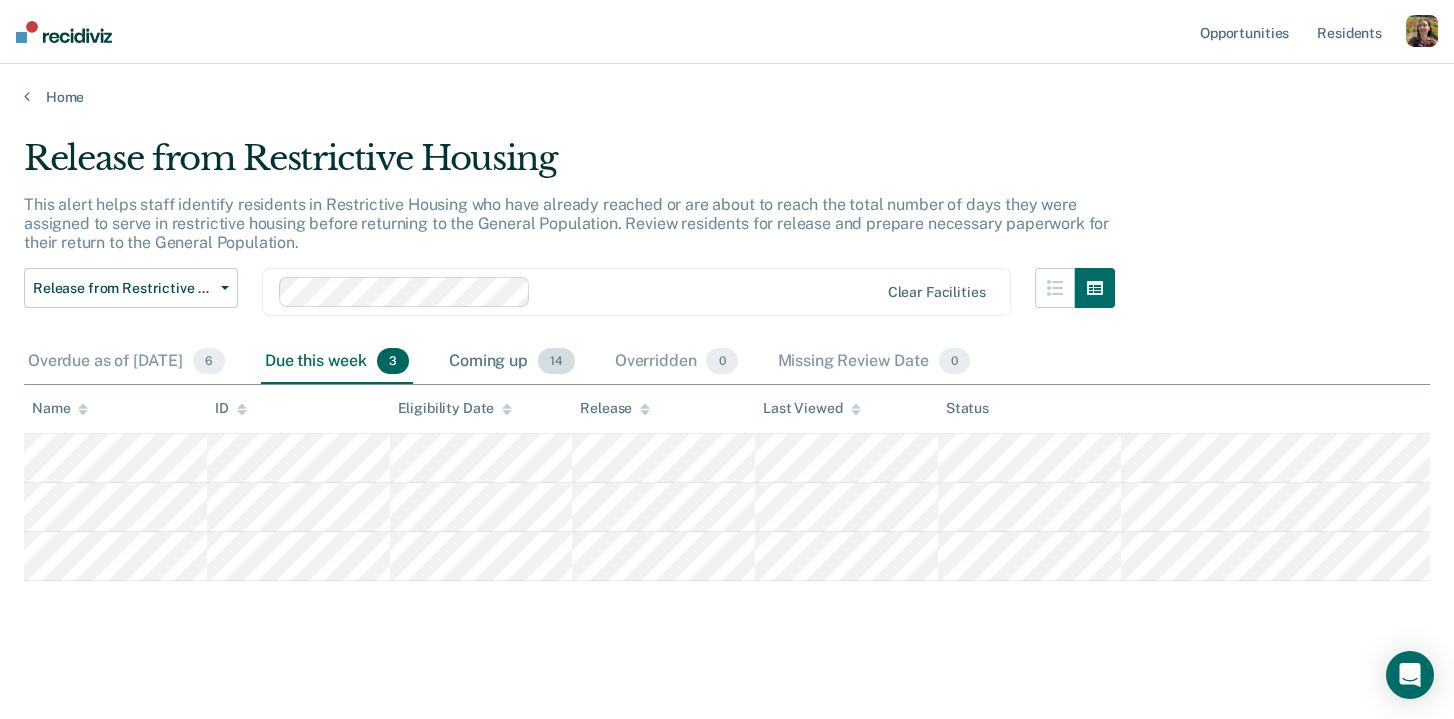 click on "Coming up 14" at bounding box center [512, 362] 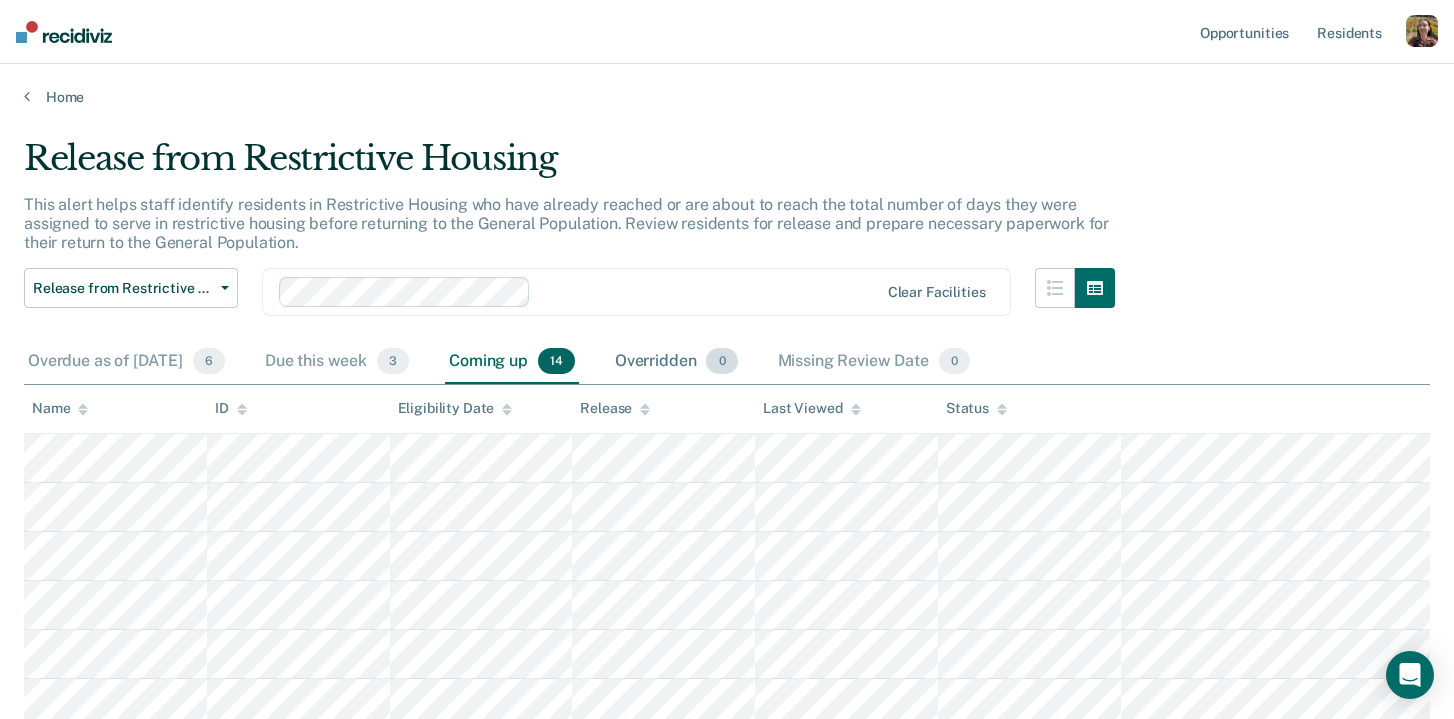 click on "Overridden 0" at bounding box center [676, 362] 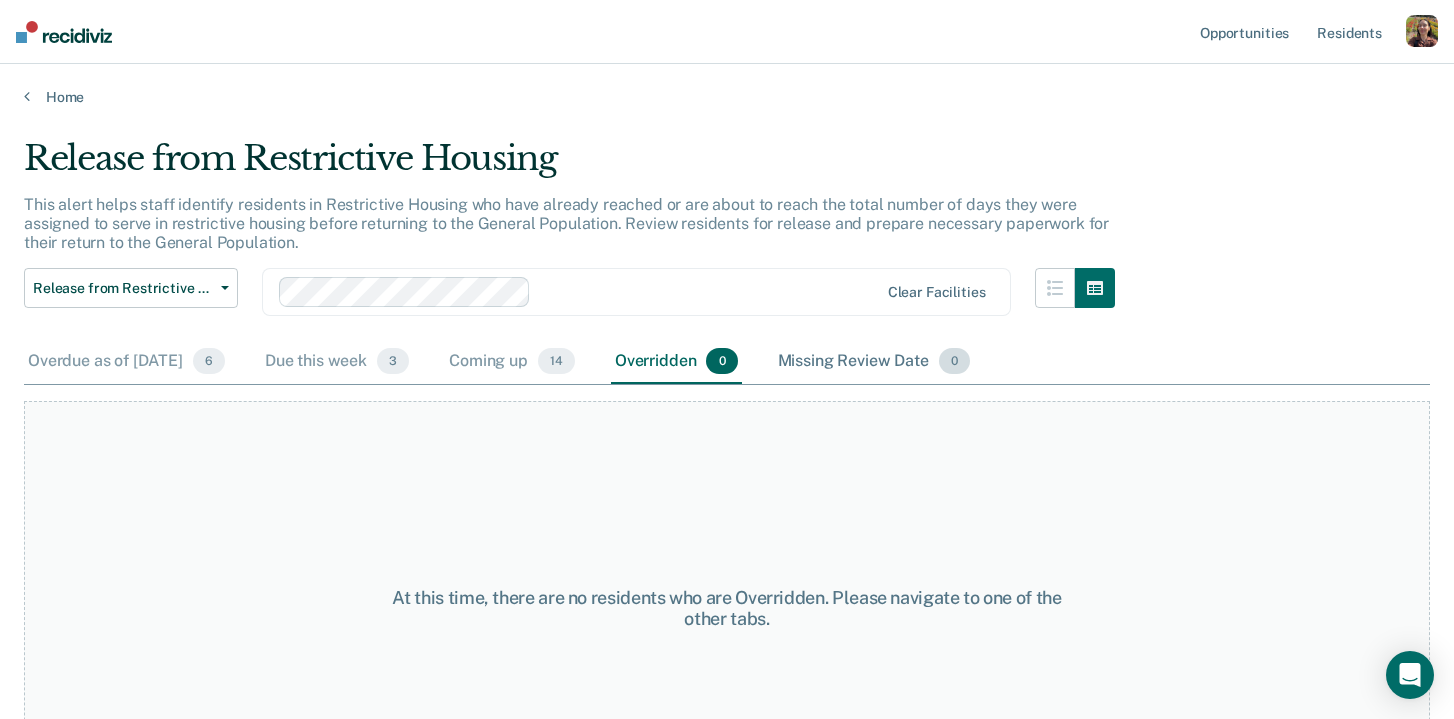 click on "Missing Review Date 0" at bounding box center (874, 362) 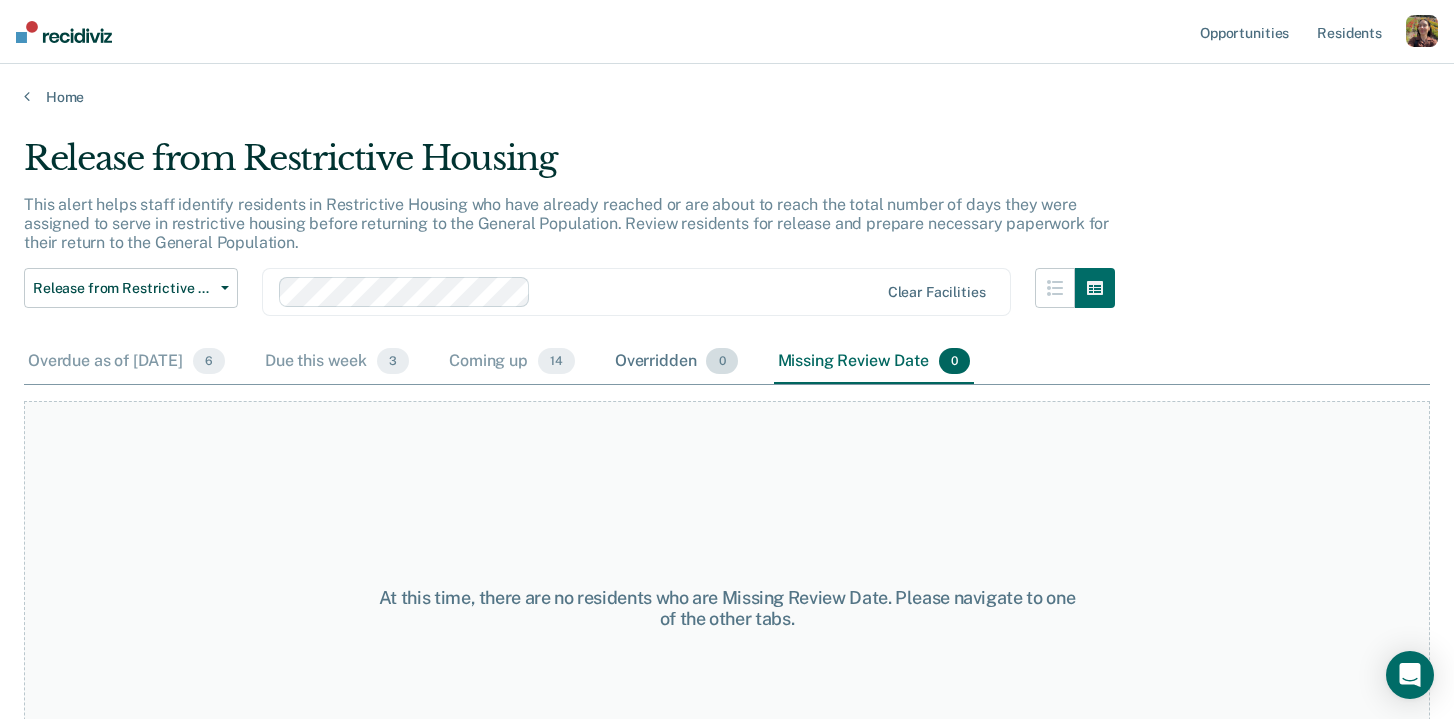 click on "Overridden 0" at bounding box center [676, 362] 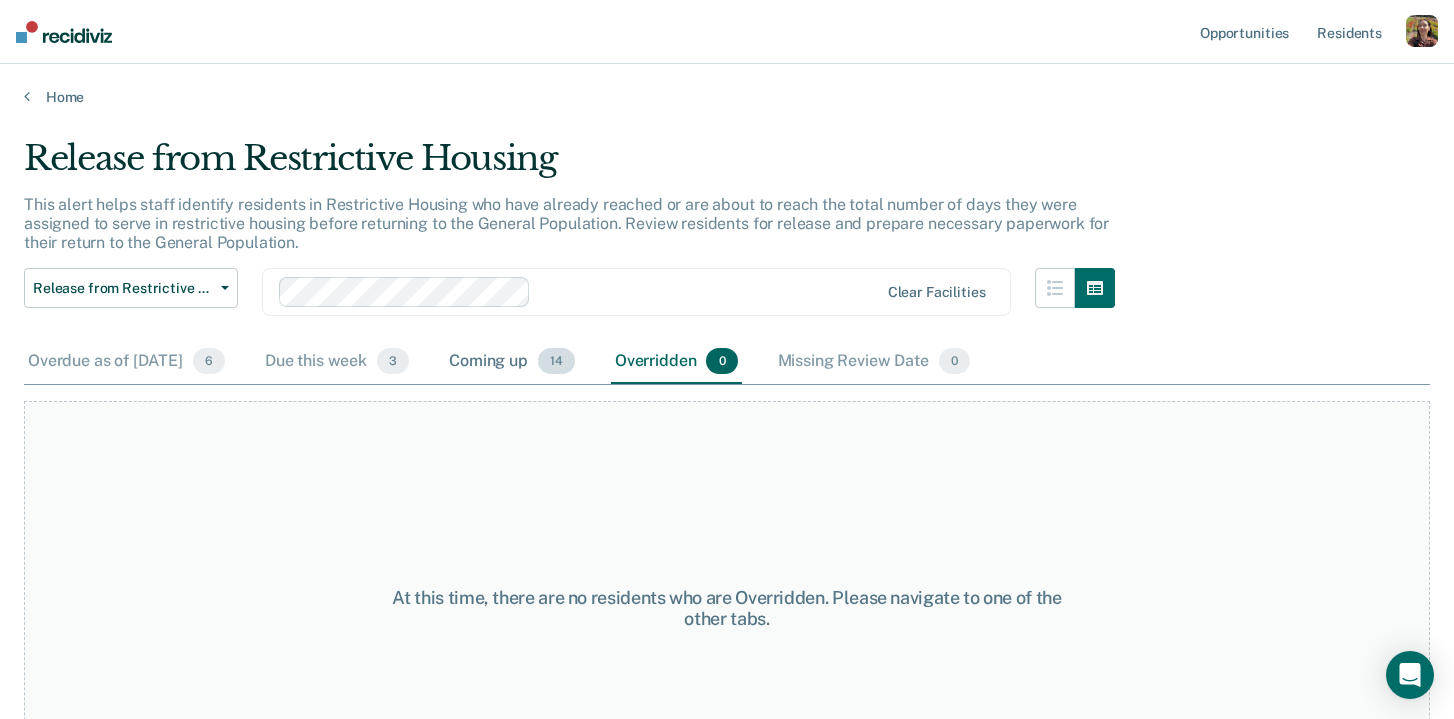 click on "Coming up 14" at bounding box center [512, 362] 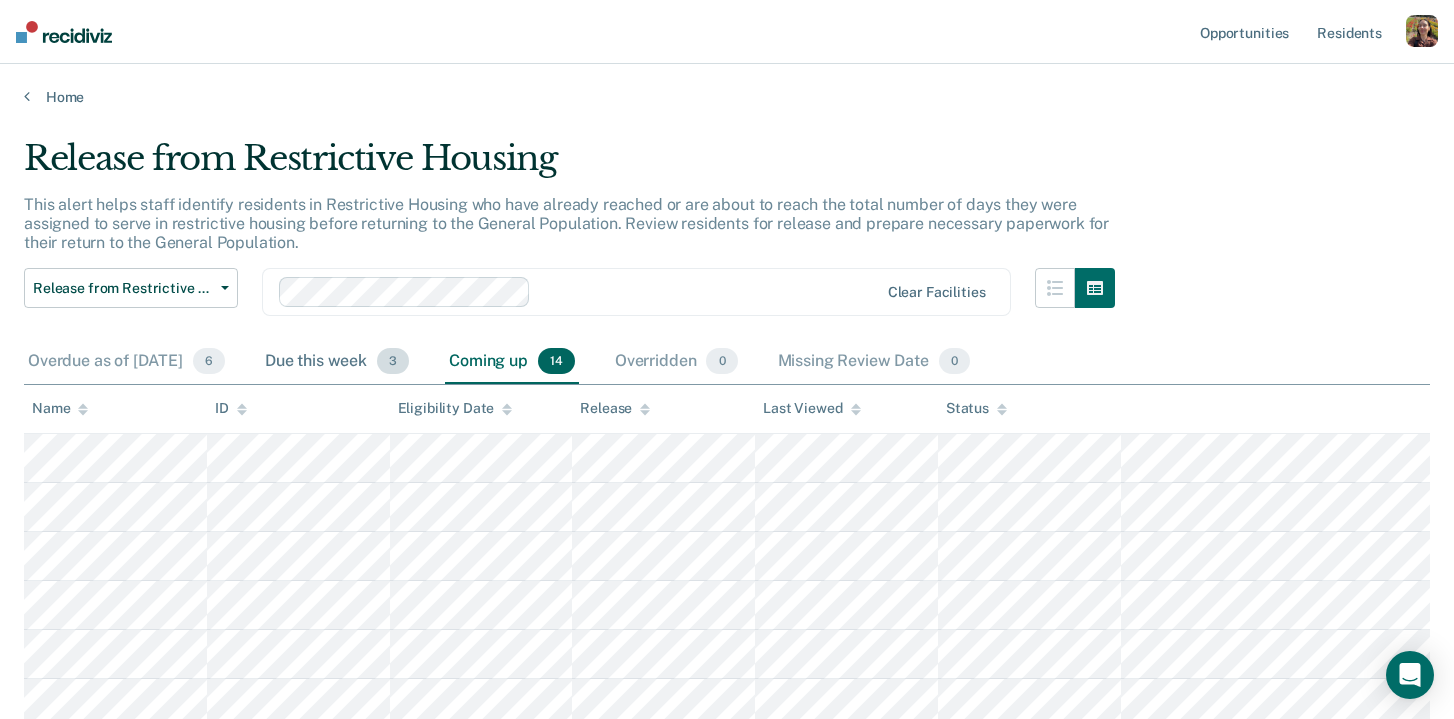 click on "Due this week 3" at bounding box center [337, 362] 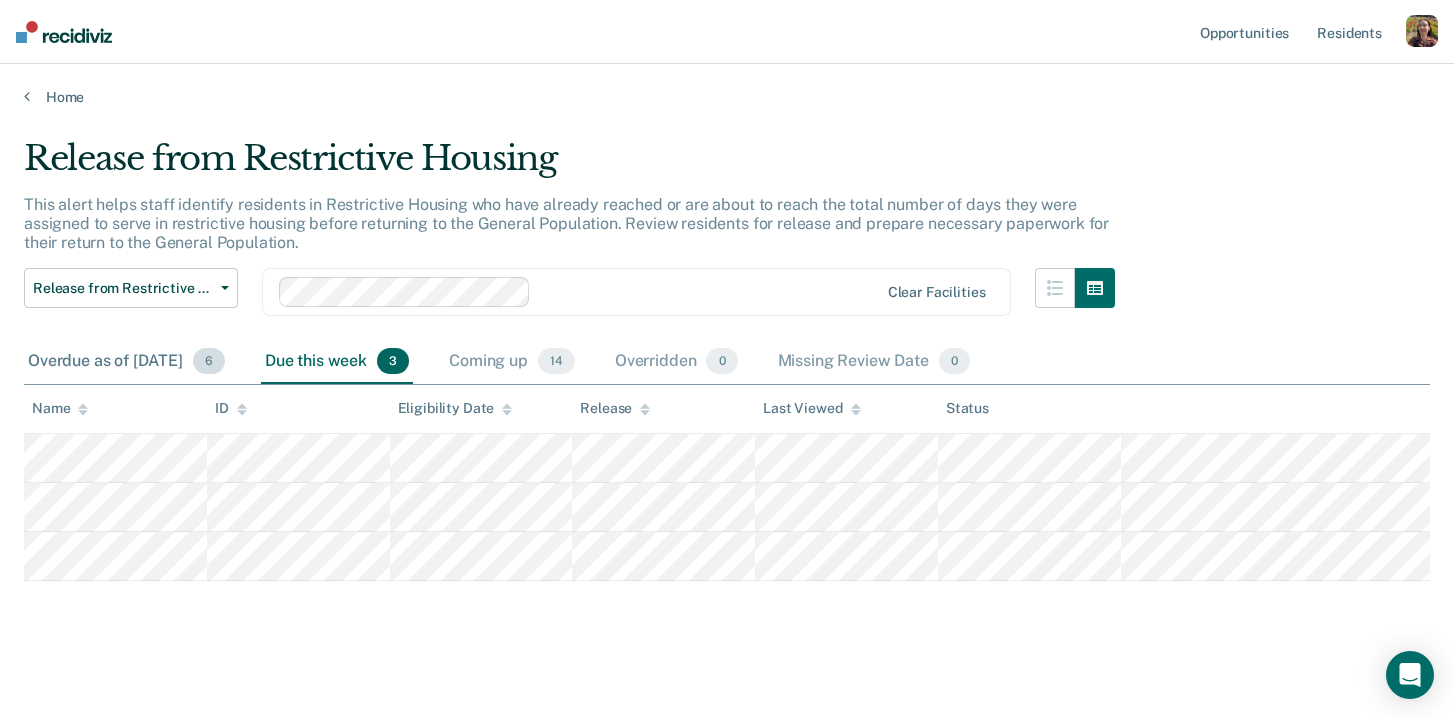 click on "Overdue as of [DATE] 6" at bounding box center [126, 362] 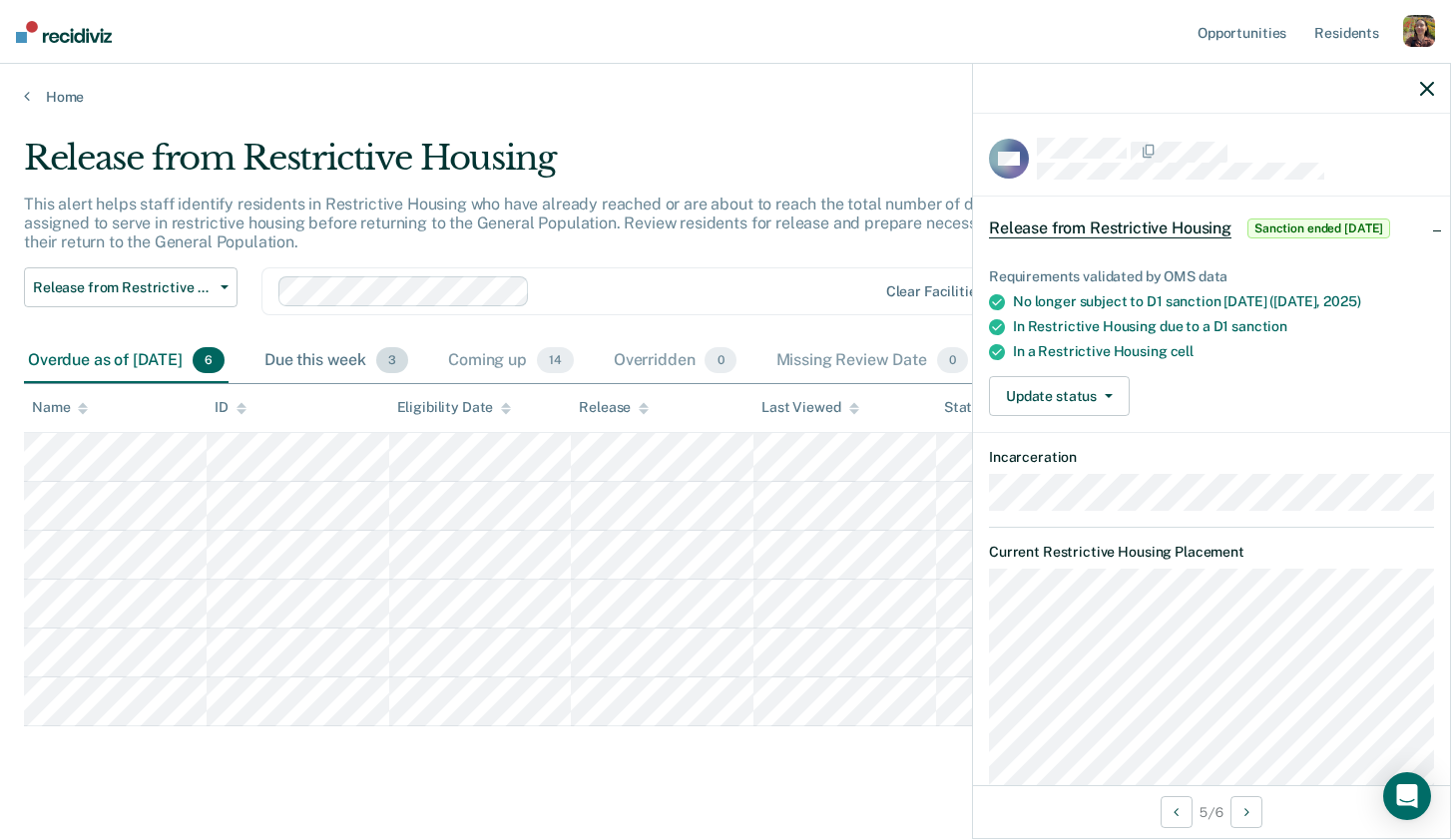 click on "Due this week 3" at bounding box center [336, 361] 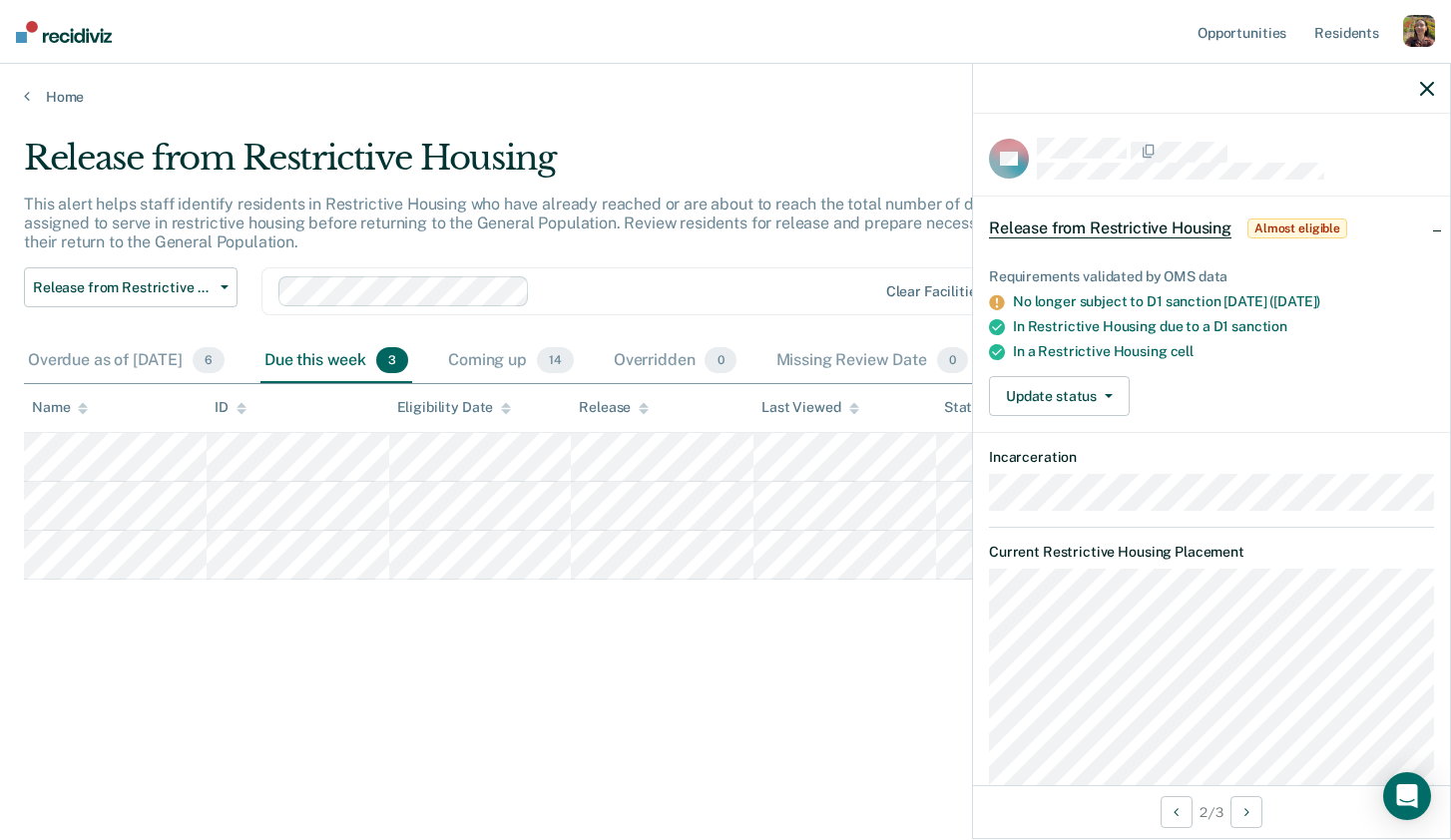 click 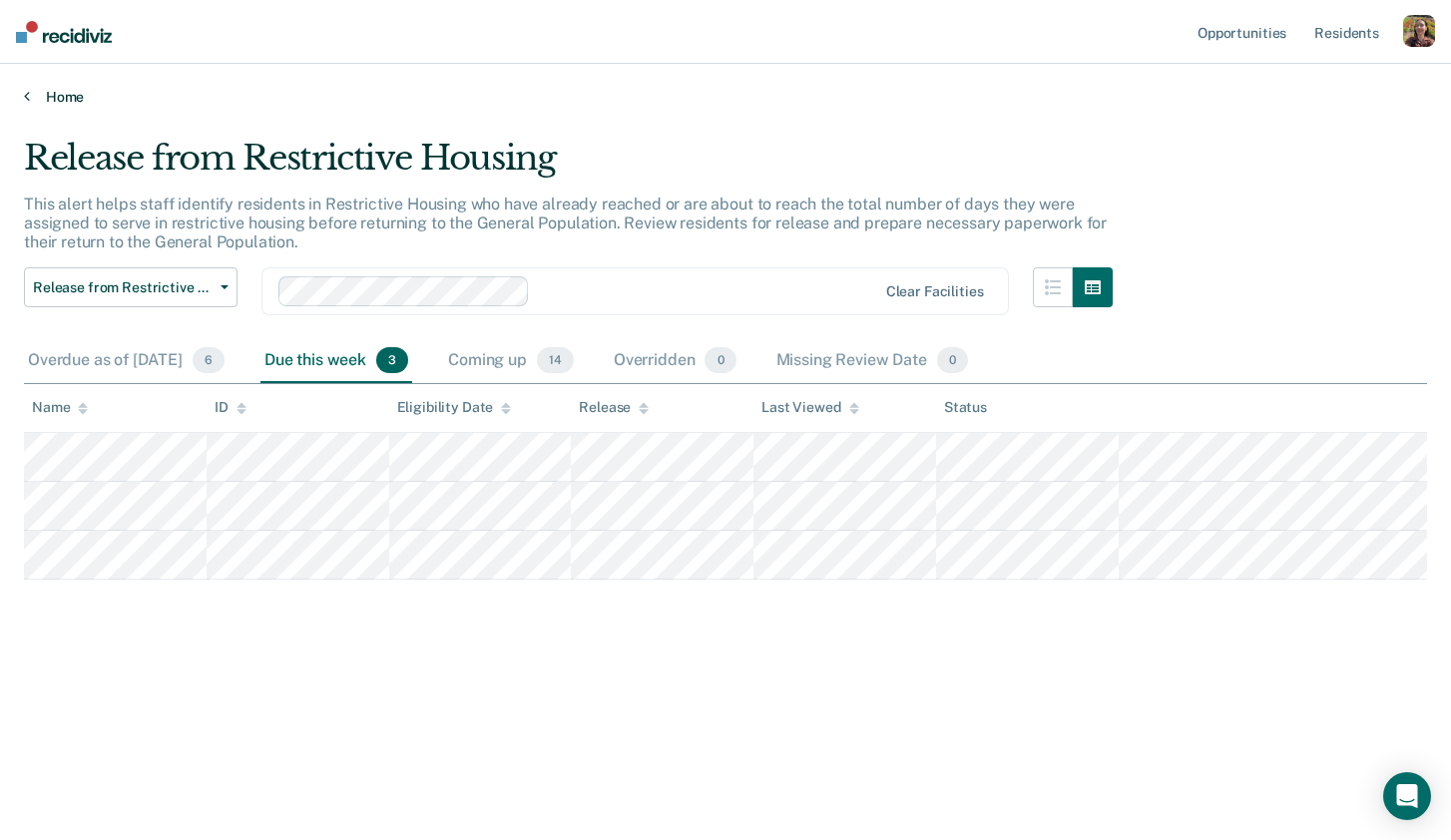 click on "Home" at bounding box center [726, 97] 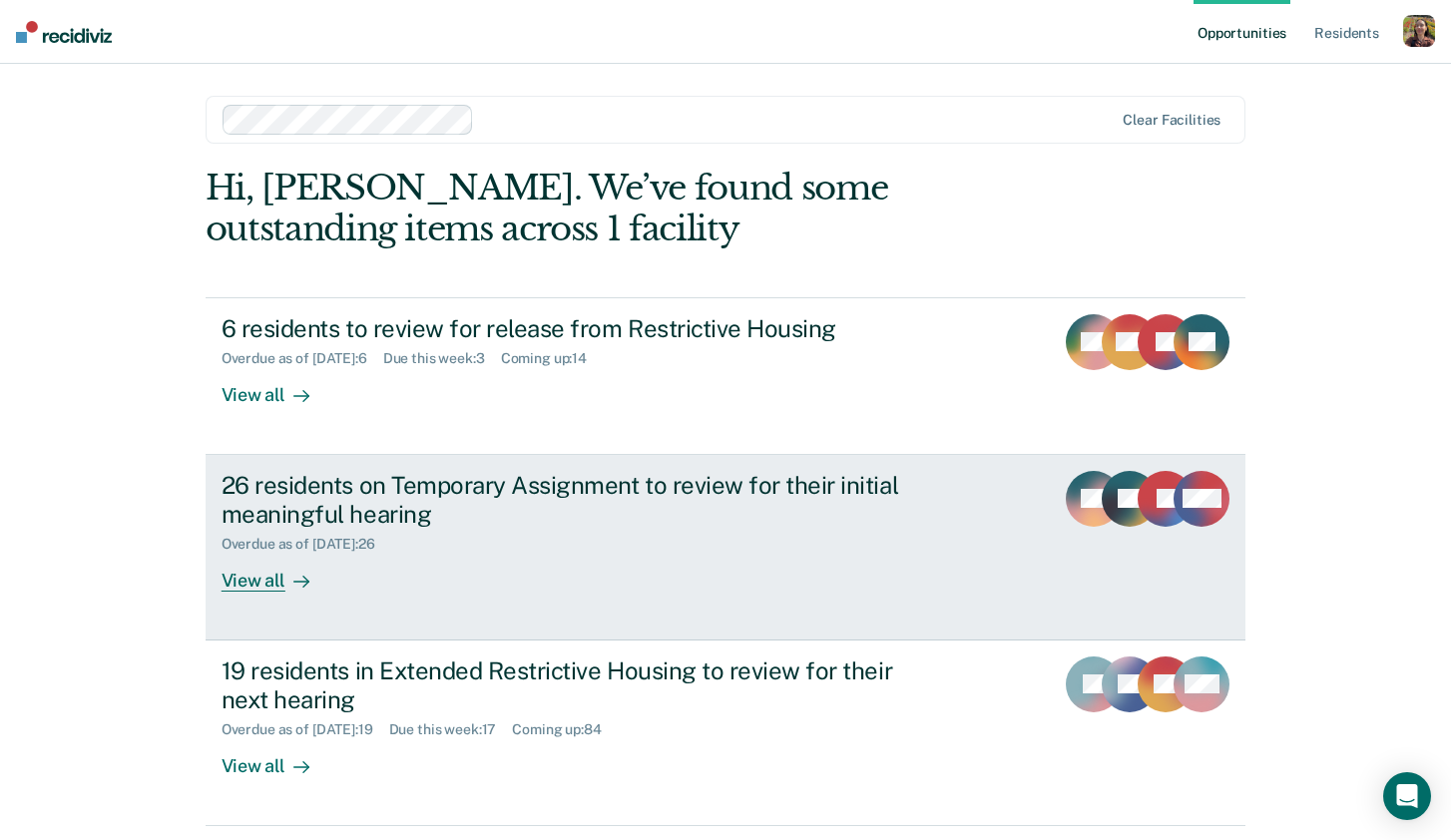 click on "26 residents on Temporary Assignment to review for their initial meaningful hearing" at bounding box center [572, 500] 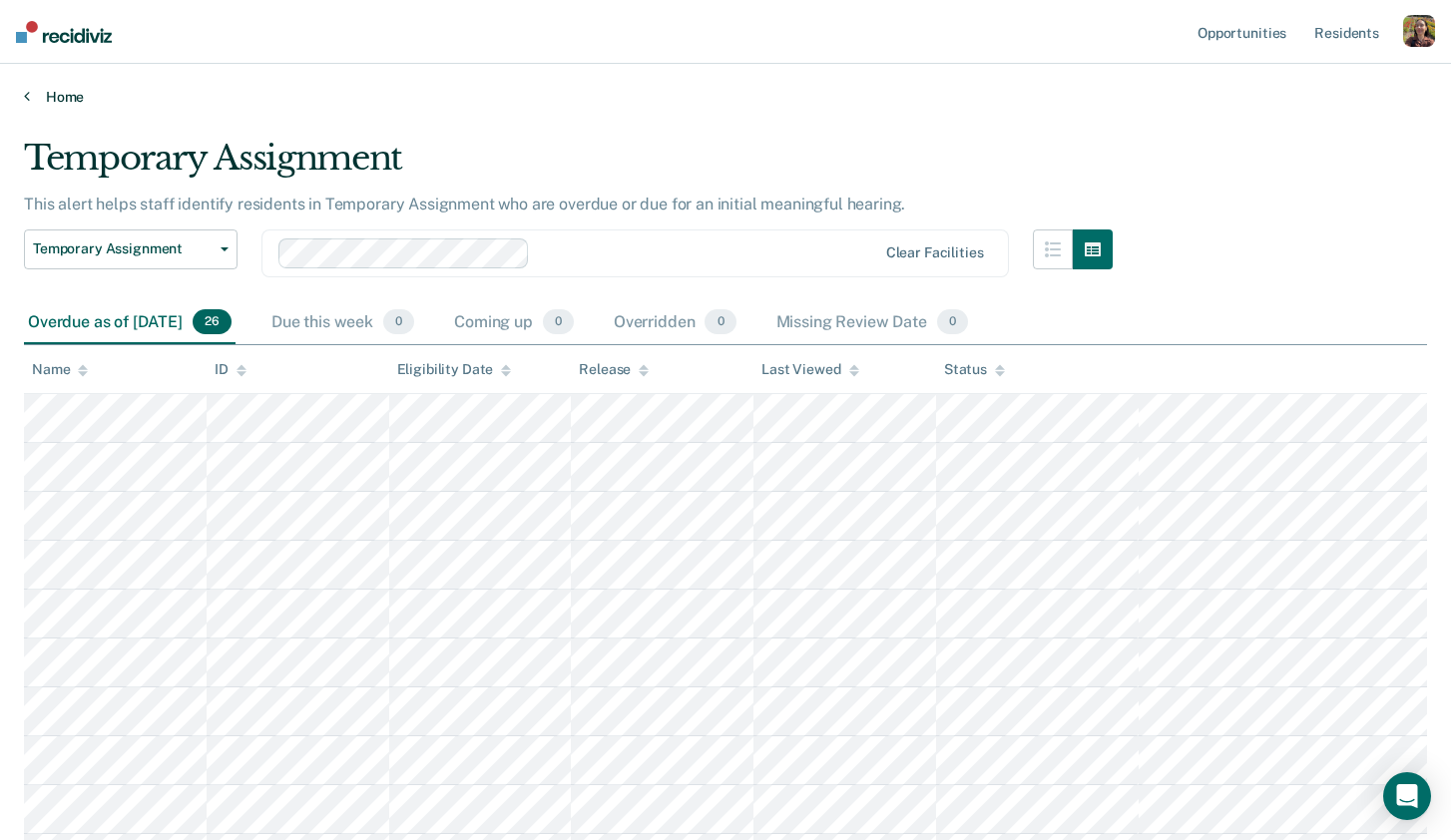 click on "Home" at bounding box center (726, 97) 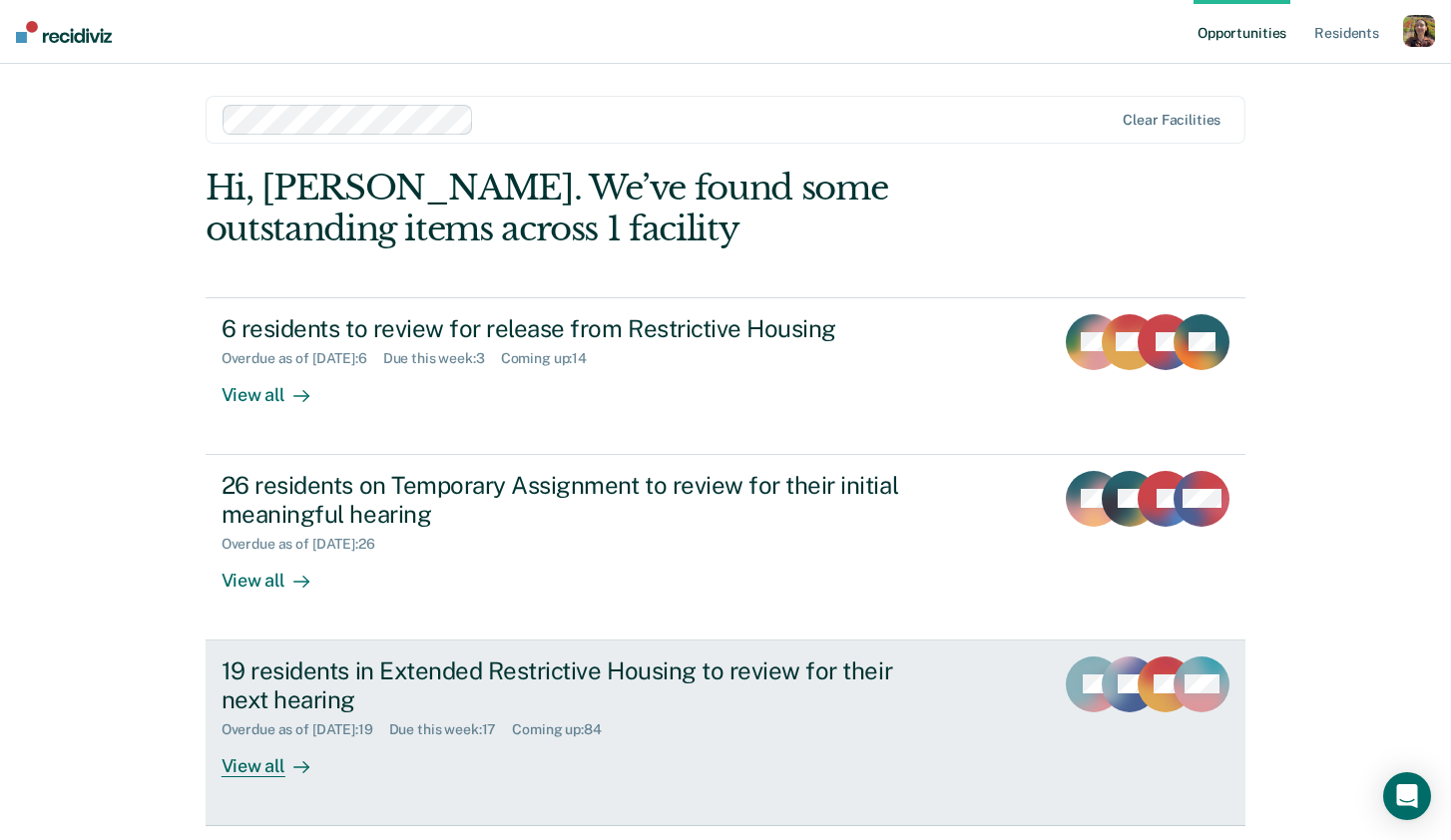 click on "19 residents in Extended Restrictive Housing to review for their next hearing" at bounding box center [572, 685] 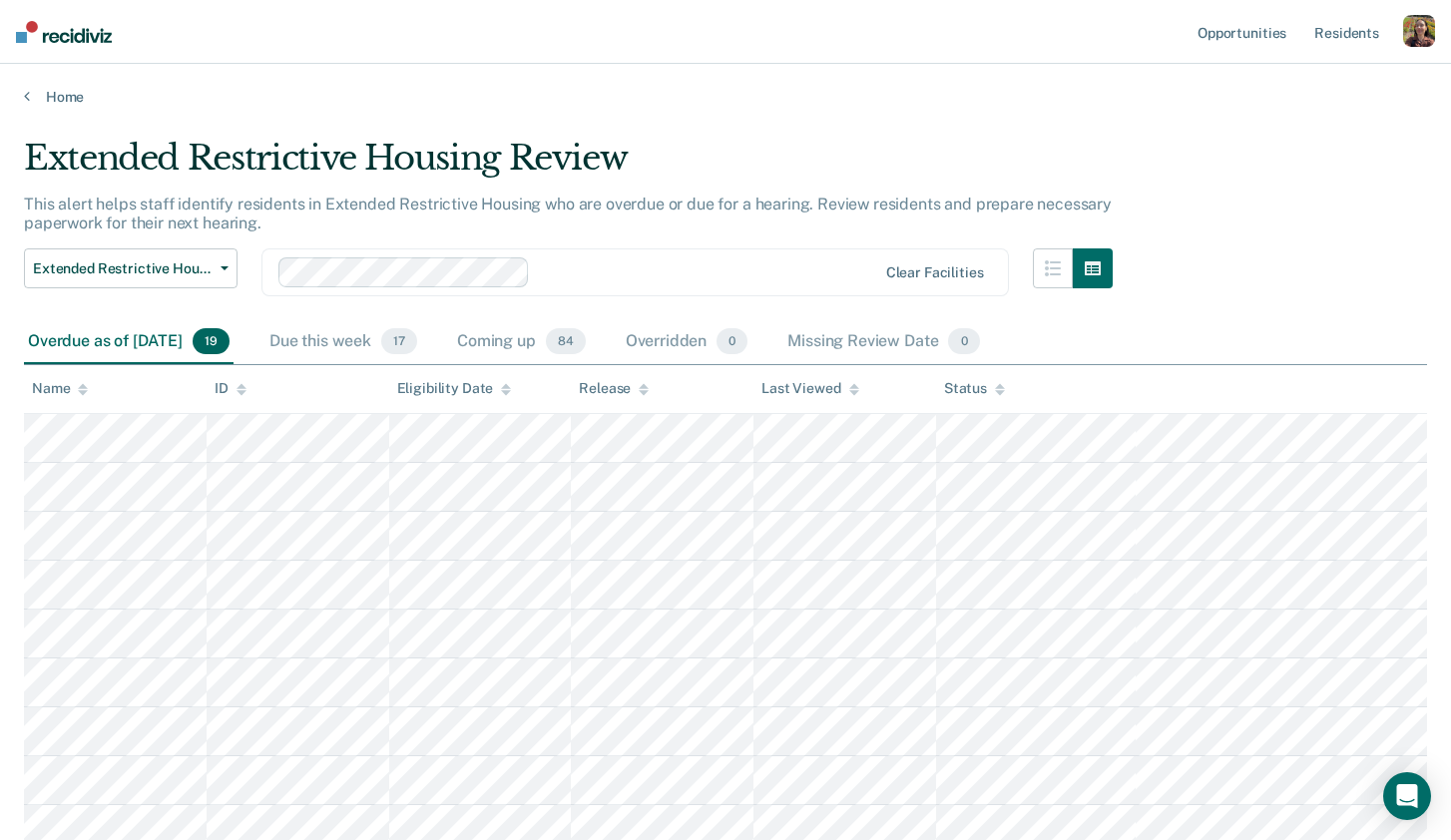 click on "This alert helps staff identify residents in Extended Restrictive Housing  who are overdue or due for a hearing. Review residents and prepare necessary paperwork for their next hearing." at bounding box center (568, 213) 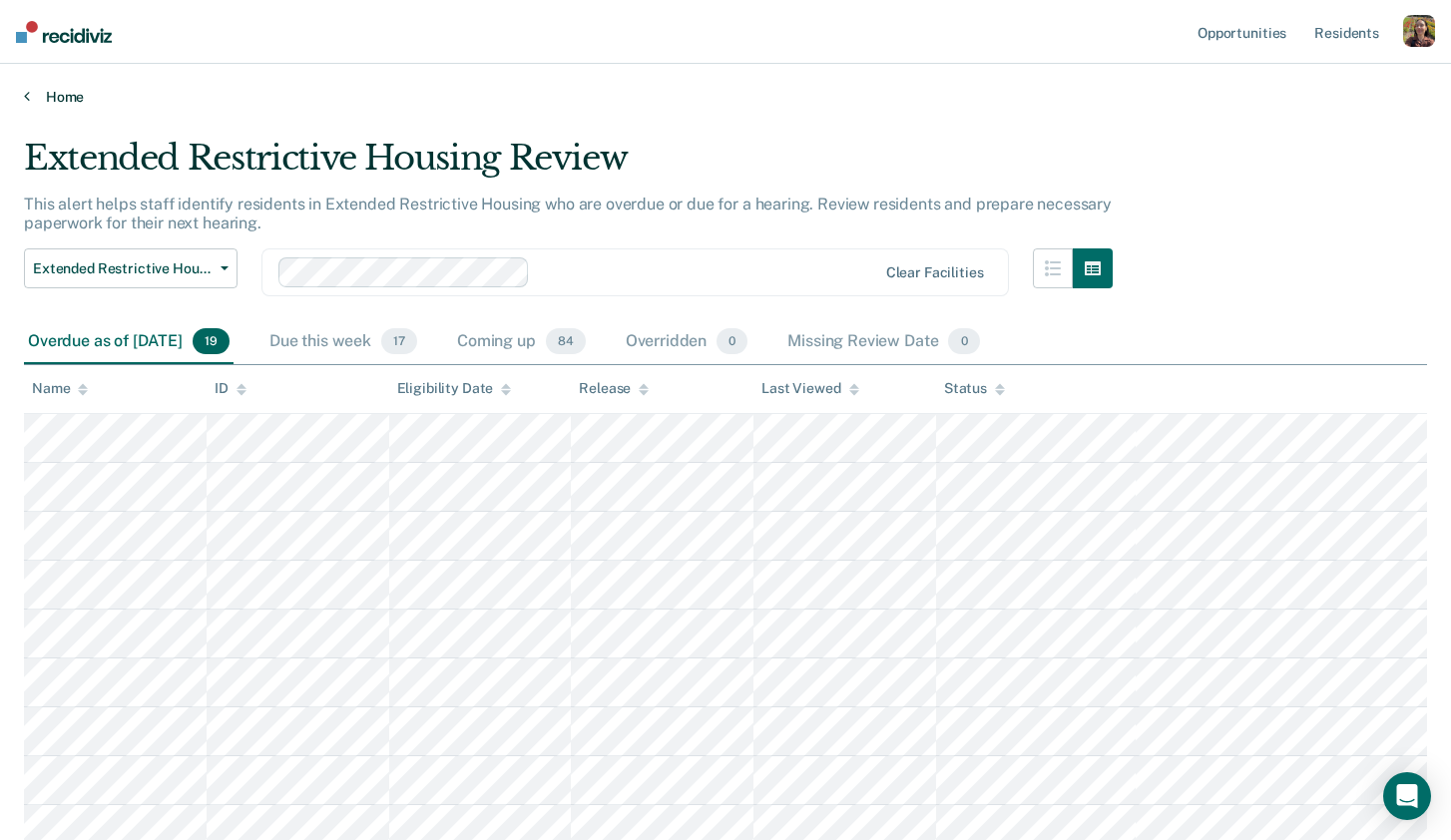 click on "Home" at bounding box center [726, 97] 